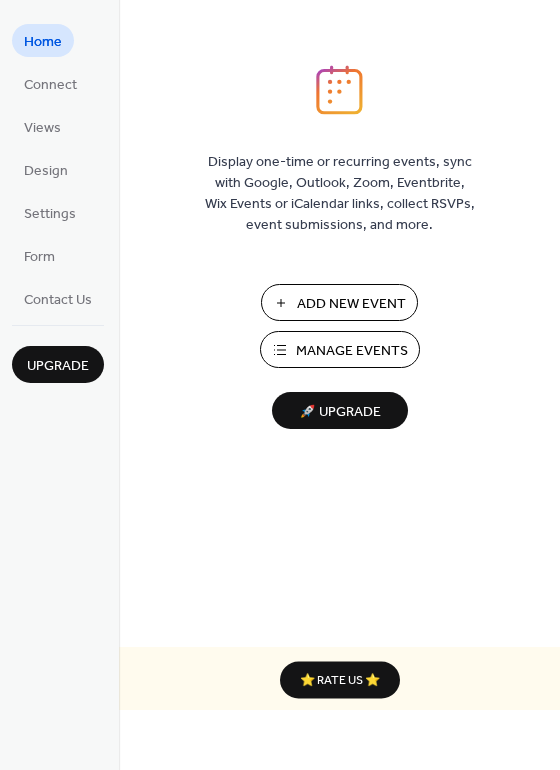 scroll, scrollTop: 0, scrollLeft: 0, axis: both 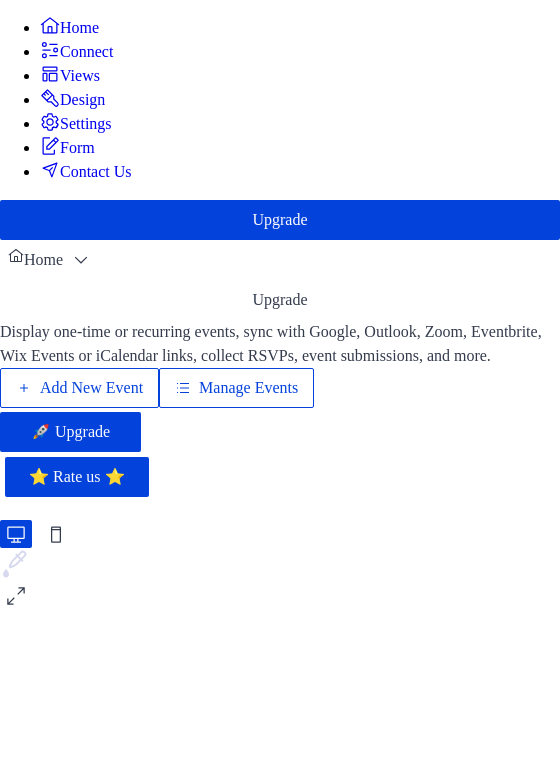 click on "Manage Events" at bounding box center [248, 388] 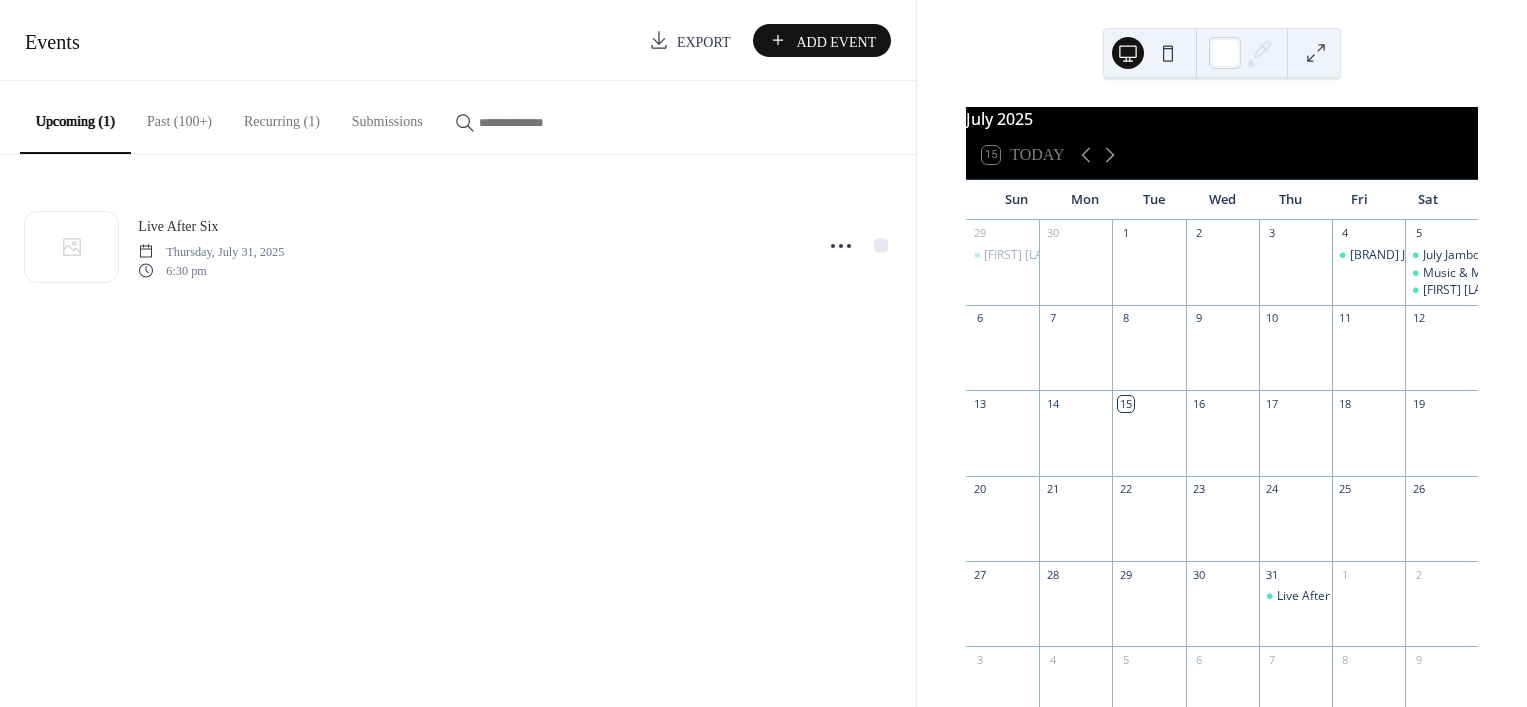 scroll, scrollTop: 0, scrollLeft: 0, axis: both 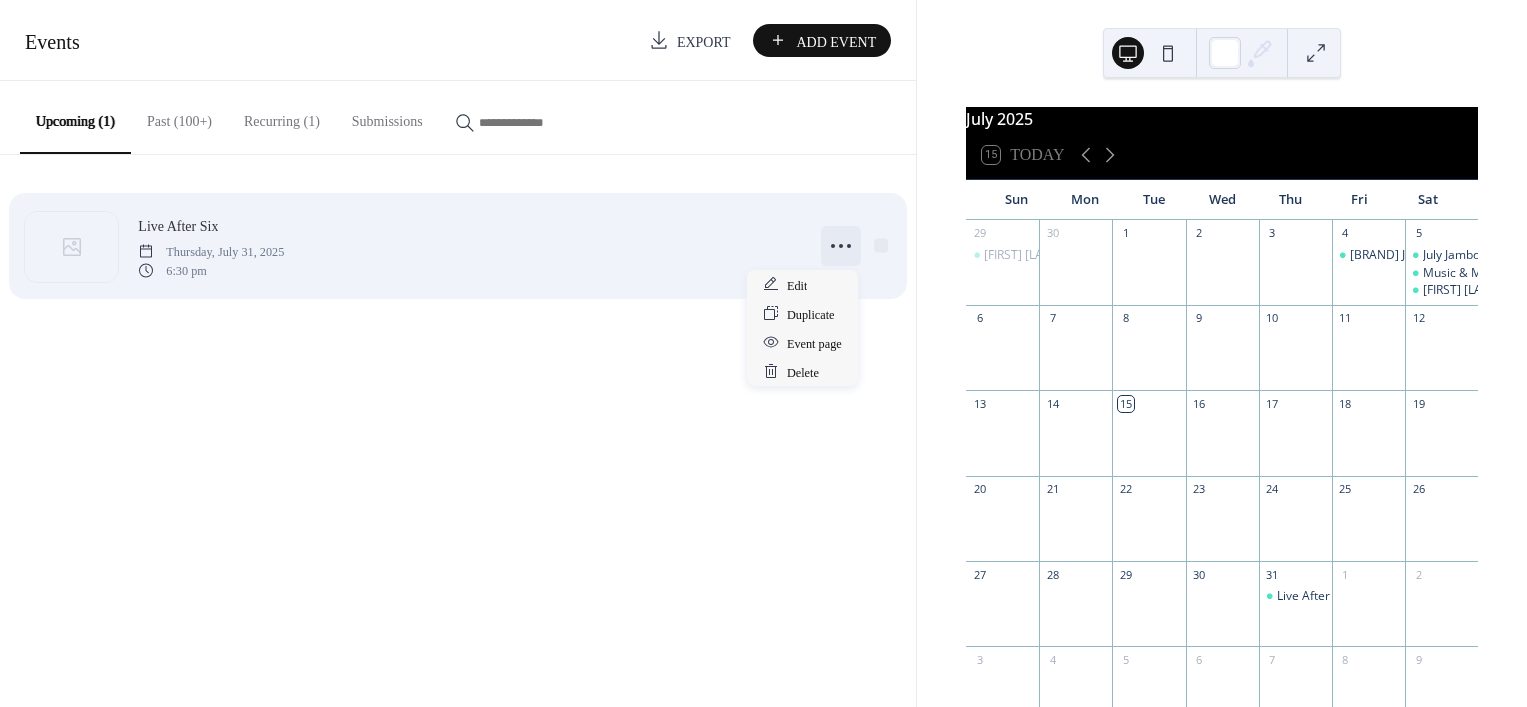 click 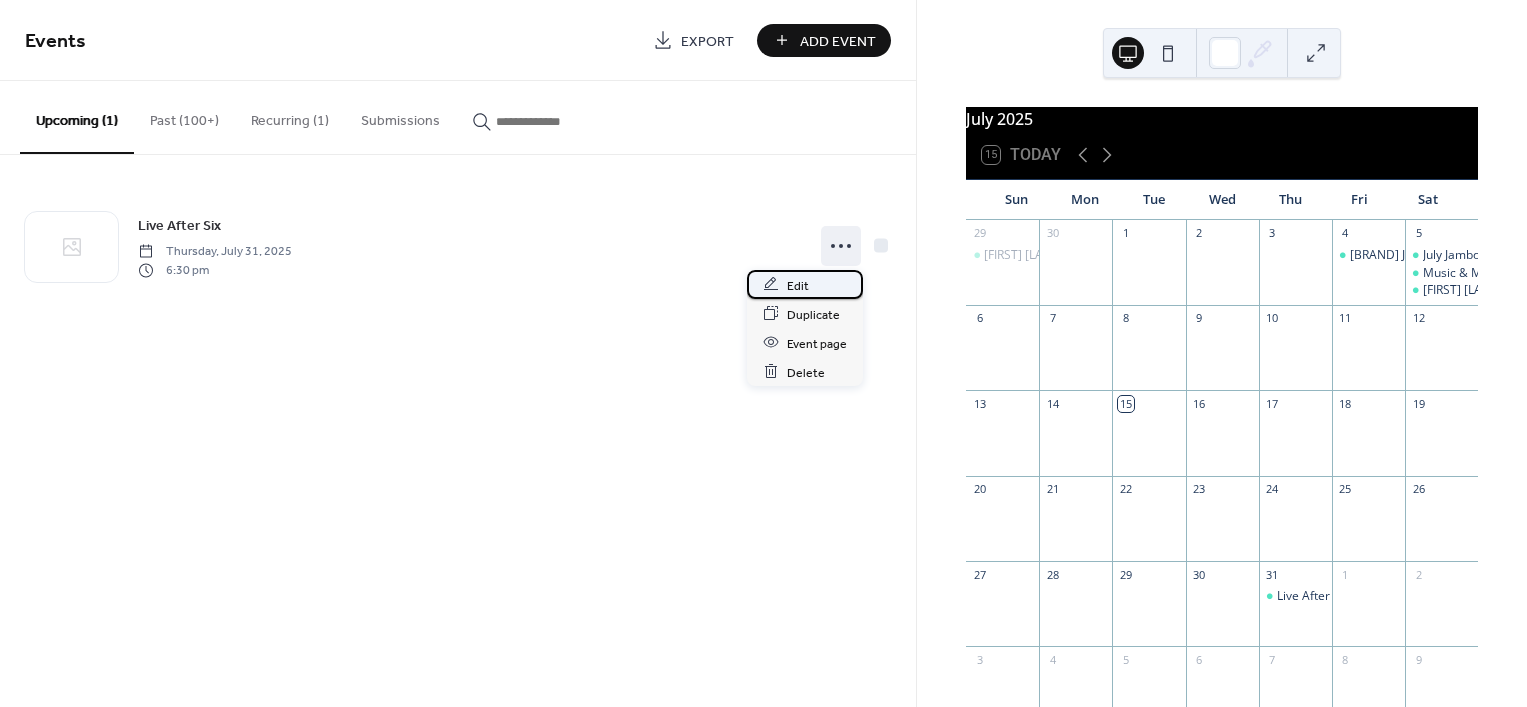 click on "Edit" at bounding box center (798, 285) 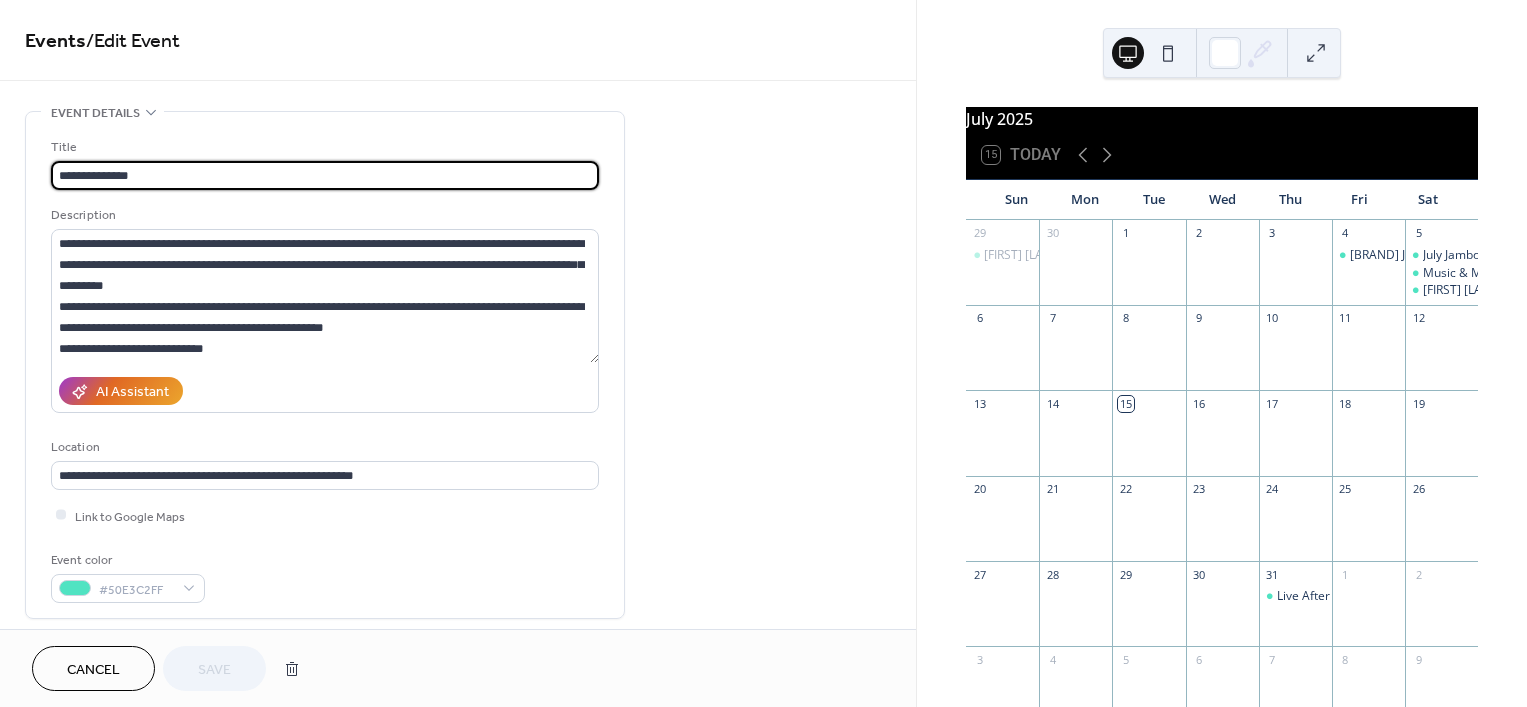 click on "Cancel" at bounding box center (93, 670) 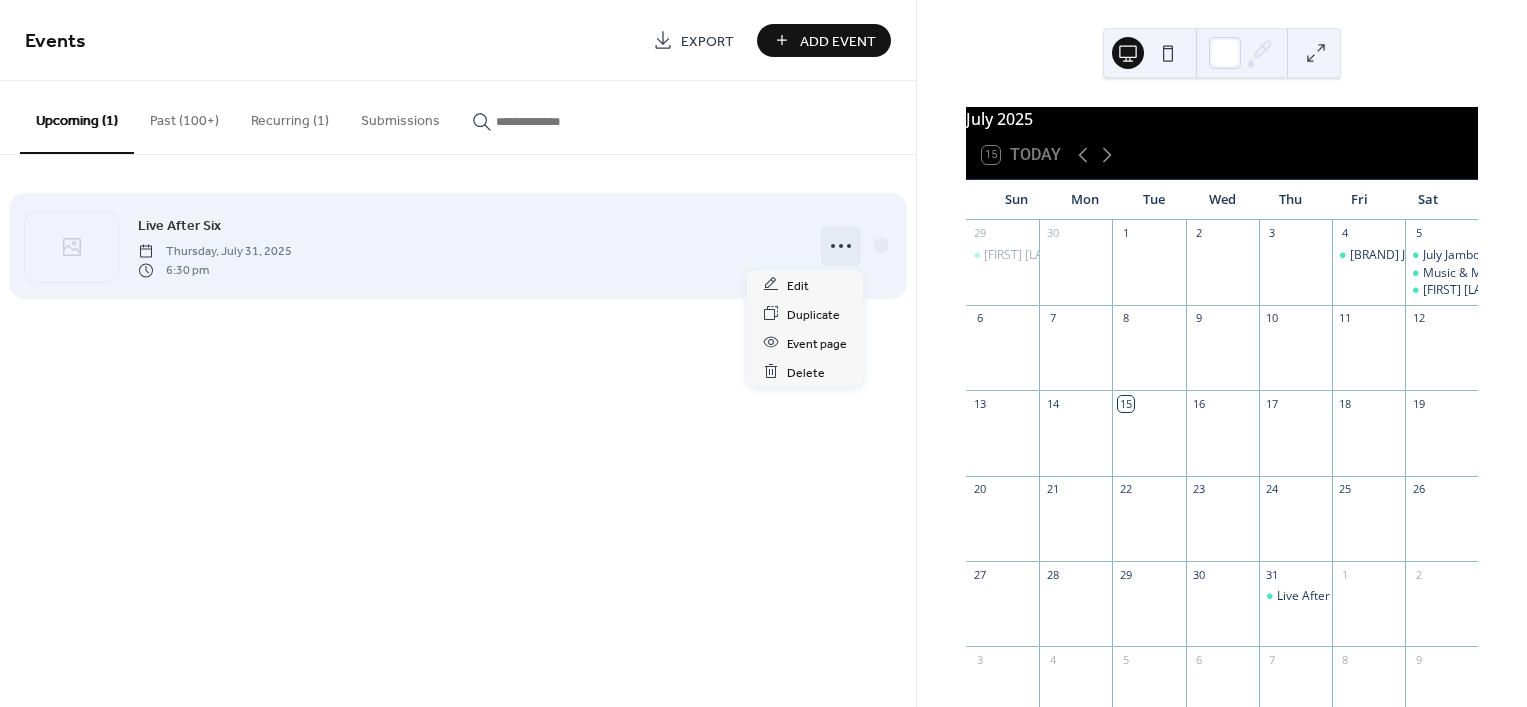 click 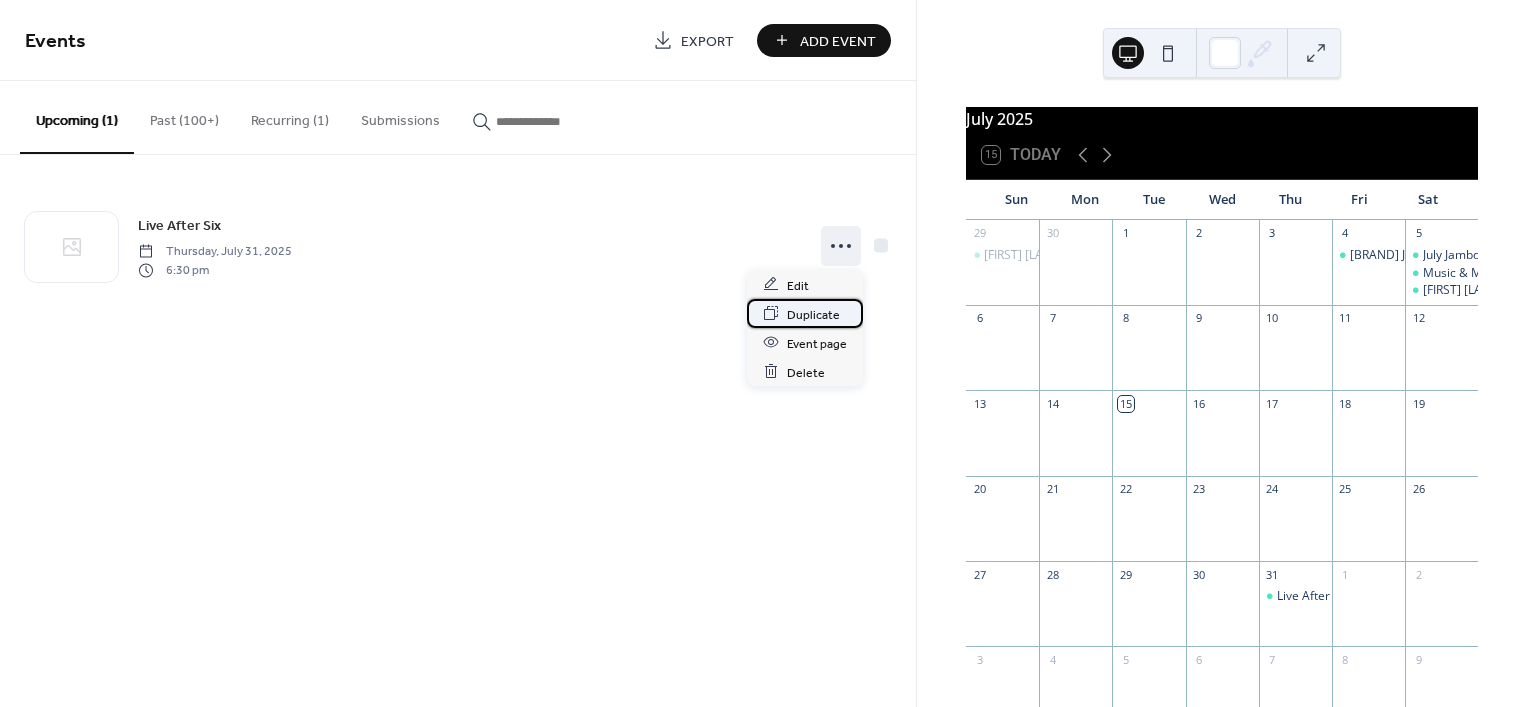 click on "Duplicate" at bounding box center (813, 314) 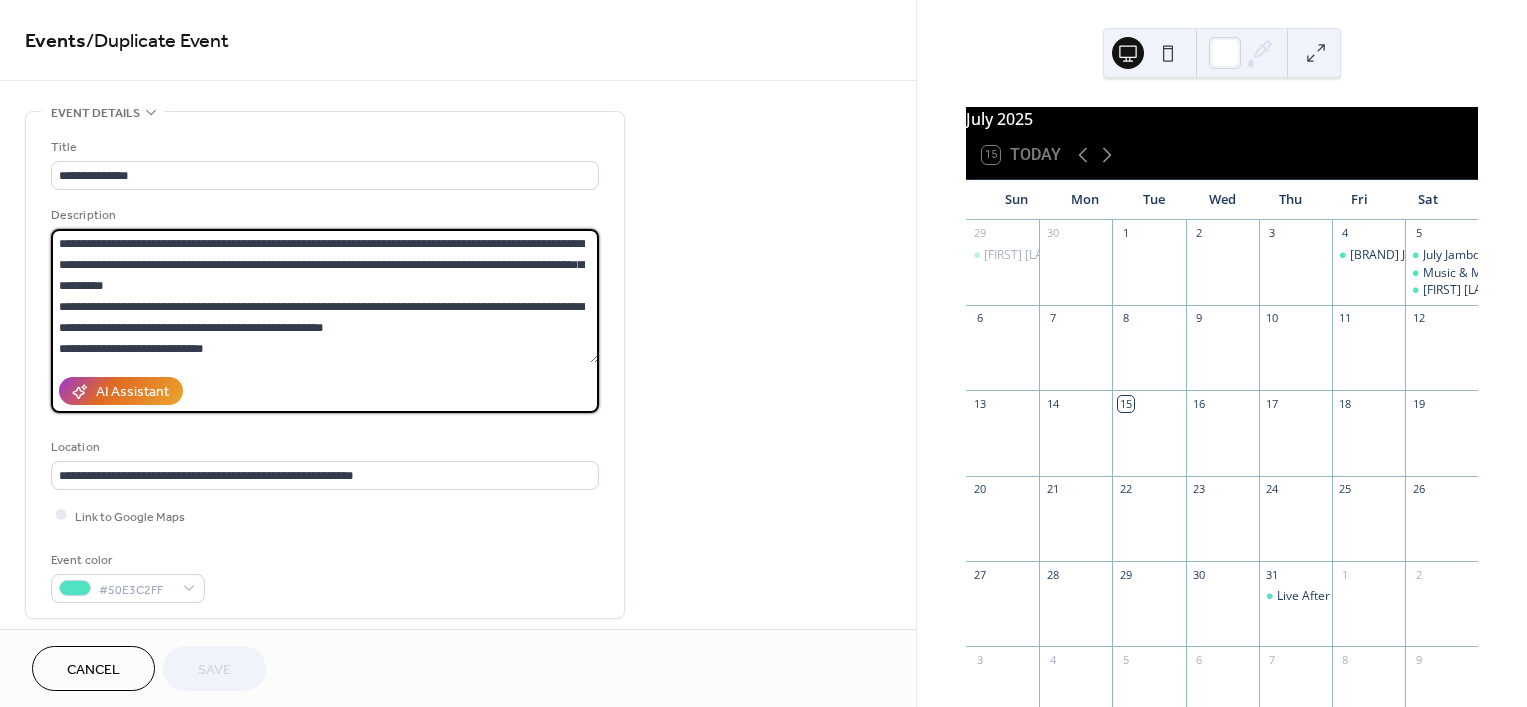drag, startPoint x: 314, startPoint y: 348, endPoint x: 52, endPoint y: 231, distance: 286.9373 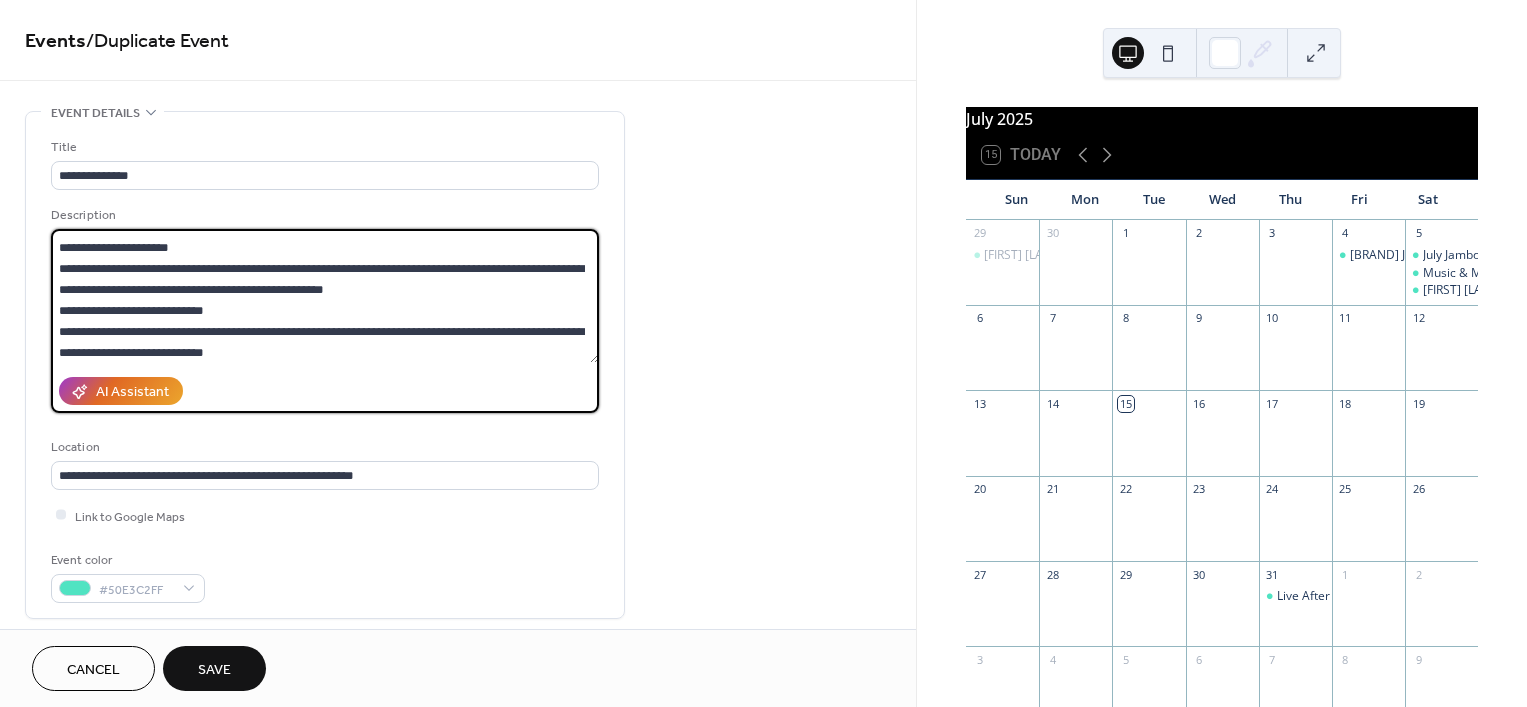 scroll, scrollTop: 0, scrollLeft: 0, axis: both 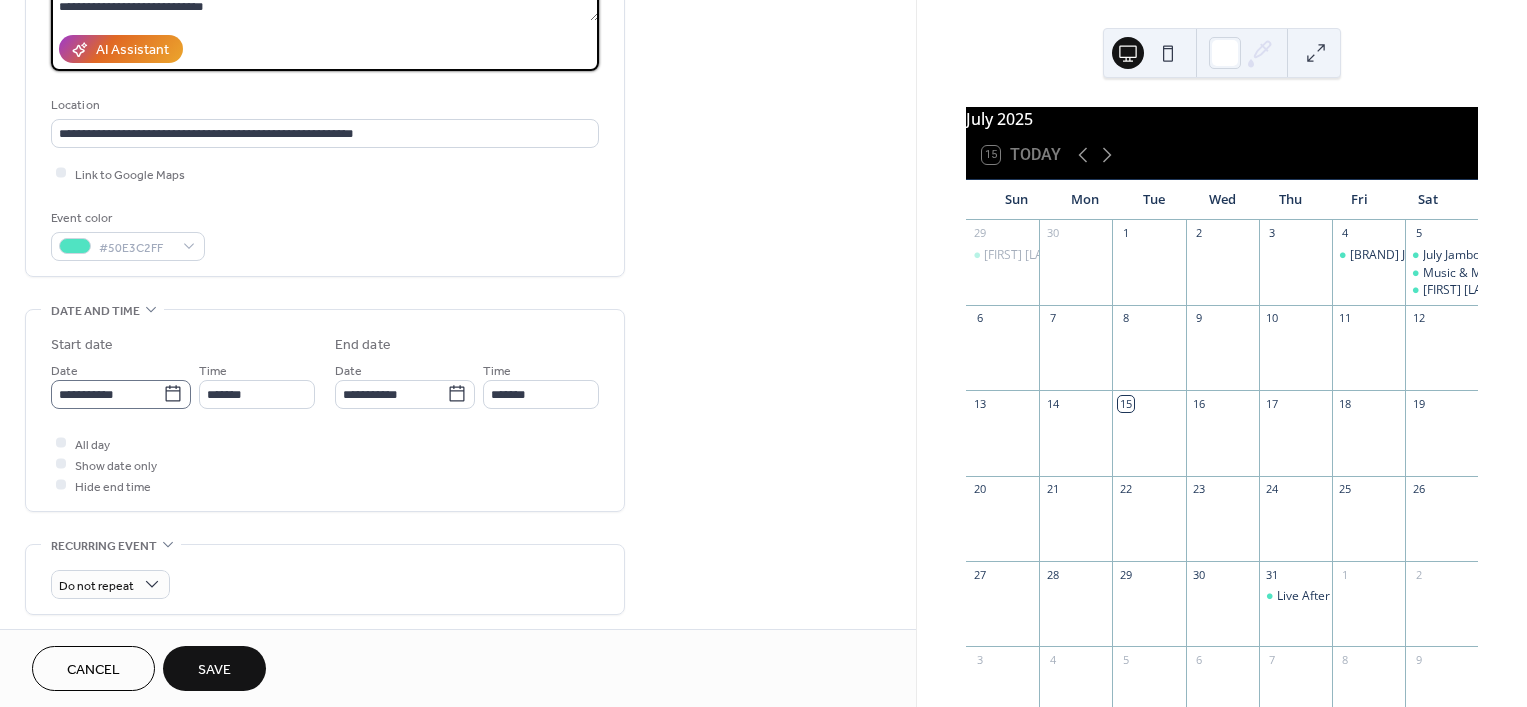 type on "**********" 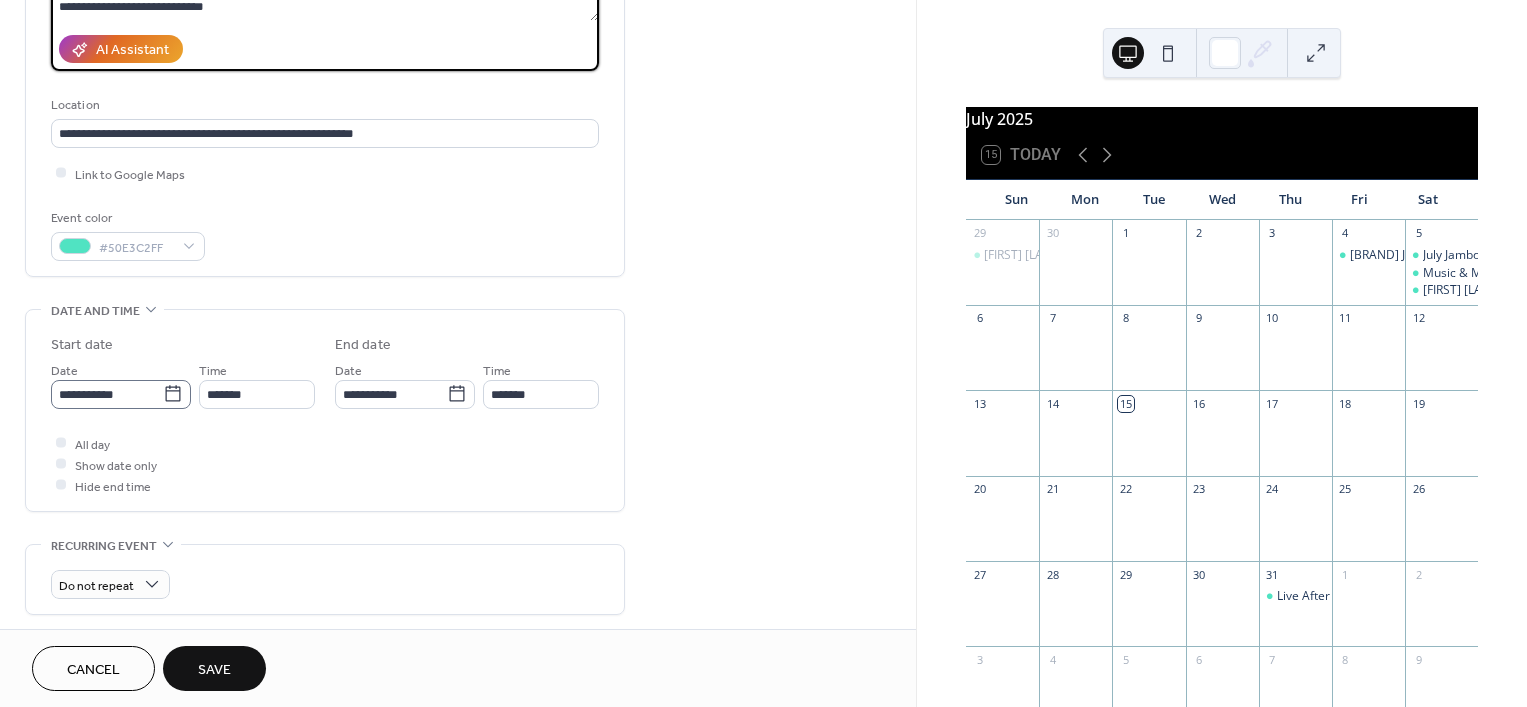 click 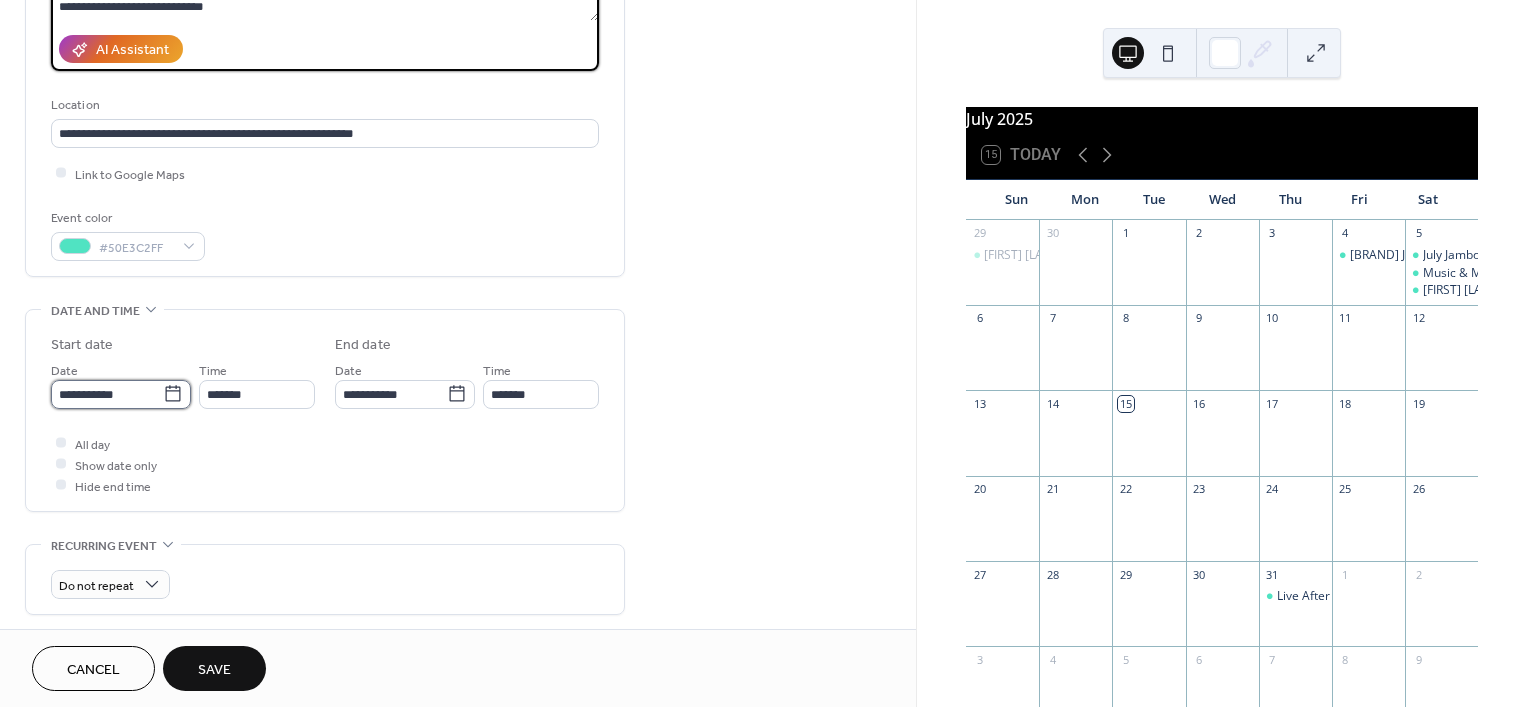click on "**********" at bounding box center [107, 394] 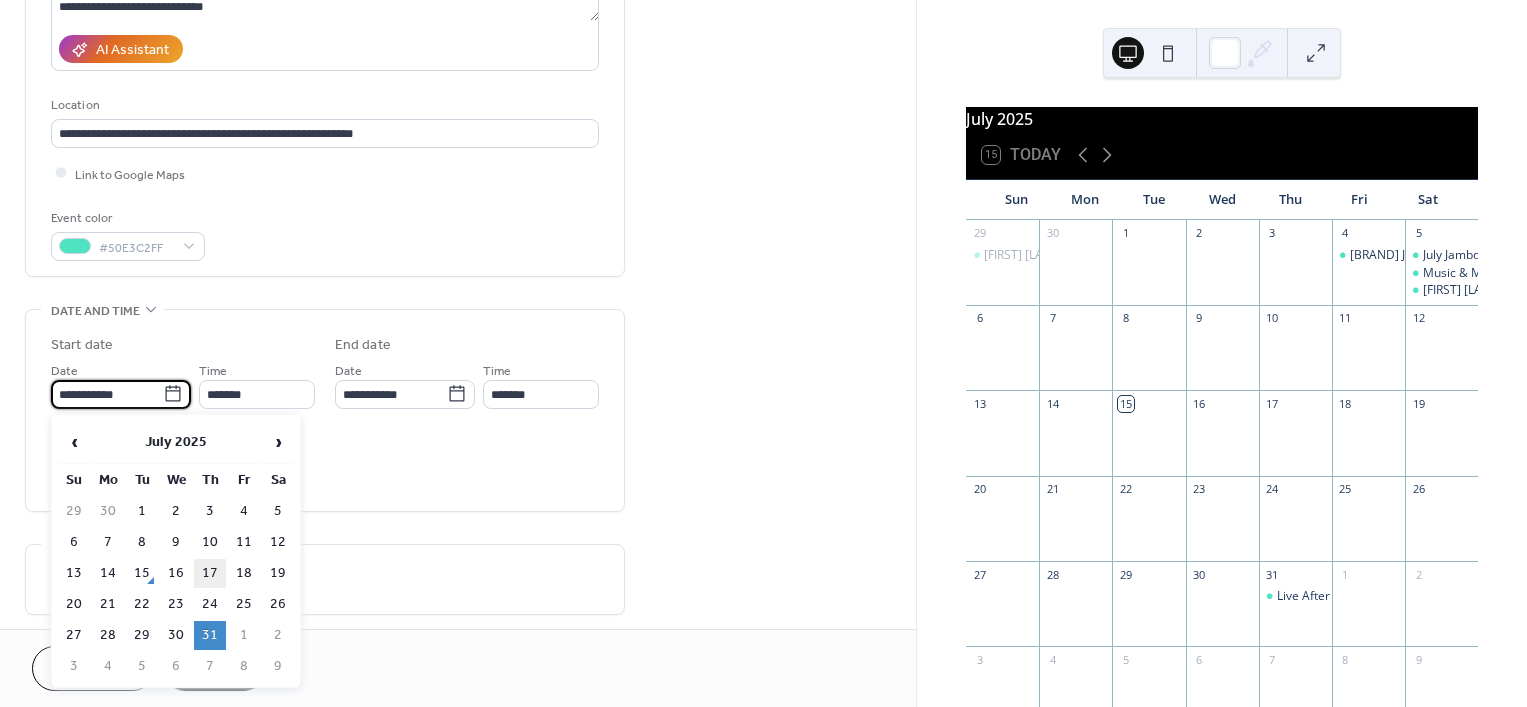 click on "17" at bounding box center [210, 573] 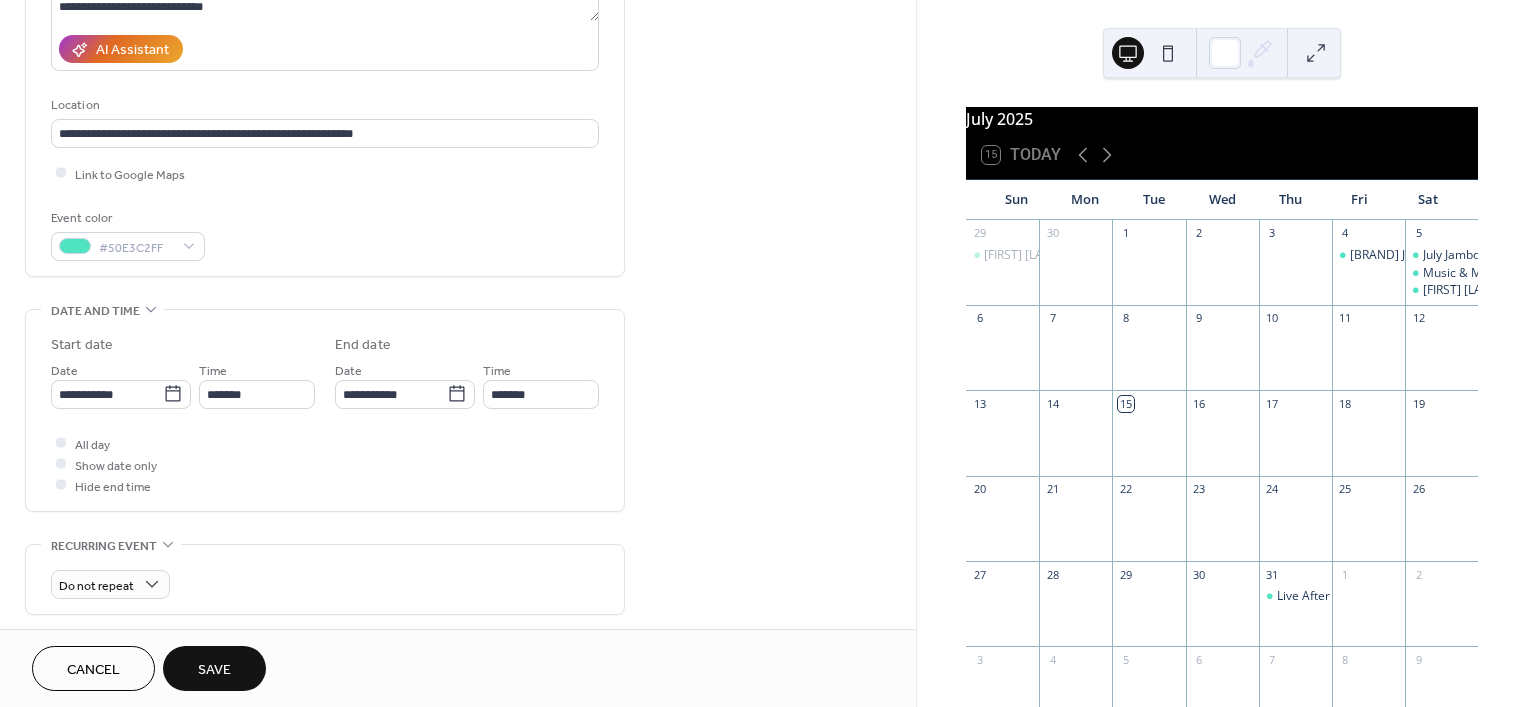 type on "**********" 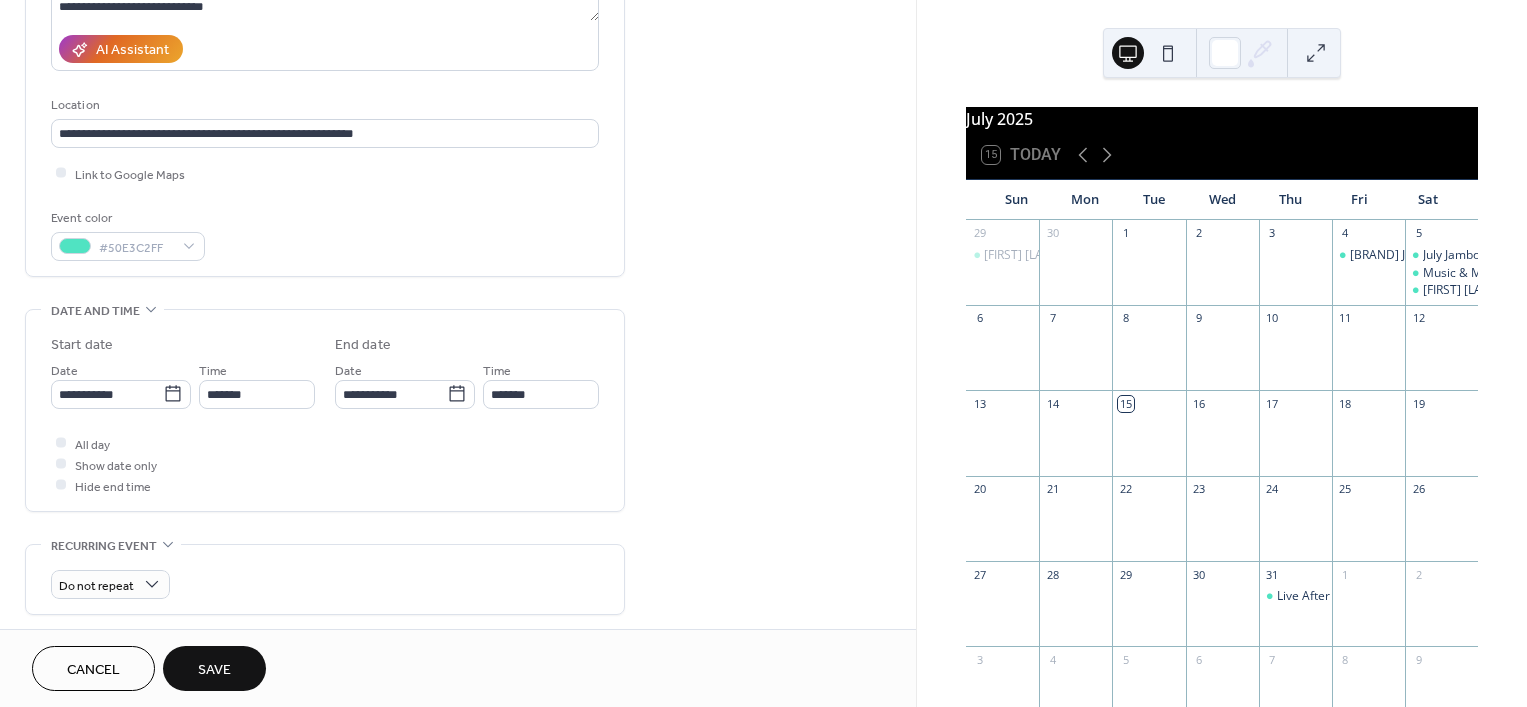type on "**********" 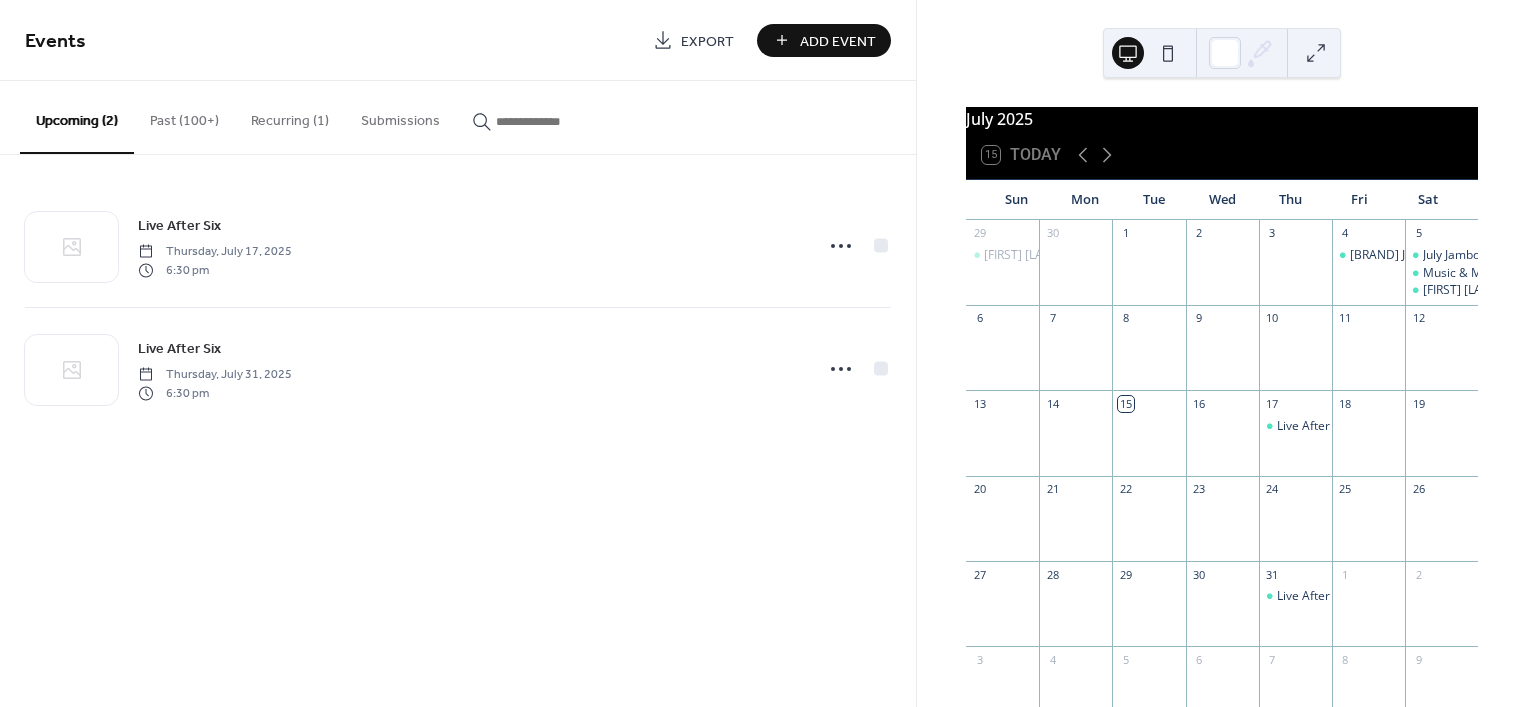 click on "Add Event" at bounding box center [824, 40] 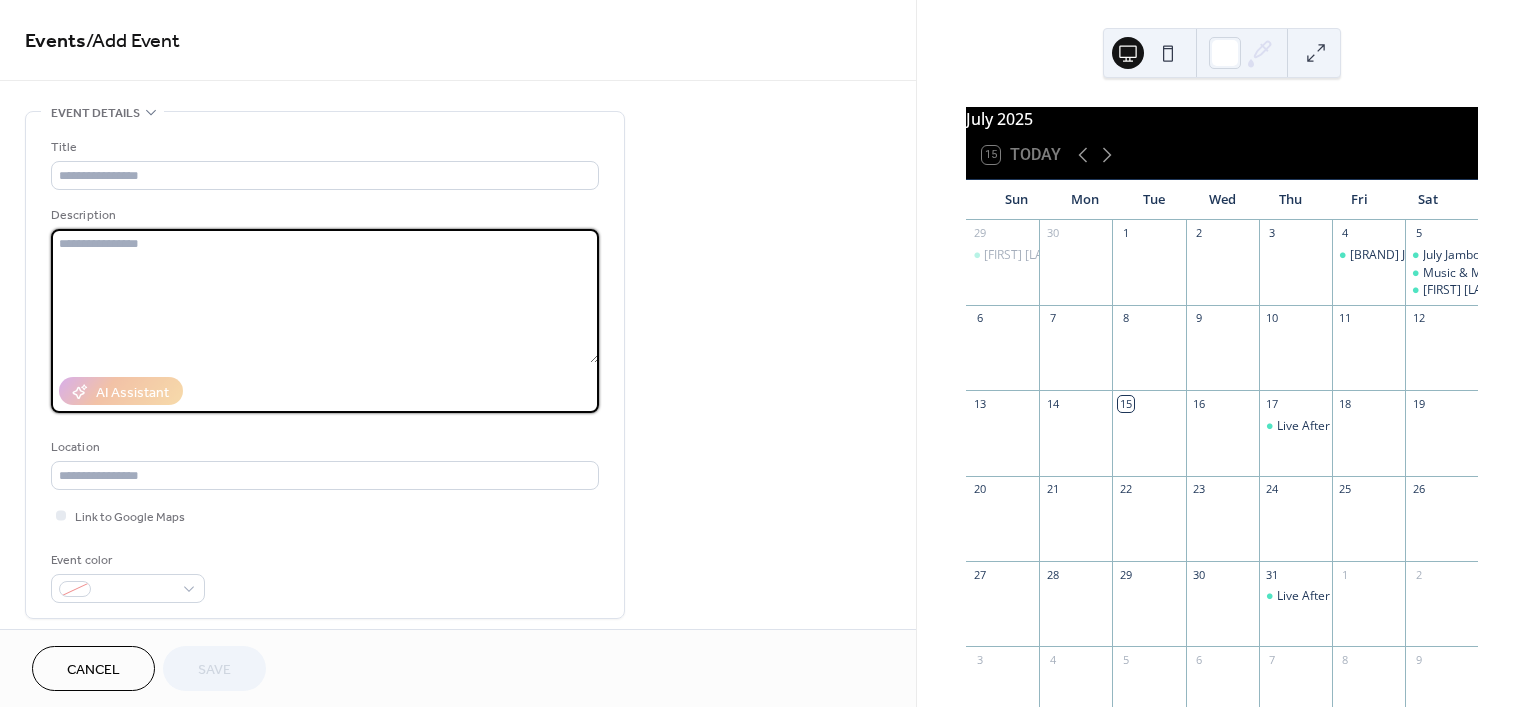 drag, startPoint x: 308, startPoint y: 260, endPoint x: 342, endPoint y: 238, distance: 40.496914 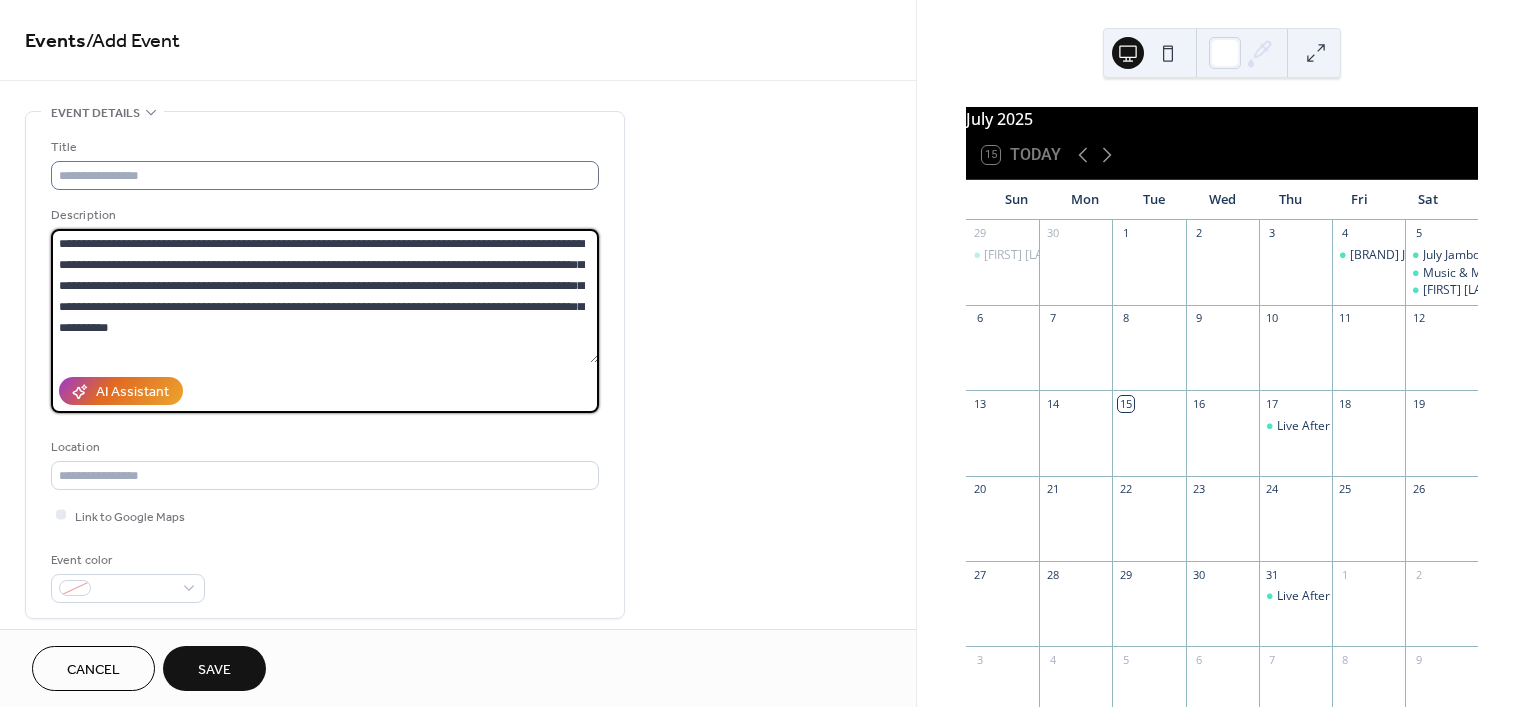 type on "**********" 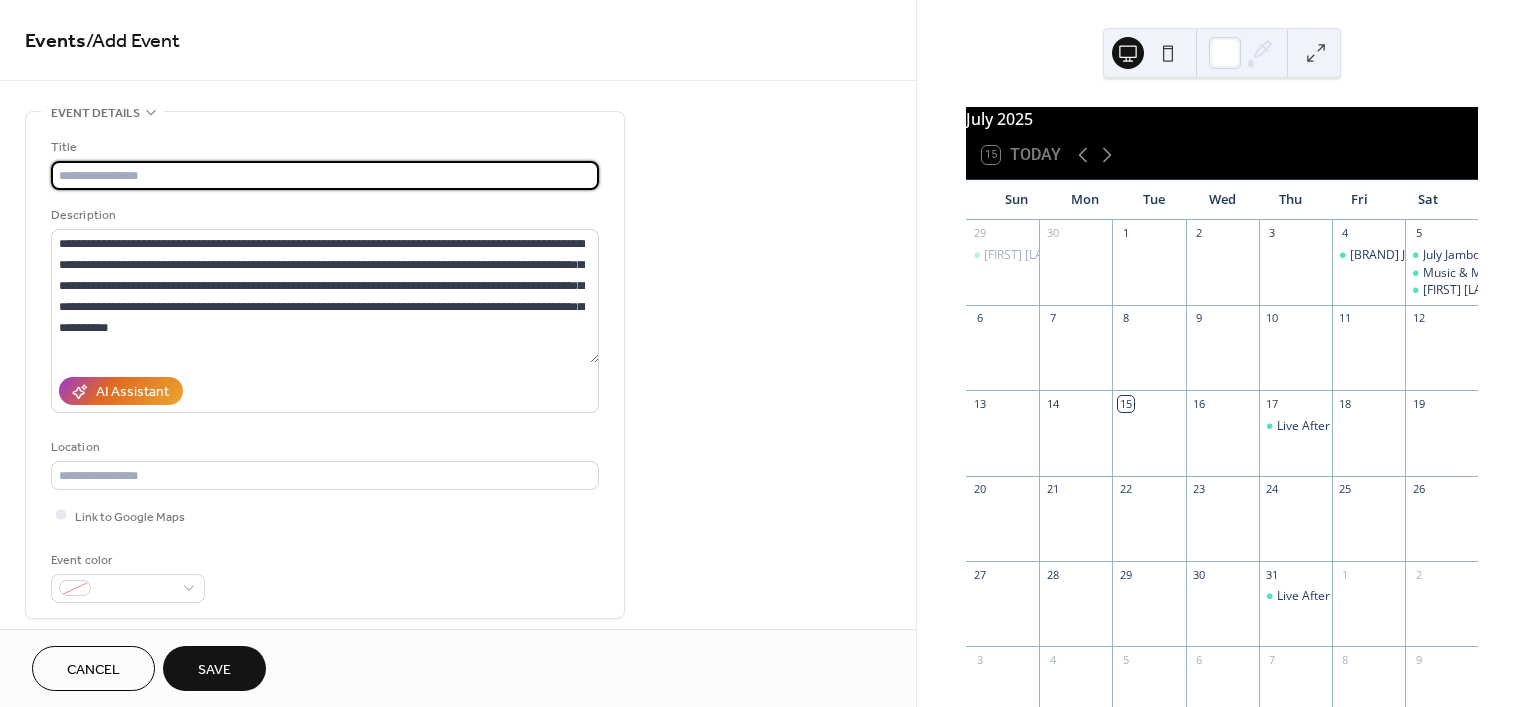 click at bounding box center (325, 175) 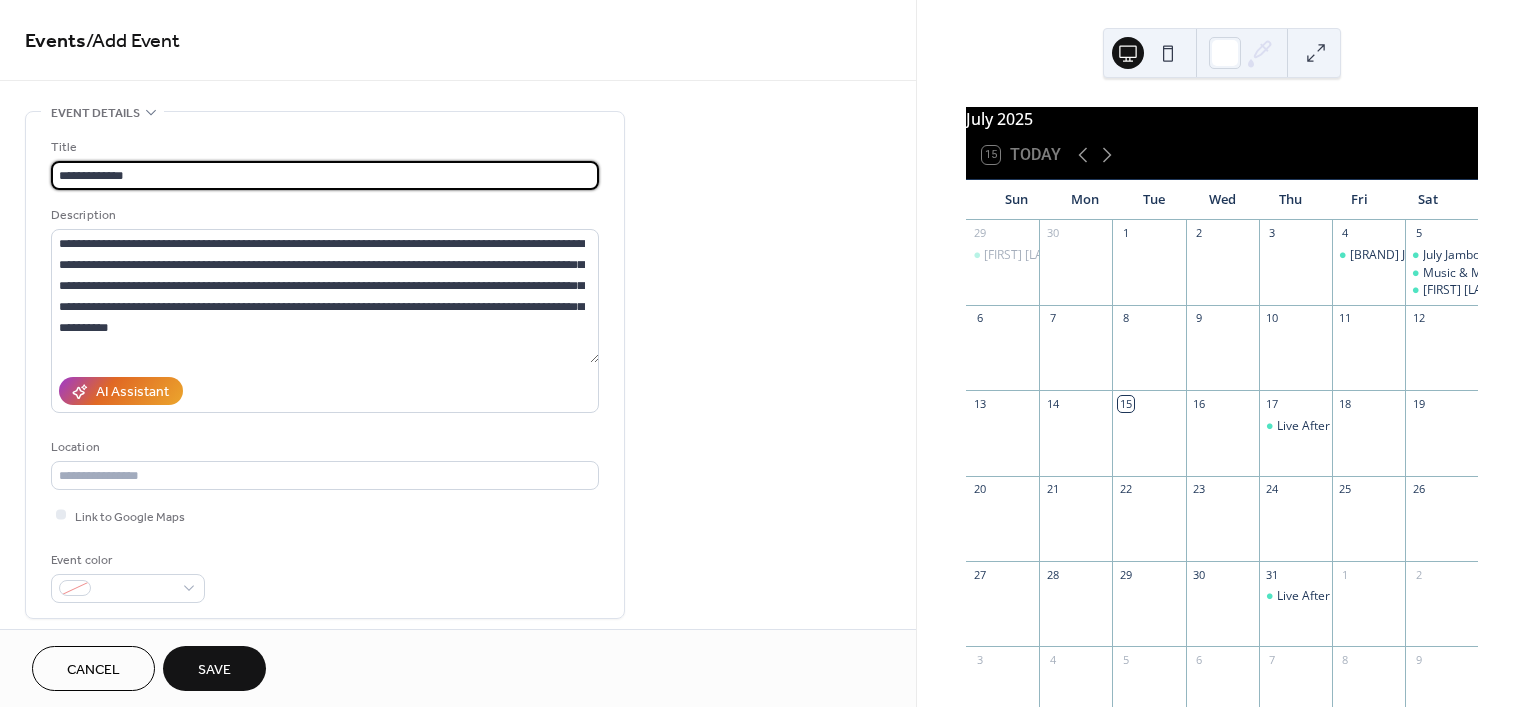 type on "**********" 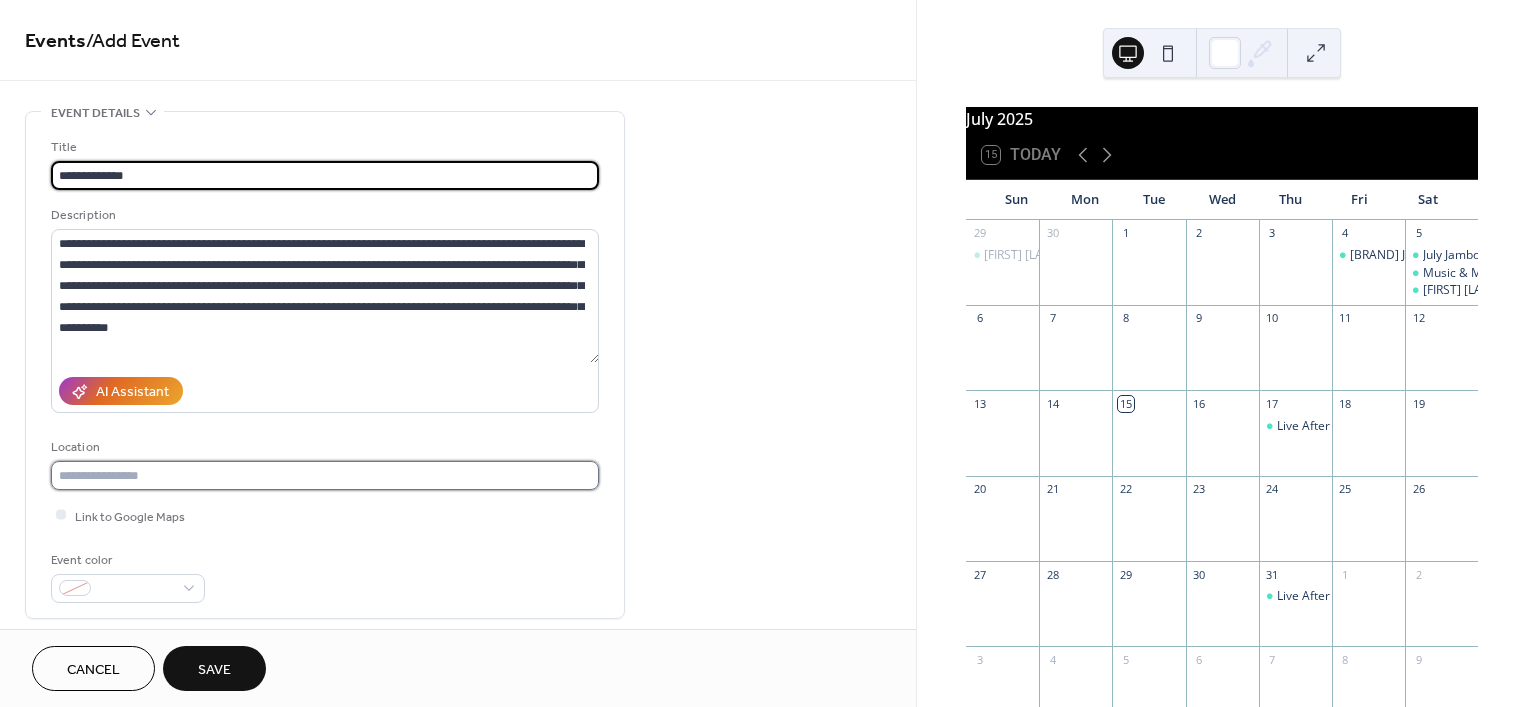 drag, startPoint x: 142, startPoint y: 480, endPoint x: 144, endPoint y: 469, distance: 11.18034 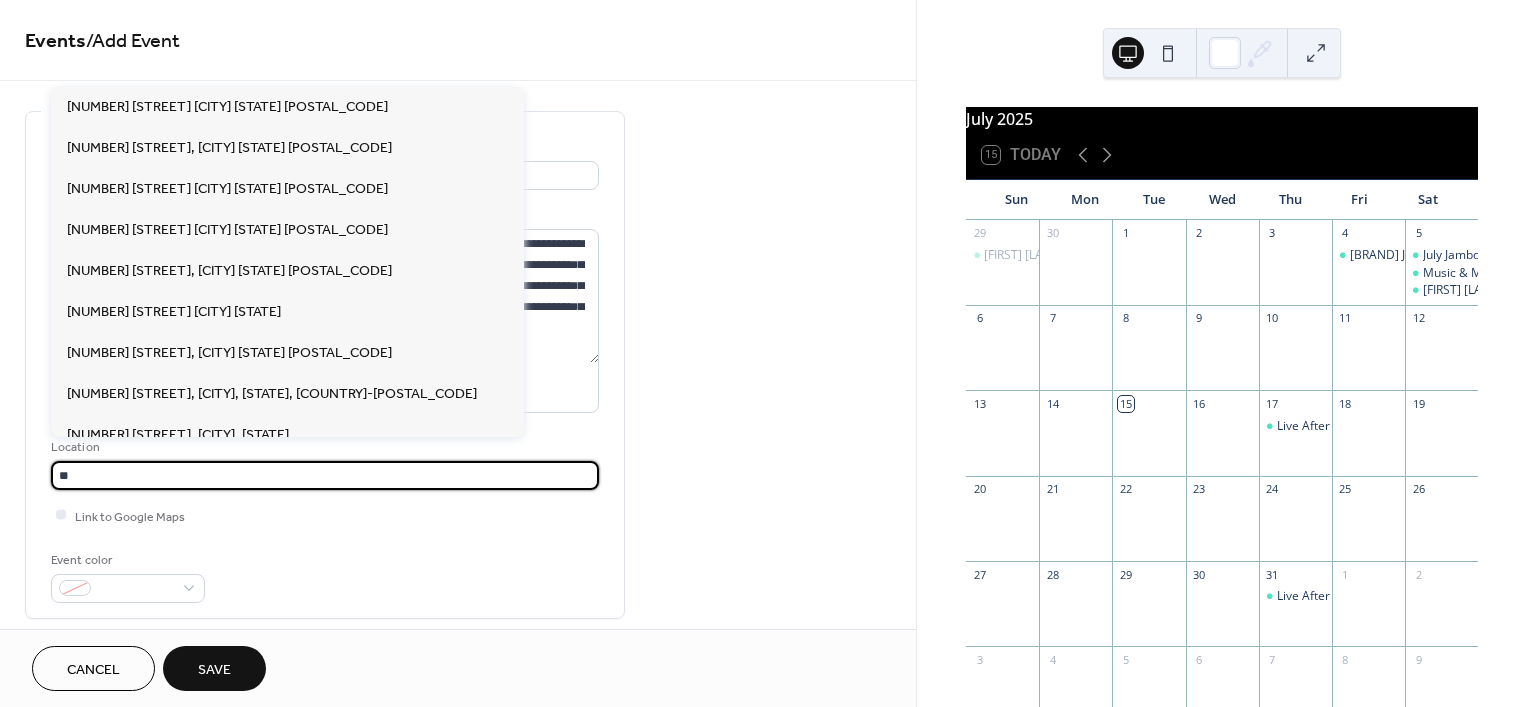 type on "*" 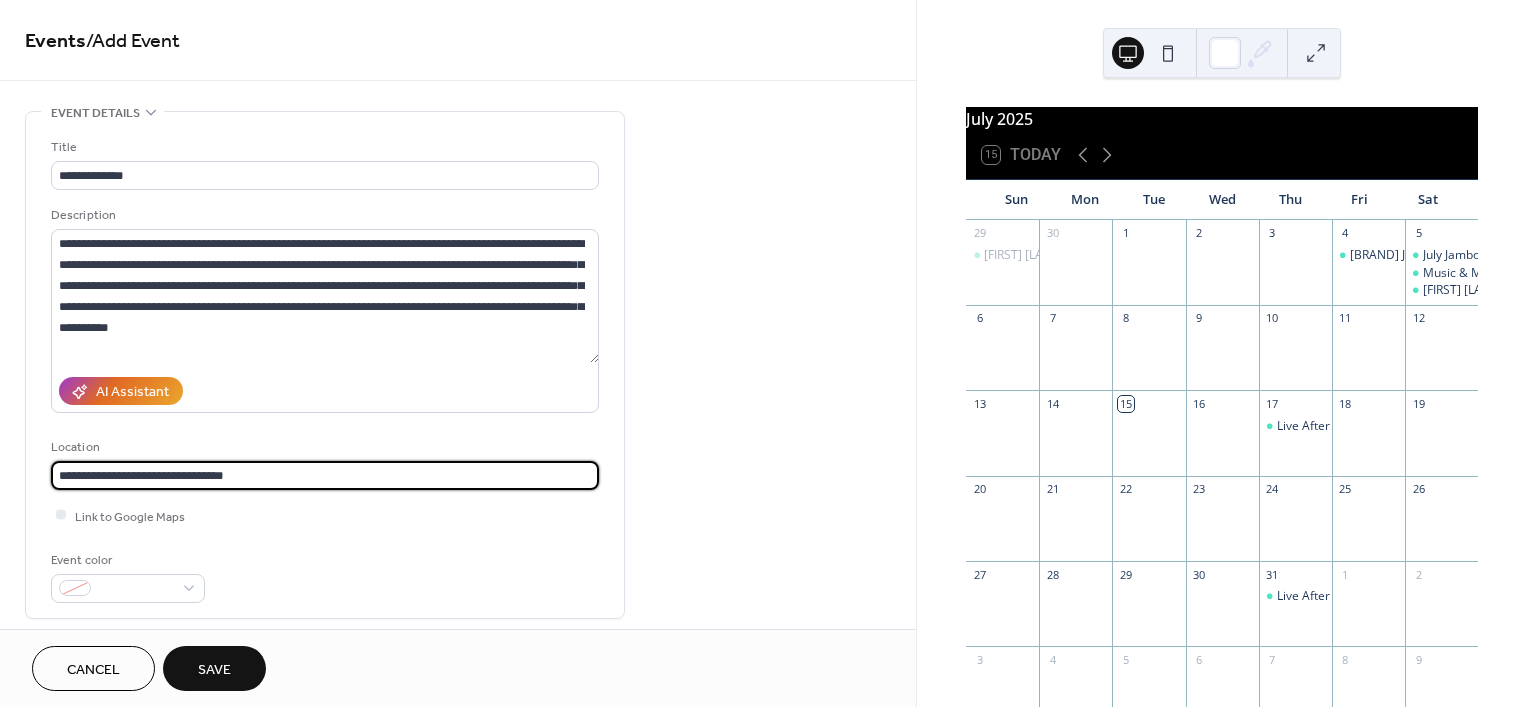 type on "**********" 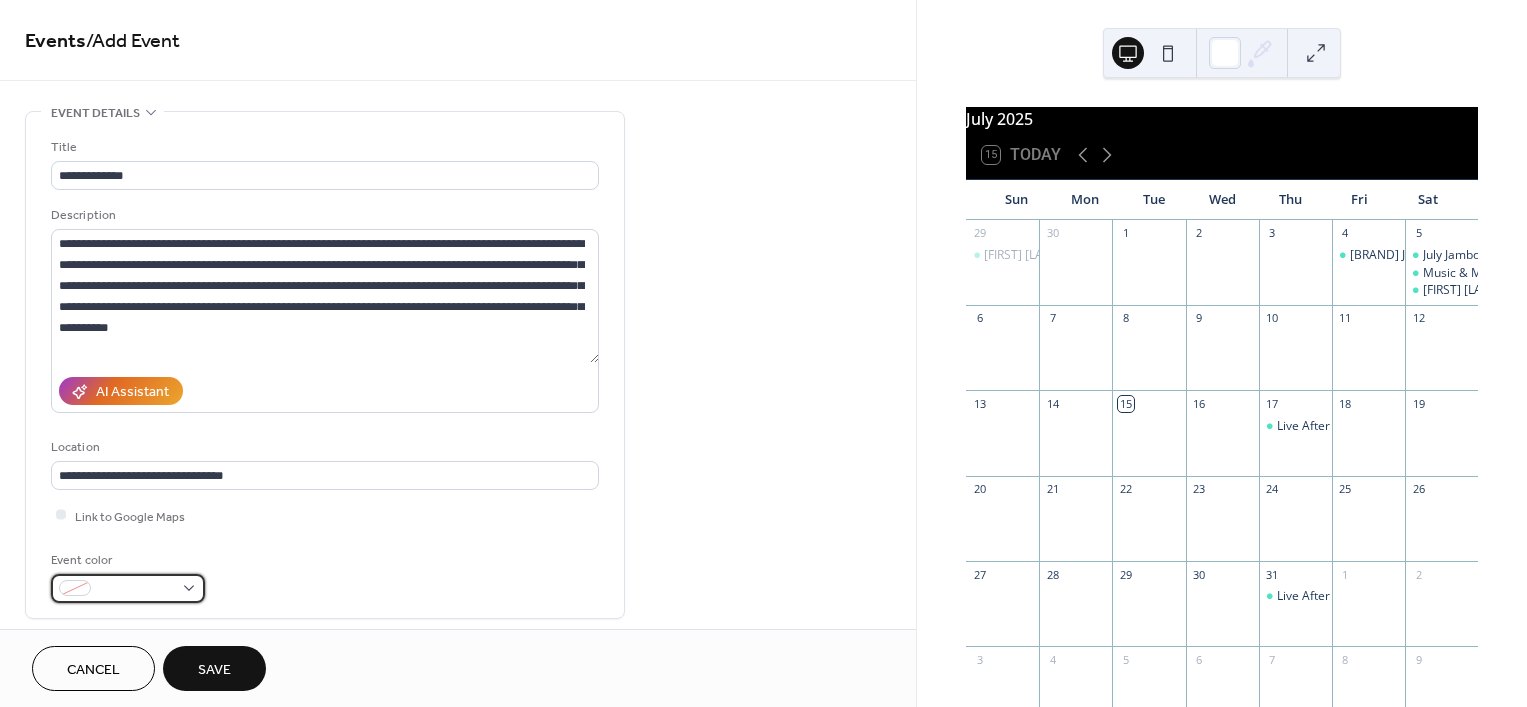 click at bounding box center [136, 589] 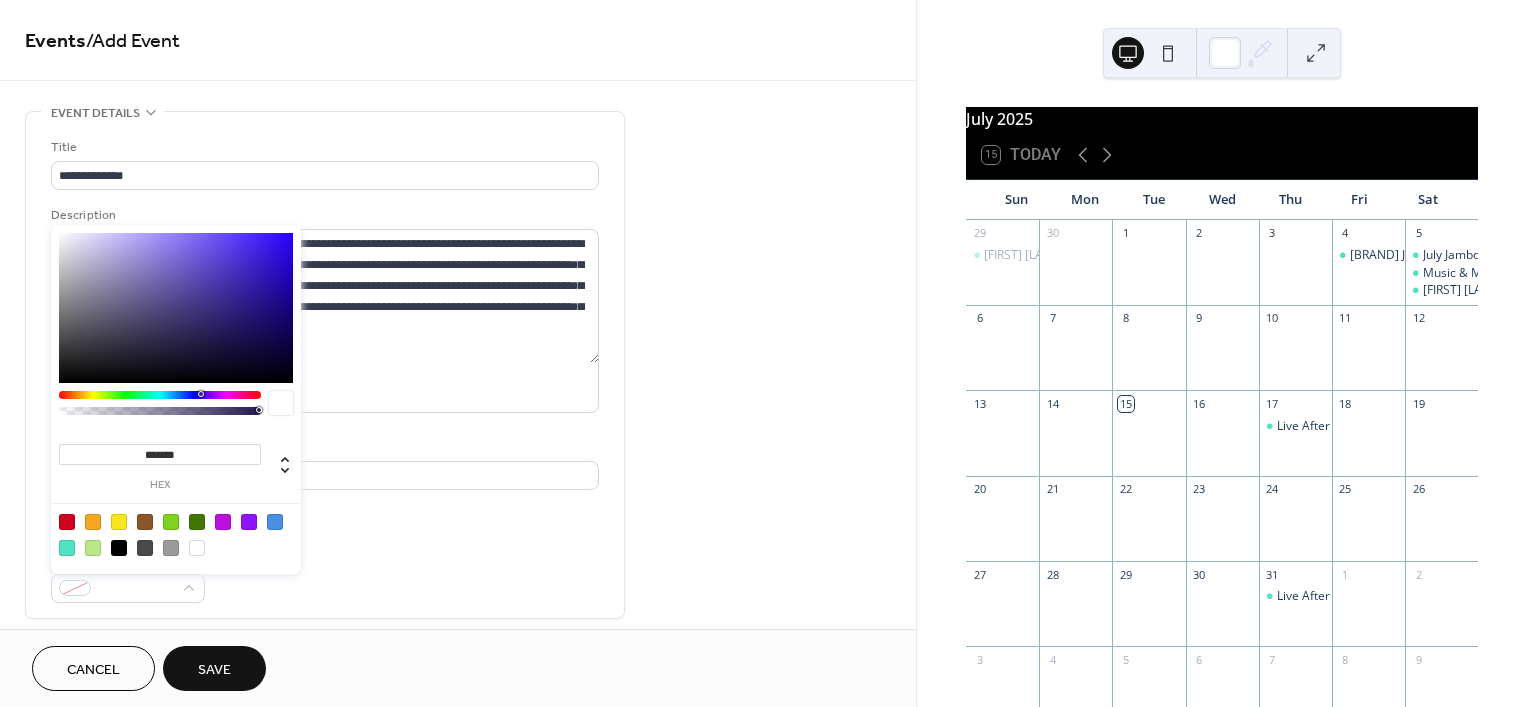 click at bounding box center [67, 548] 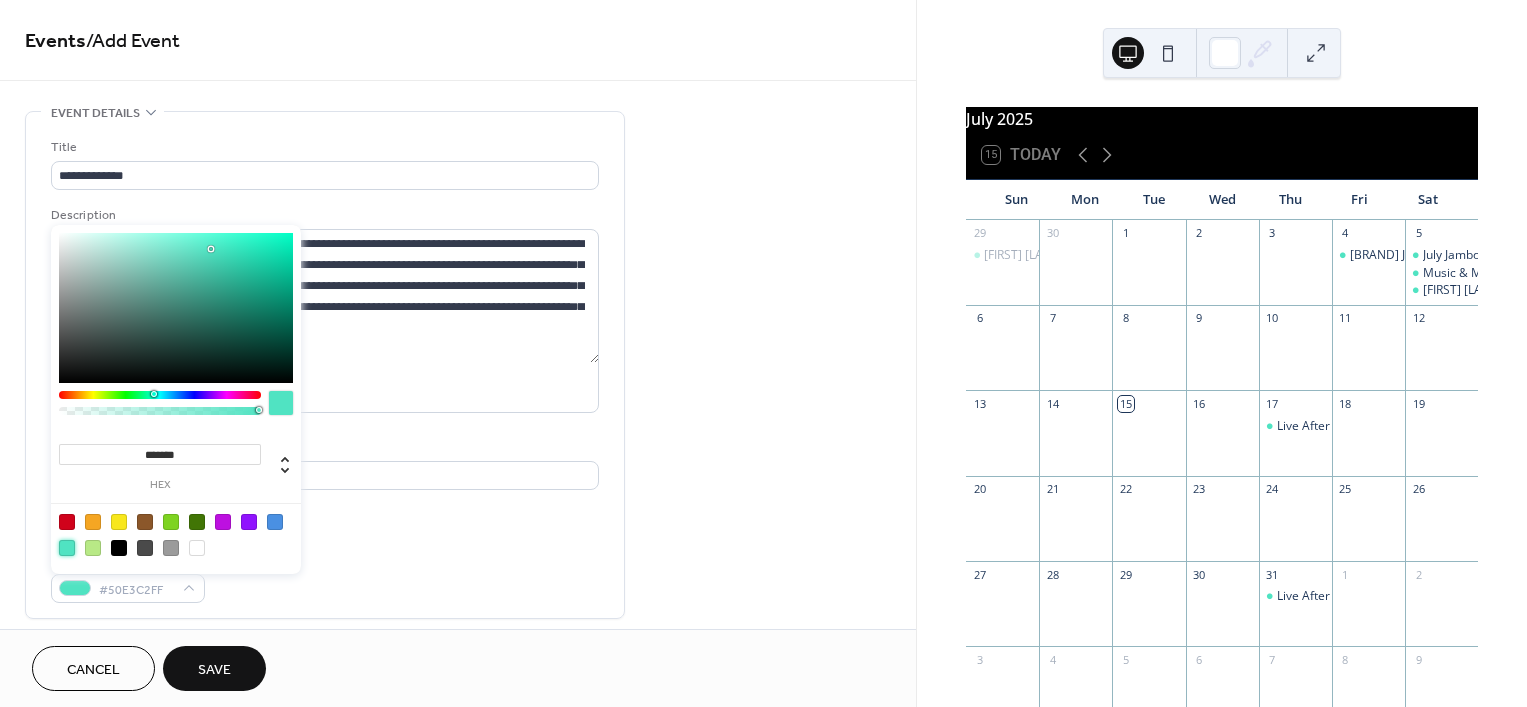 click on "**********" at bounding box center (458, 798) 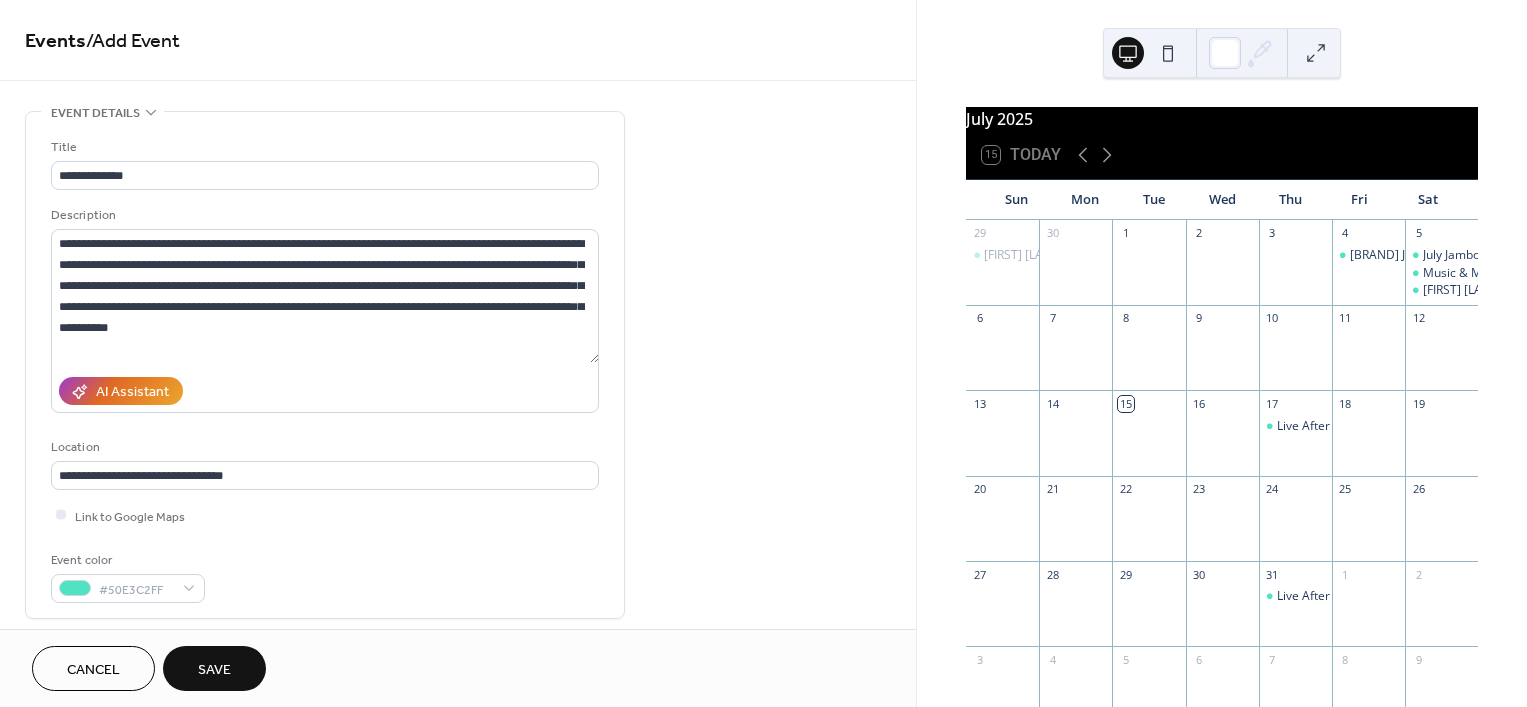 drag, startPoint x: 909, startPoint y: 209, endPoint x: 916, endPoint y: 302, distance: 93.26307 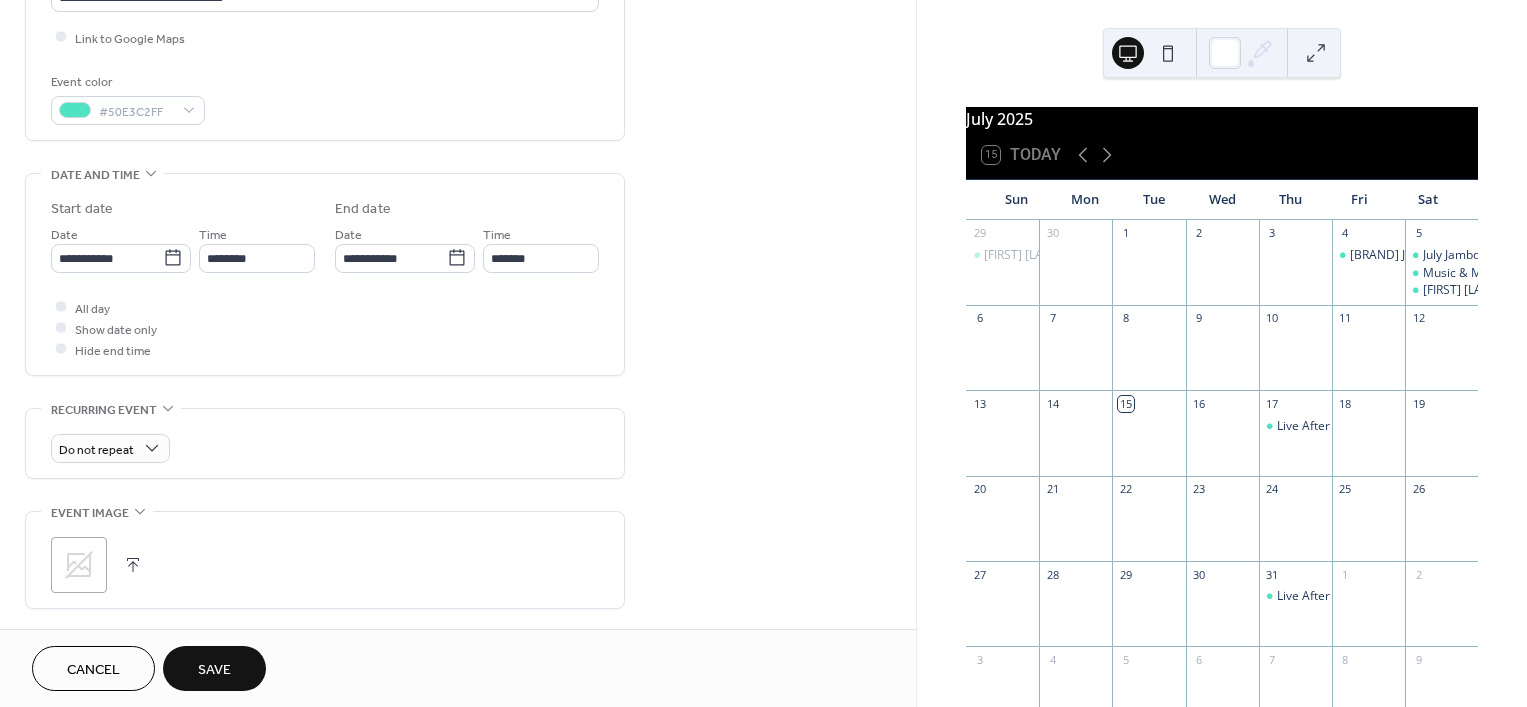 scroll, scrollTop: 482, scrollLeft: 0, axis: vertical 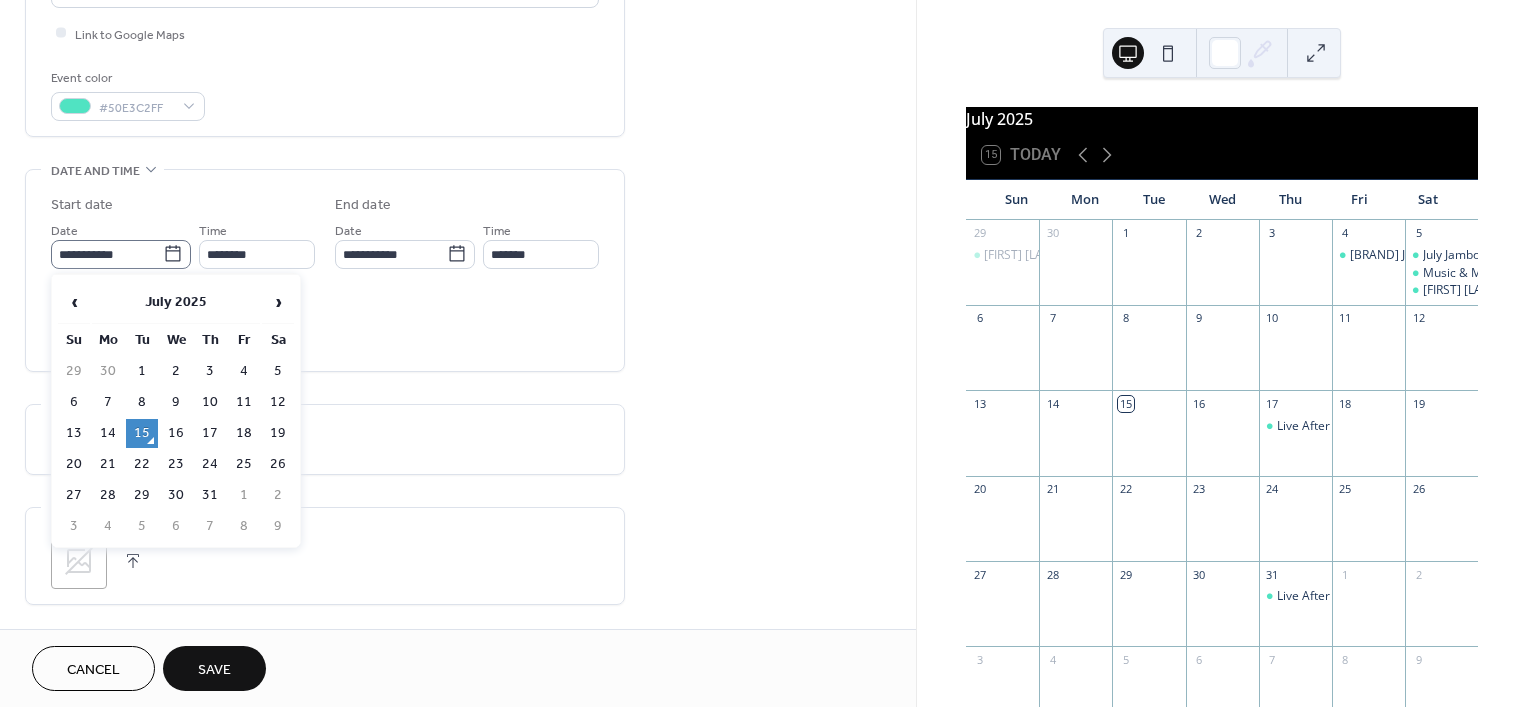 click 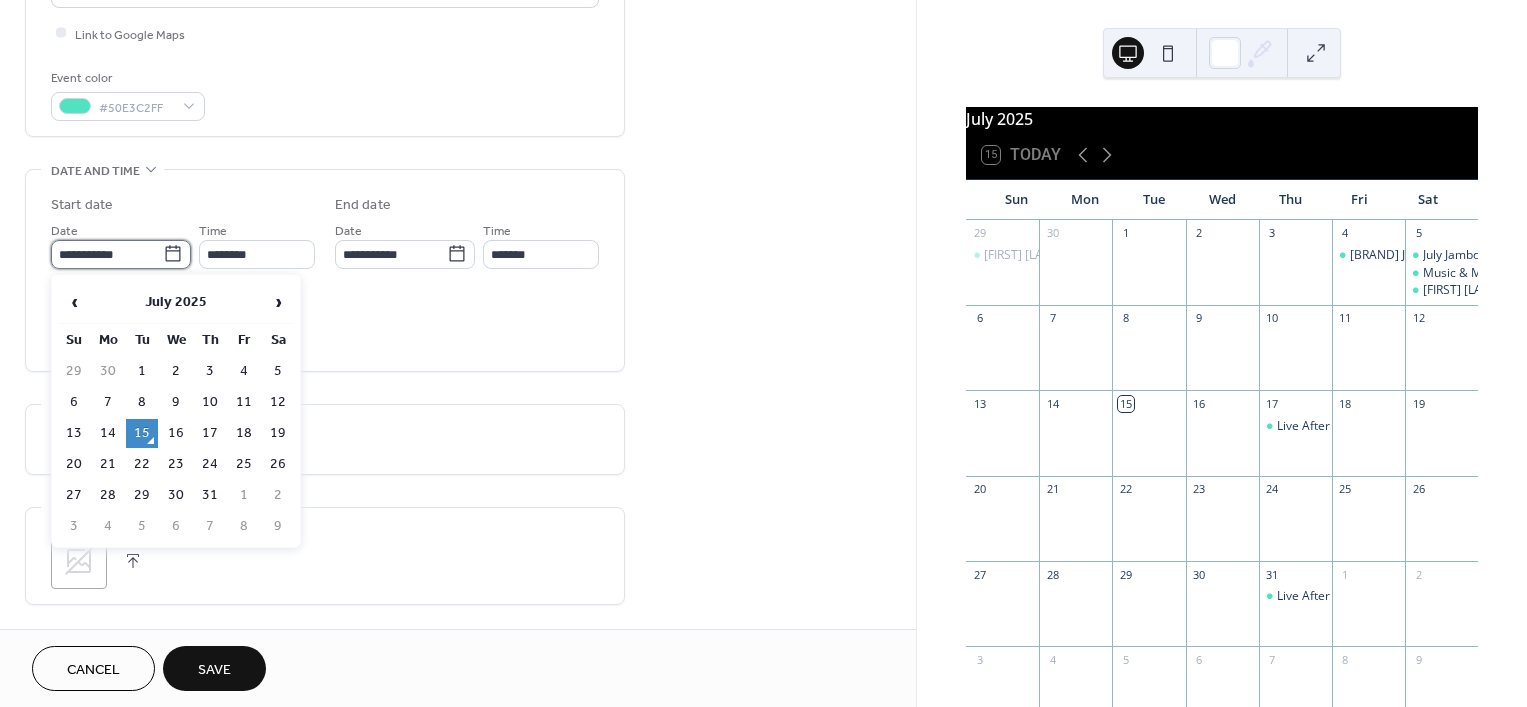 click on "**********" at bounding box center [107, 254] 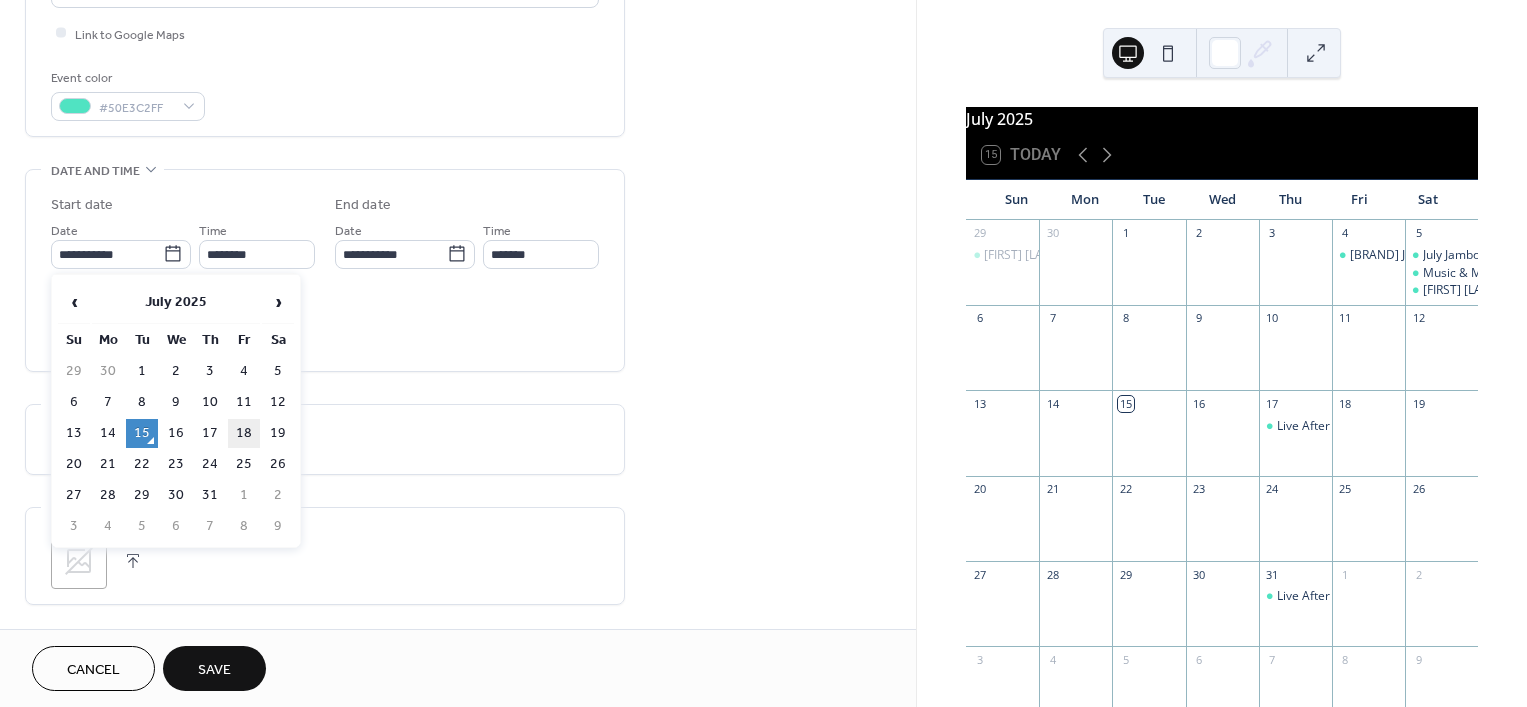 click on "18" at bounding box center [244, 433] 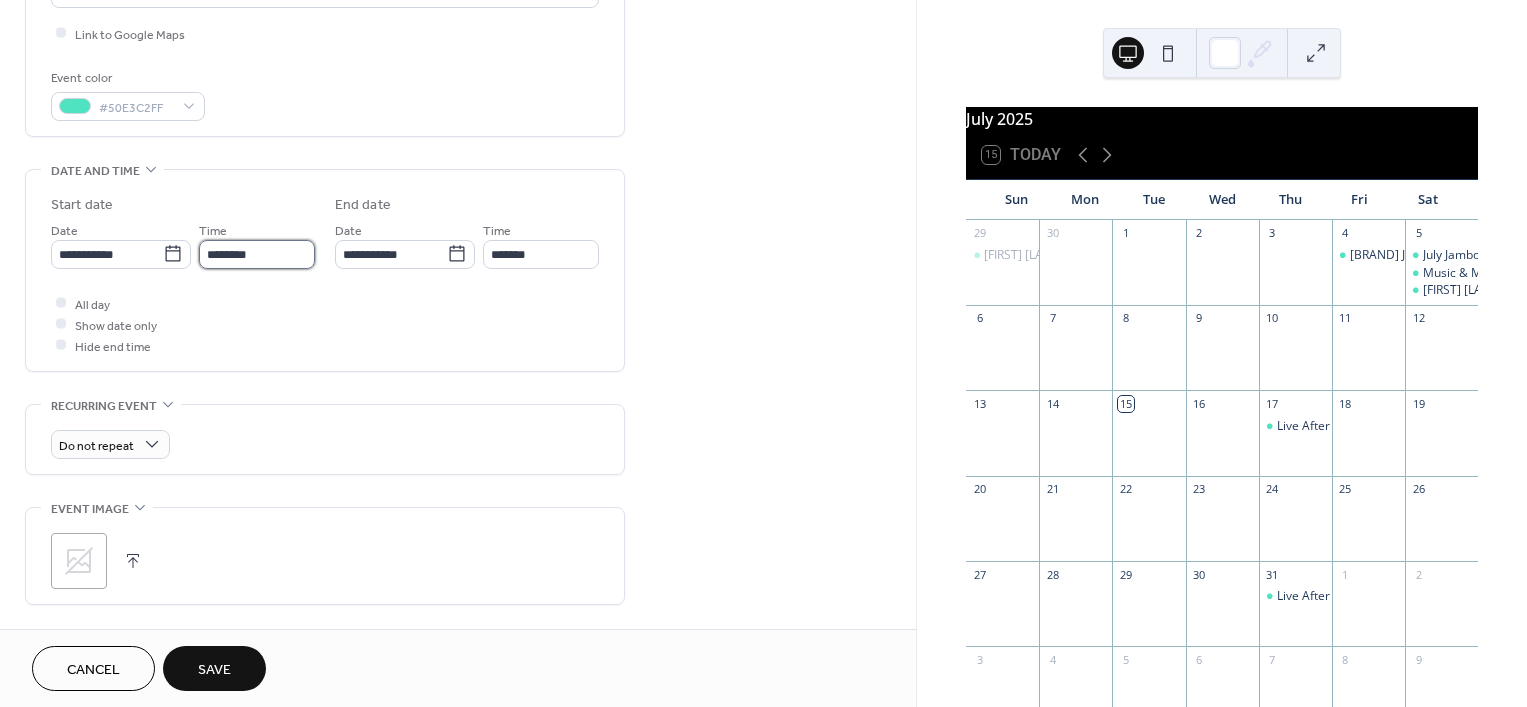 click on "********" at bounding box center [257, 254] 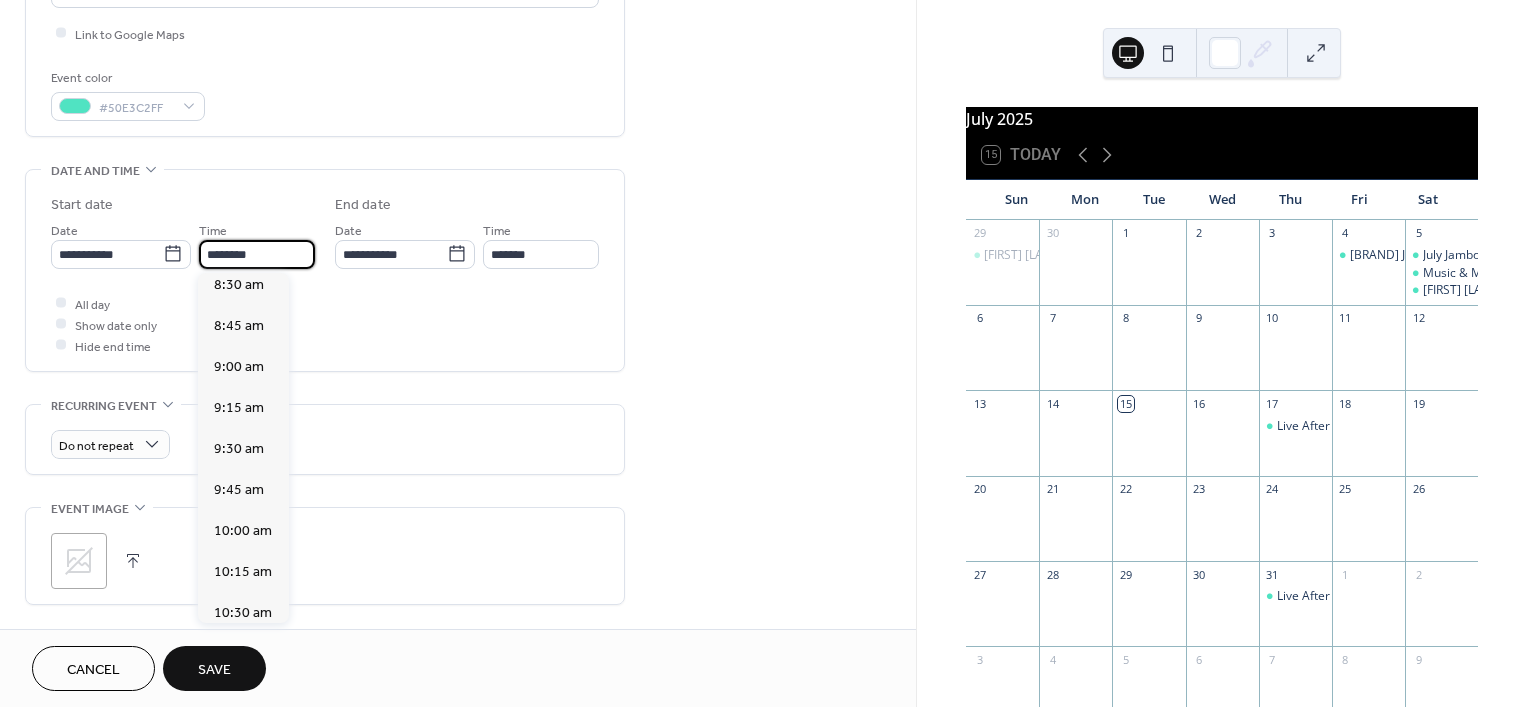 scroll, scrollTop: 1398, scrollLeft: 0, axis: vertical 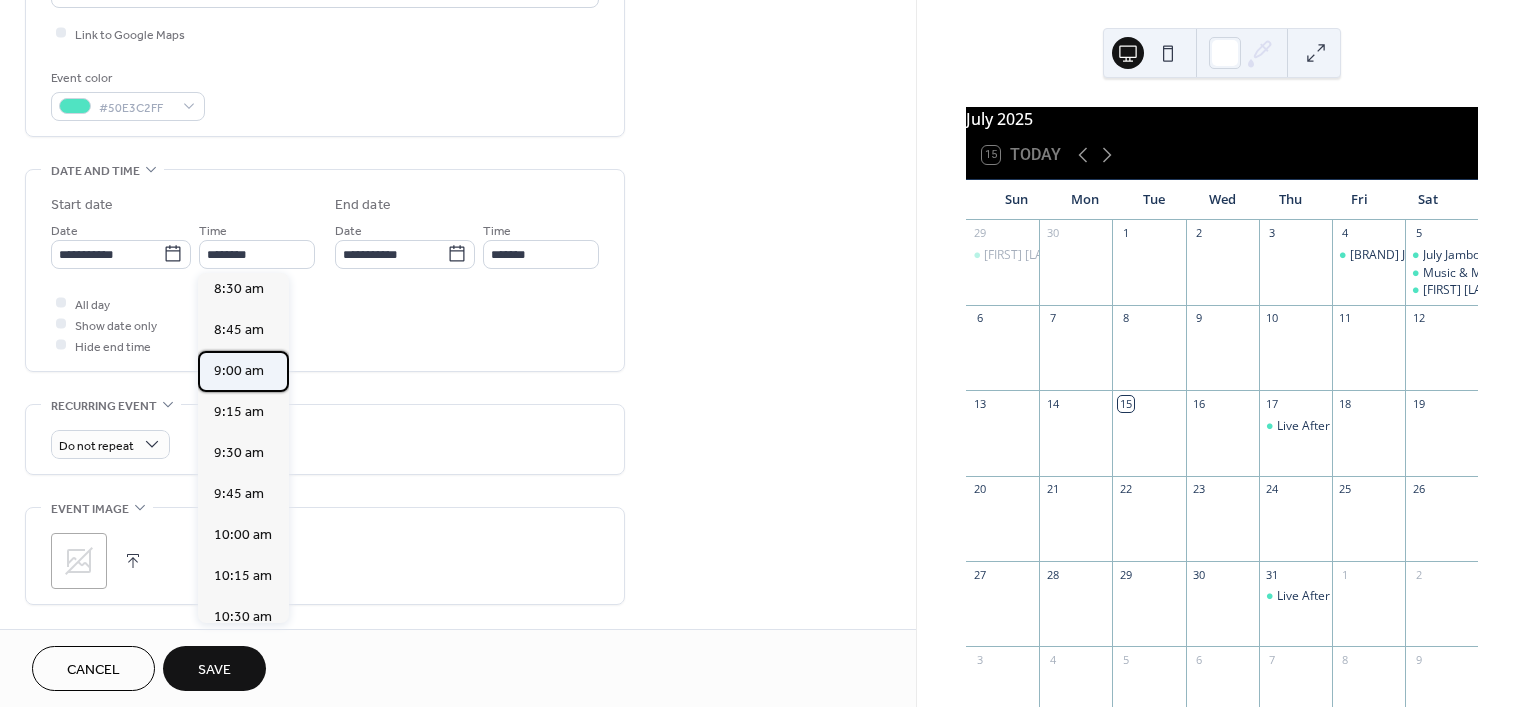 click on "9:00 am" at bounding box center [239, 371] 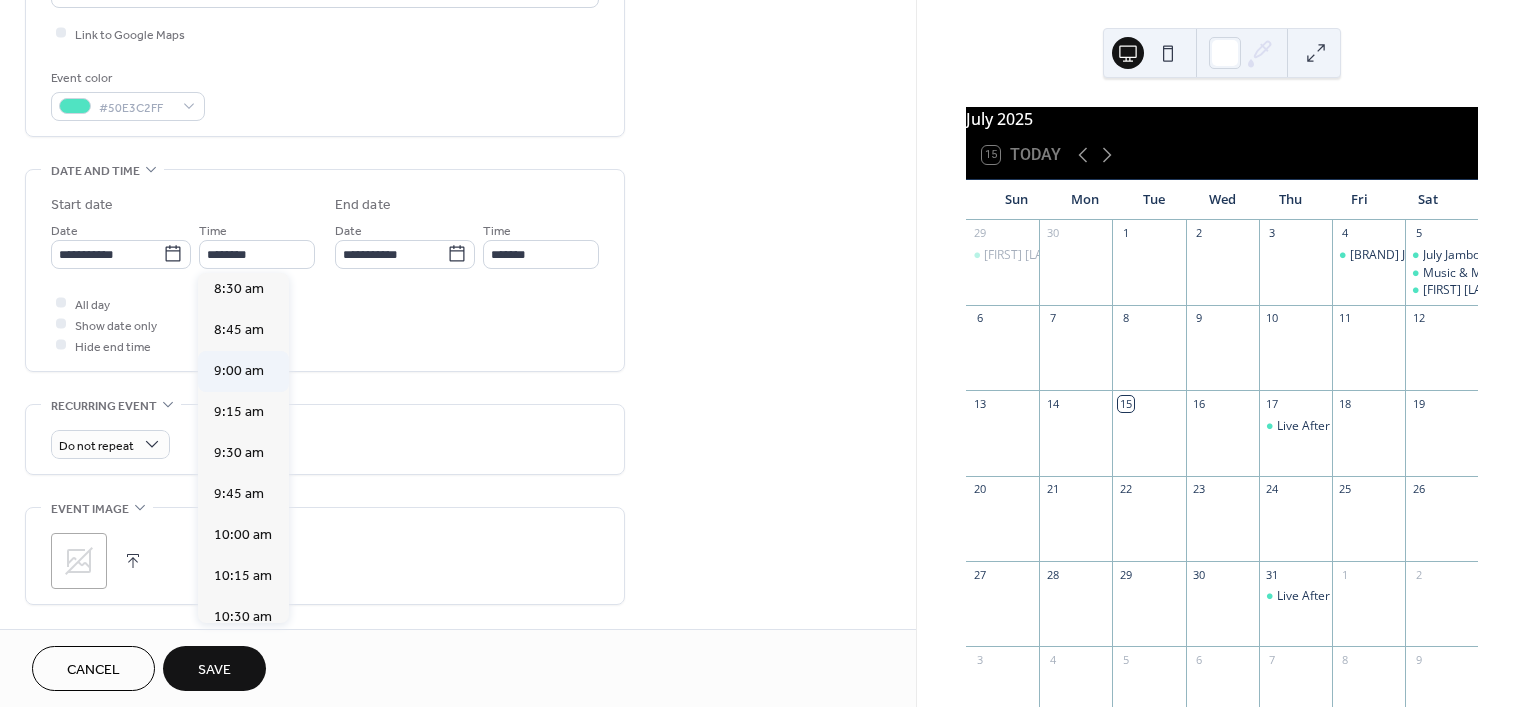type on "*******" 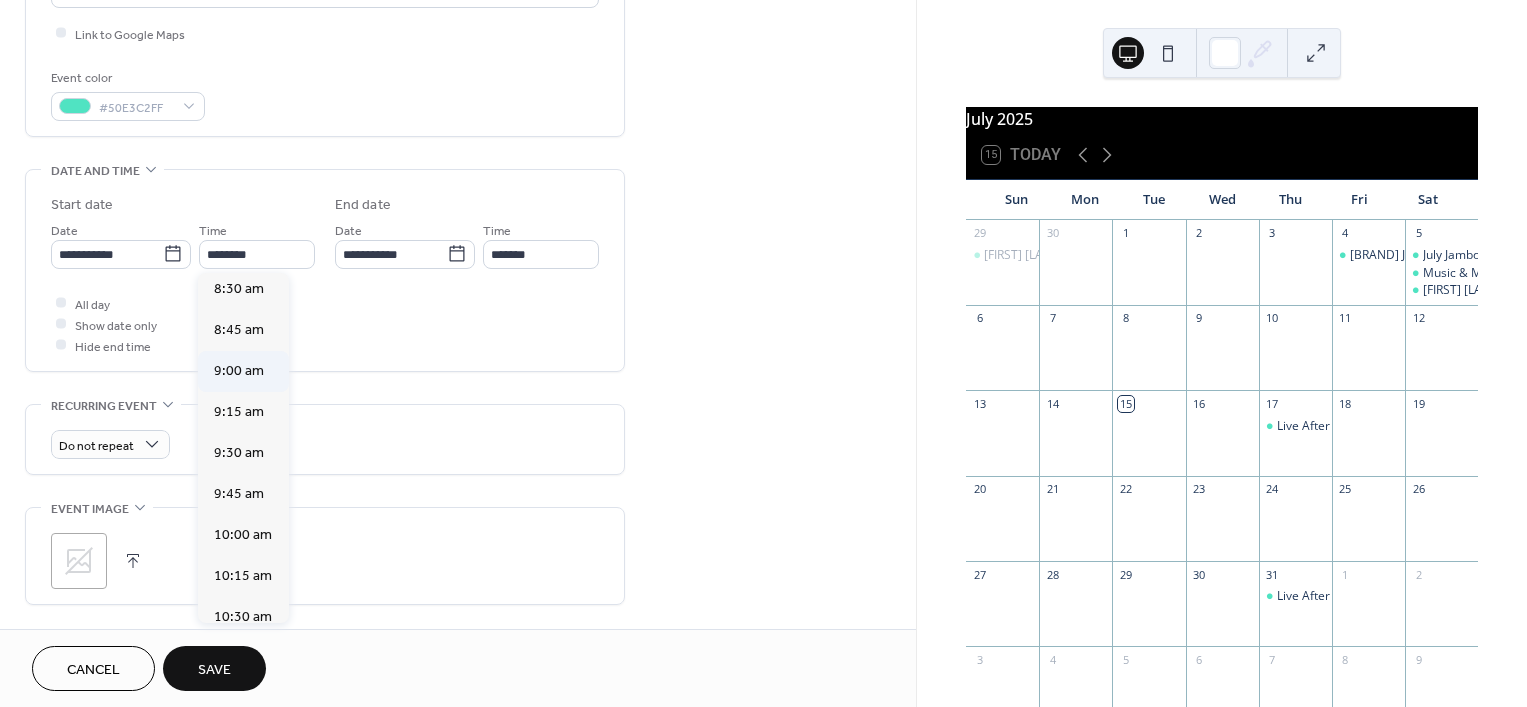 type on "********" 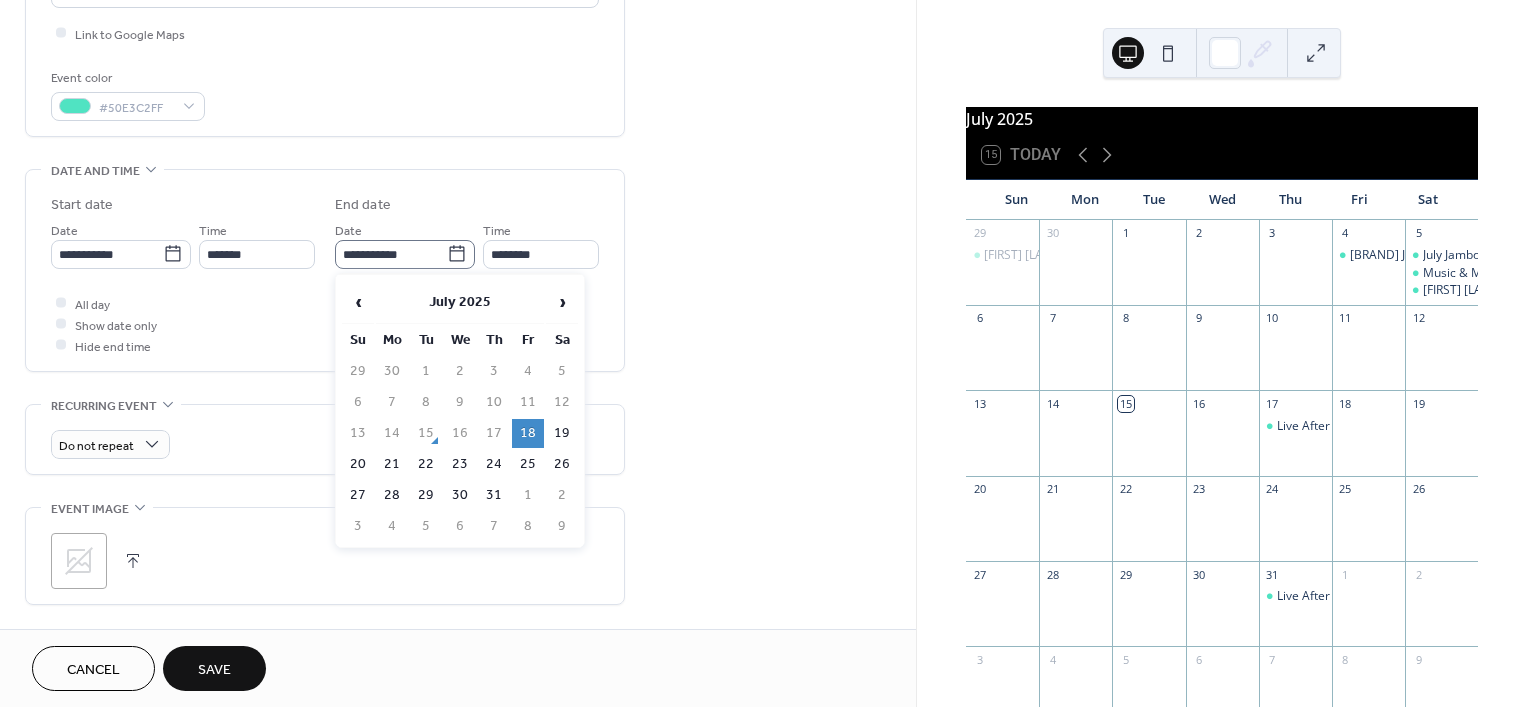 click 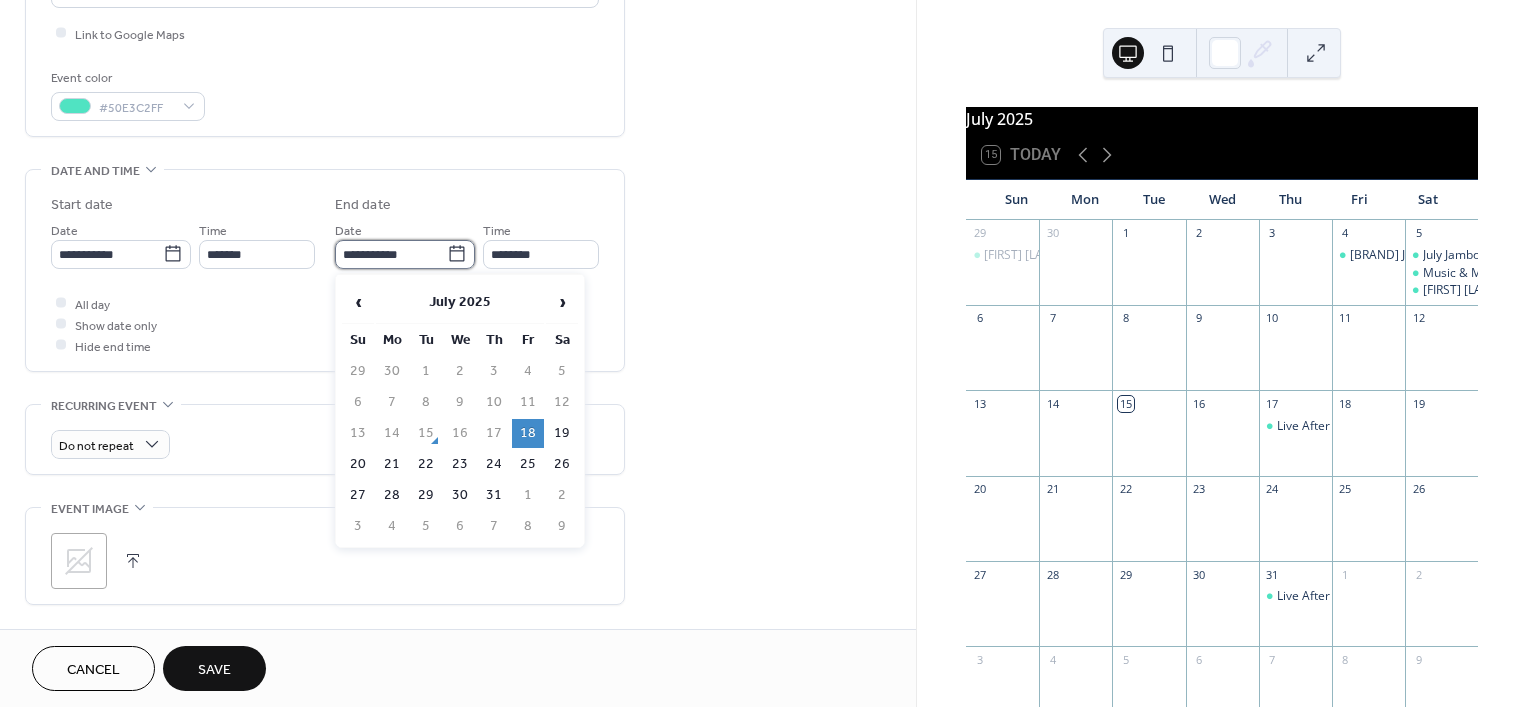 click on "**********" at bounding box center [391, 254] 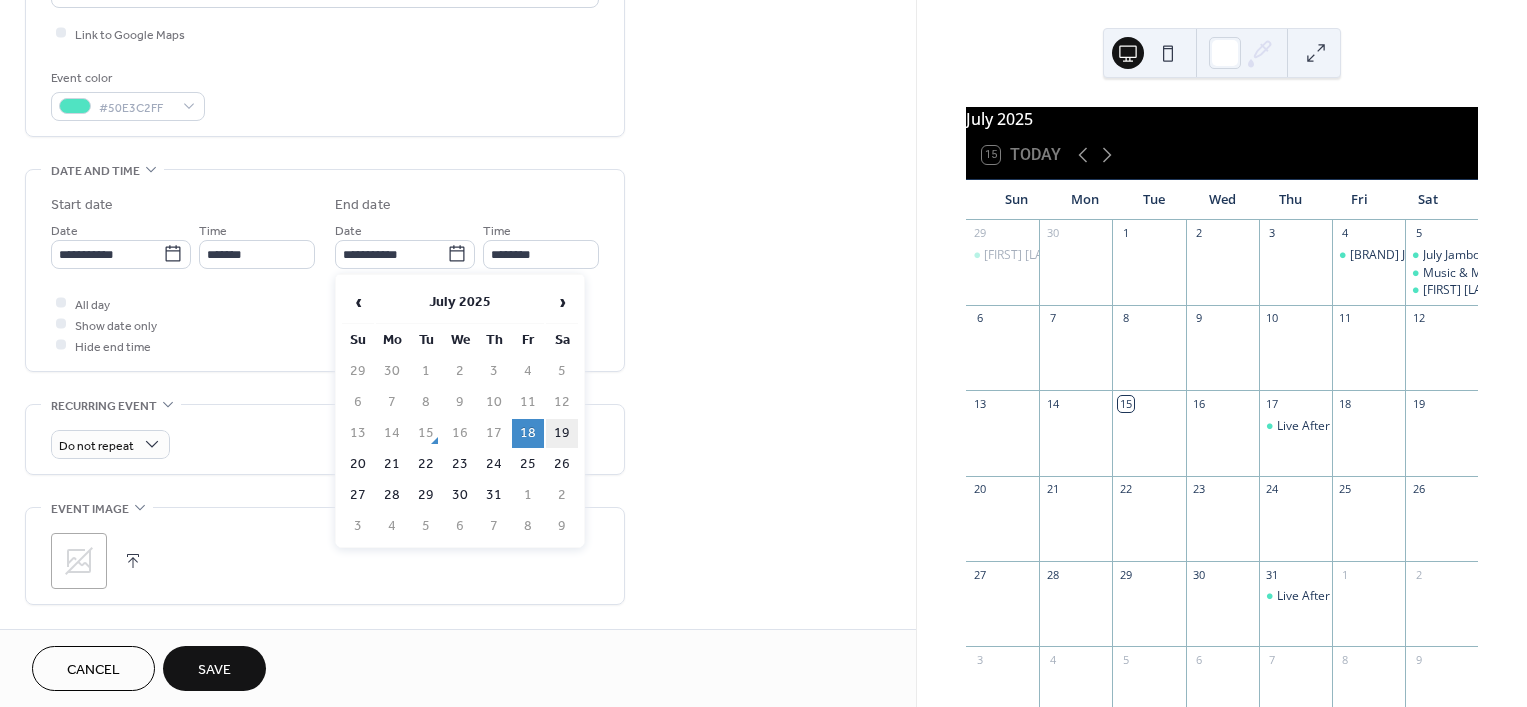 click on "19" at bounding box center (562, 433) 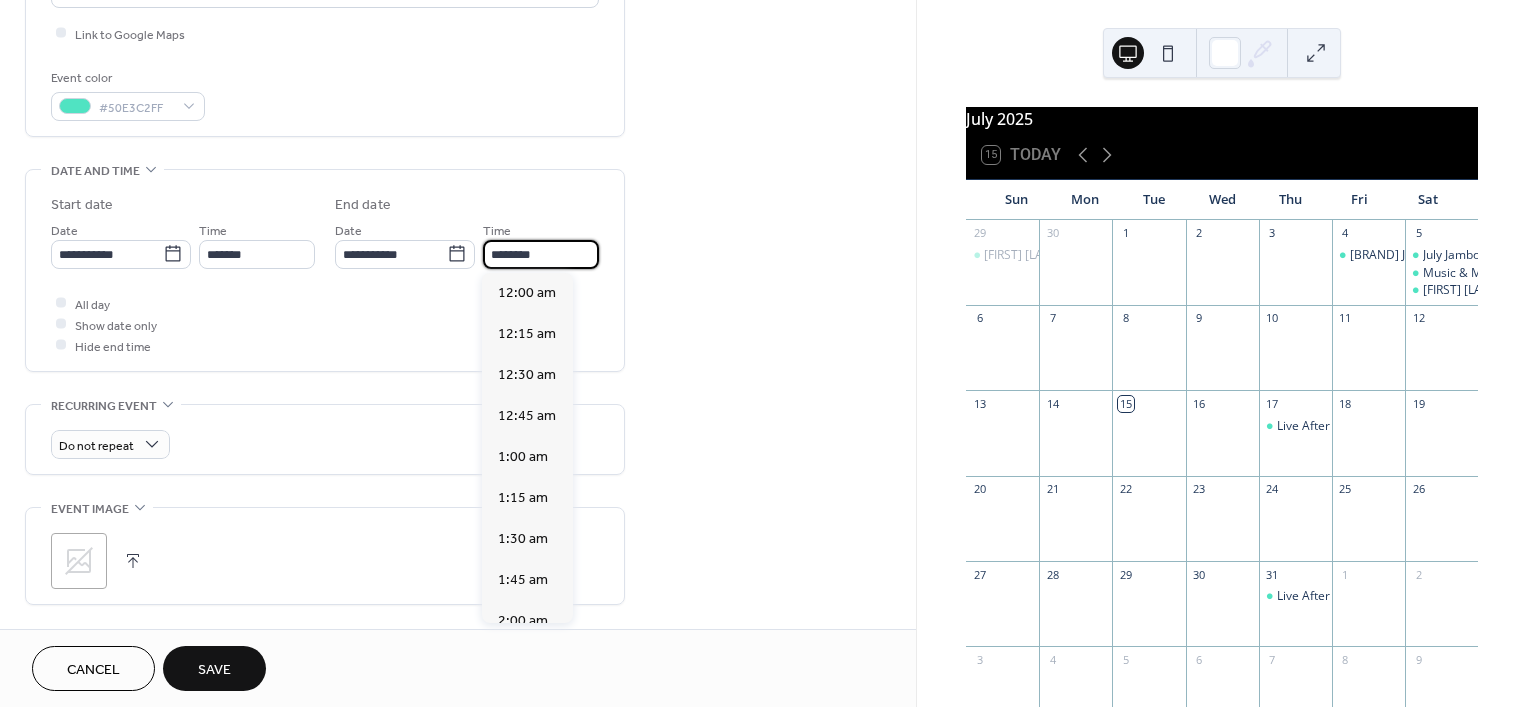 click on "********" at bounding box center [541, 254] 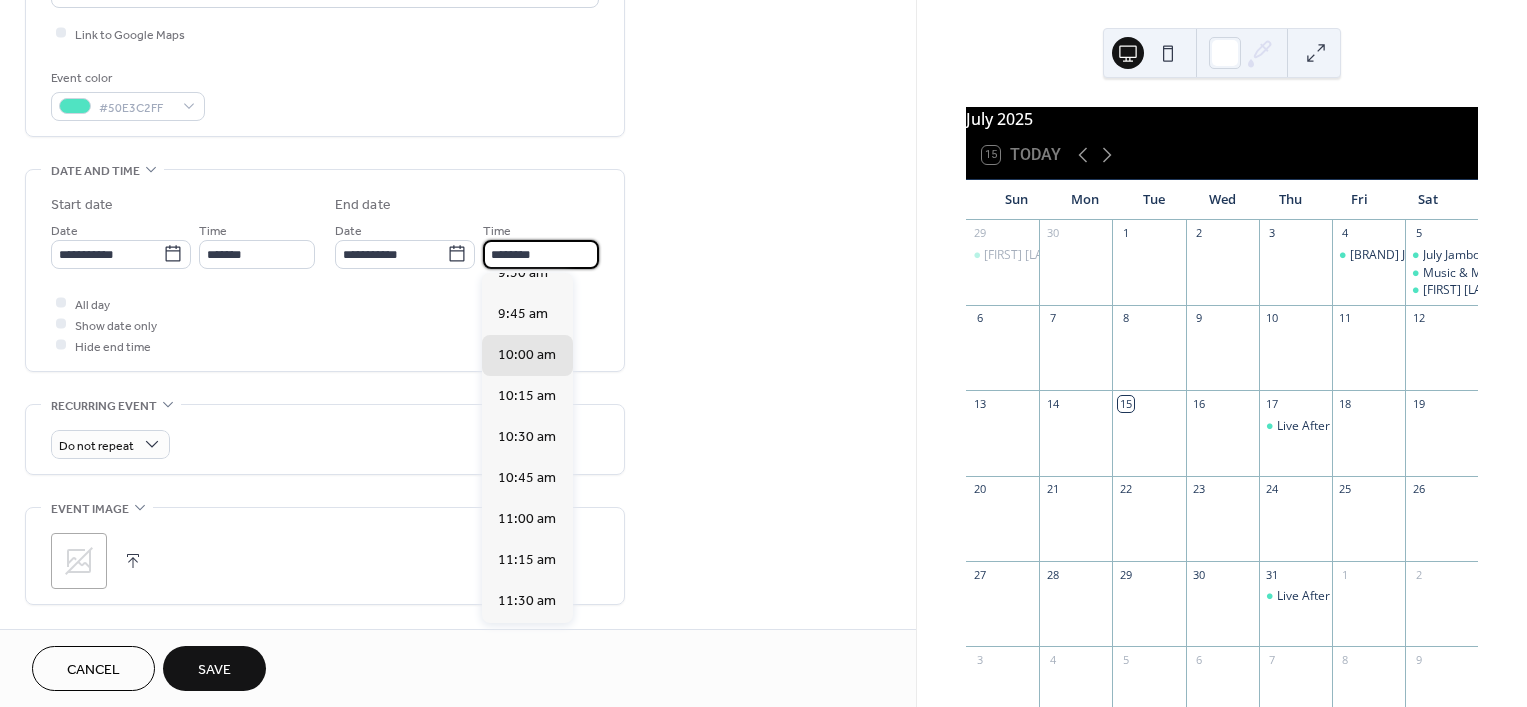 click on "12:00 pm" at bounding box center (527, 683) 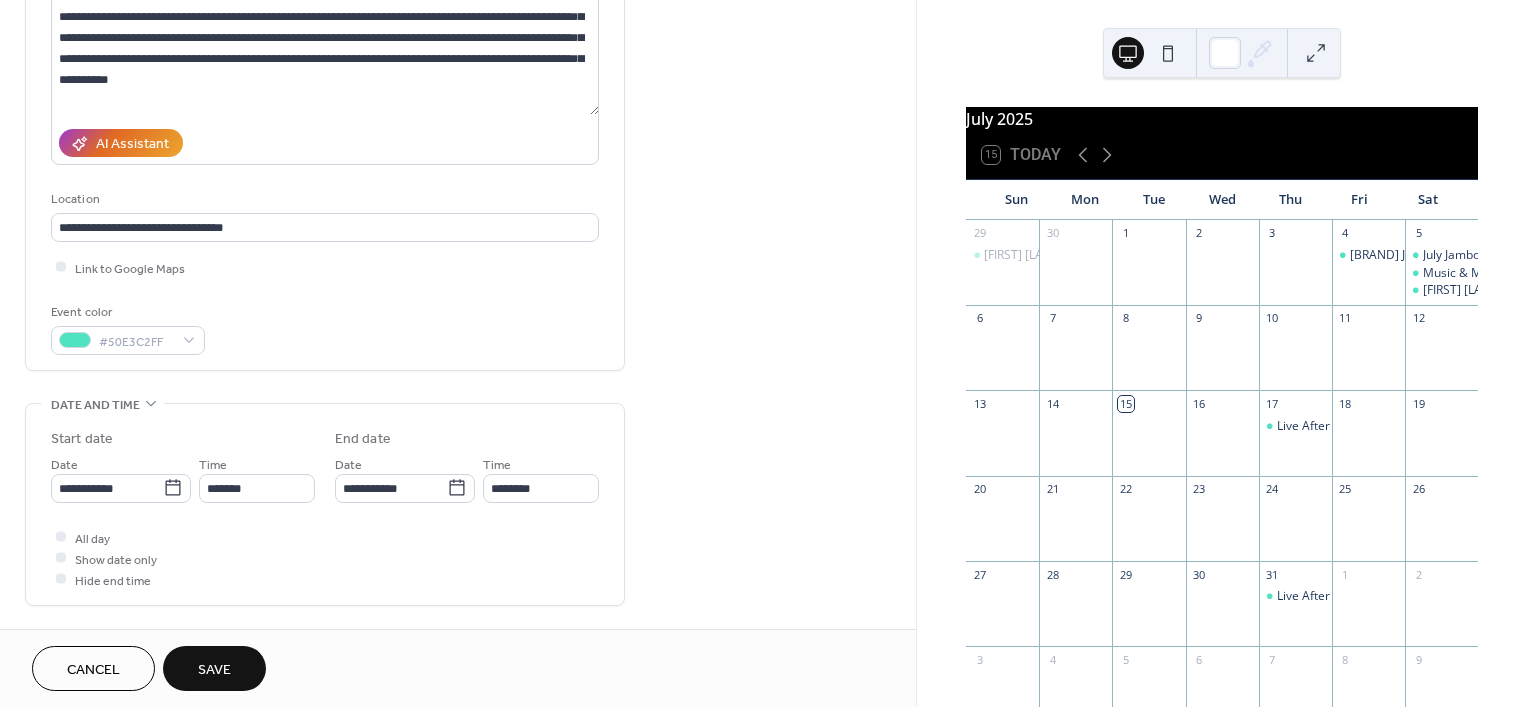 scroll, scrollTop: 0, scrollLeft: 0, axis: both 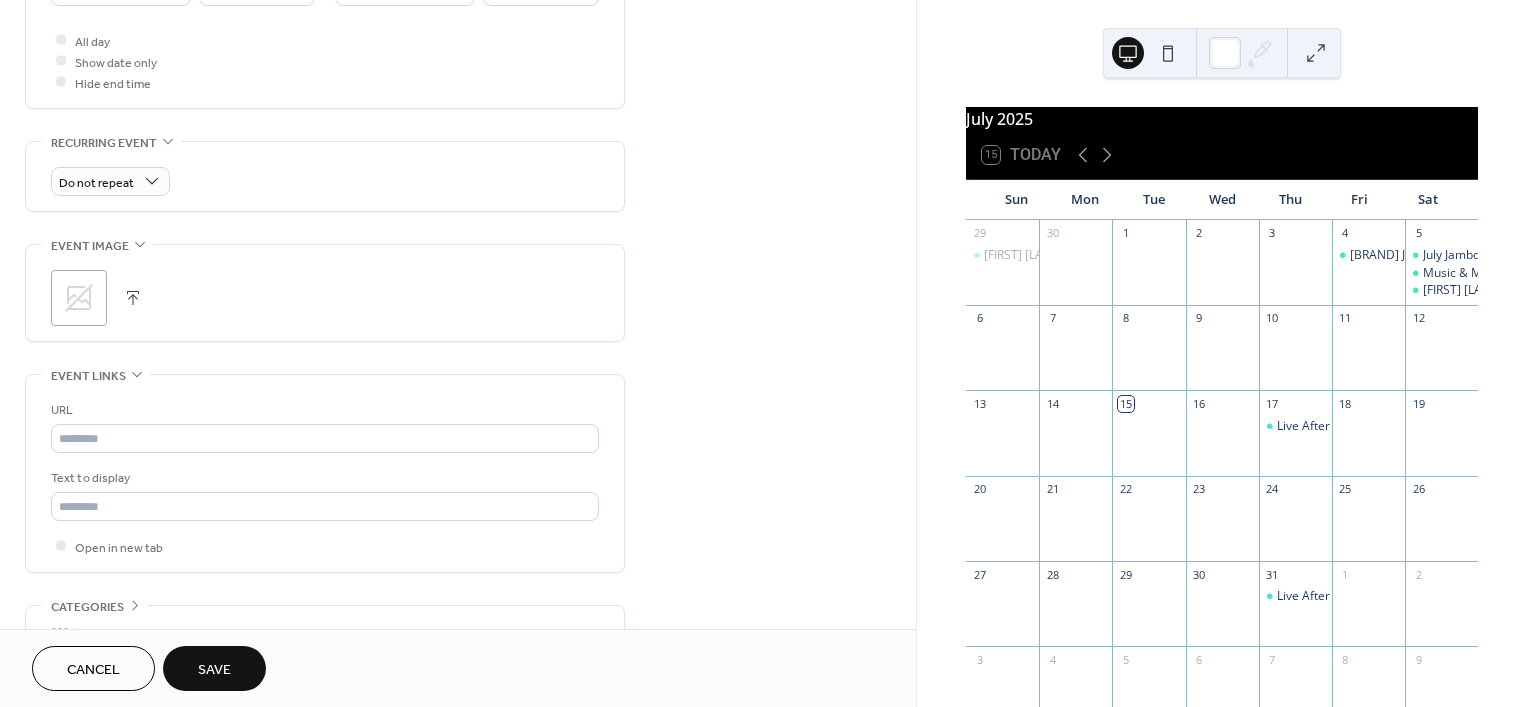 type on "**********" 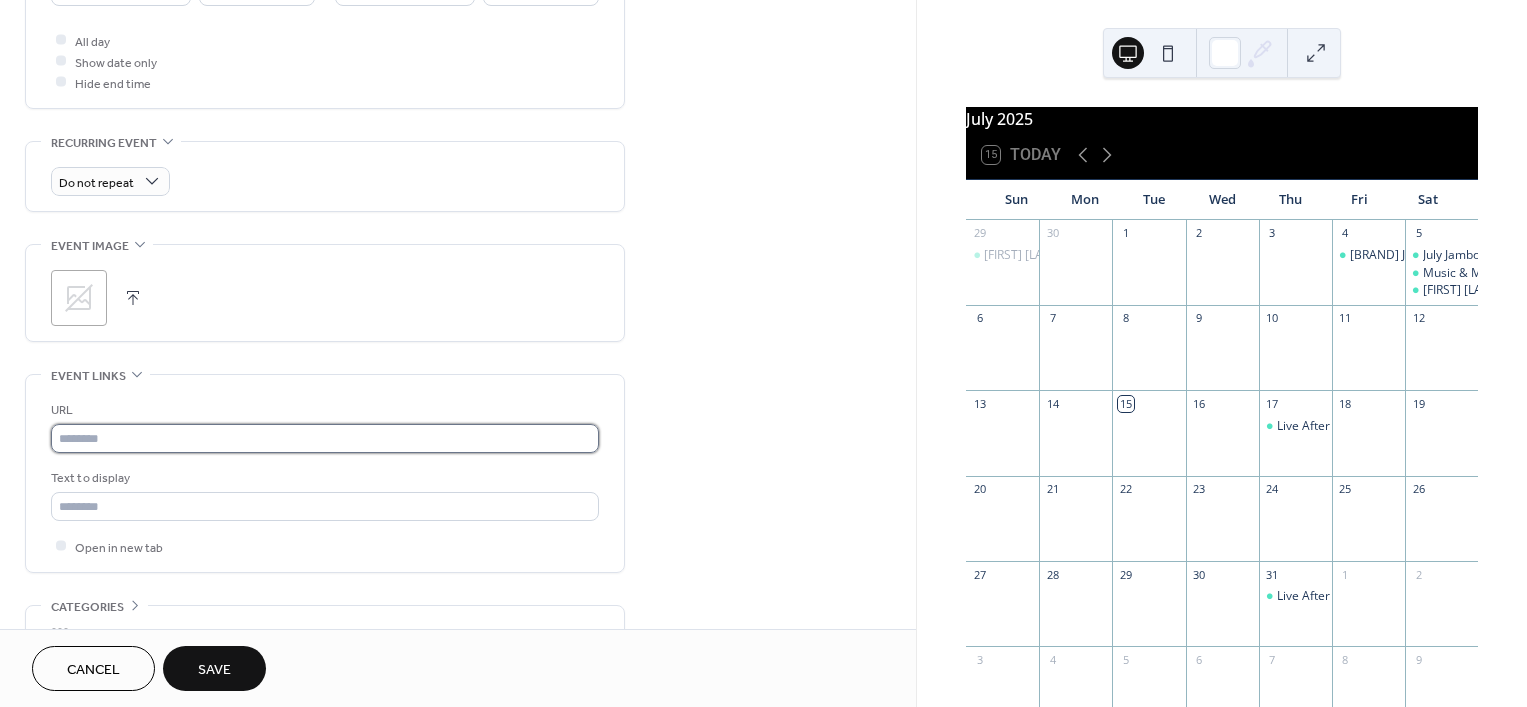 drag, startPoint x: 199, startPoint y: 442, endPoint x: 207, endPoint y: 433, distance: 12.0415945 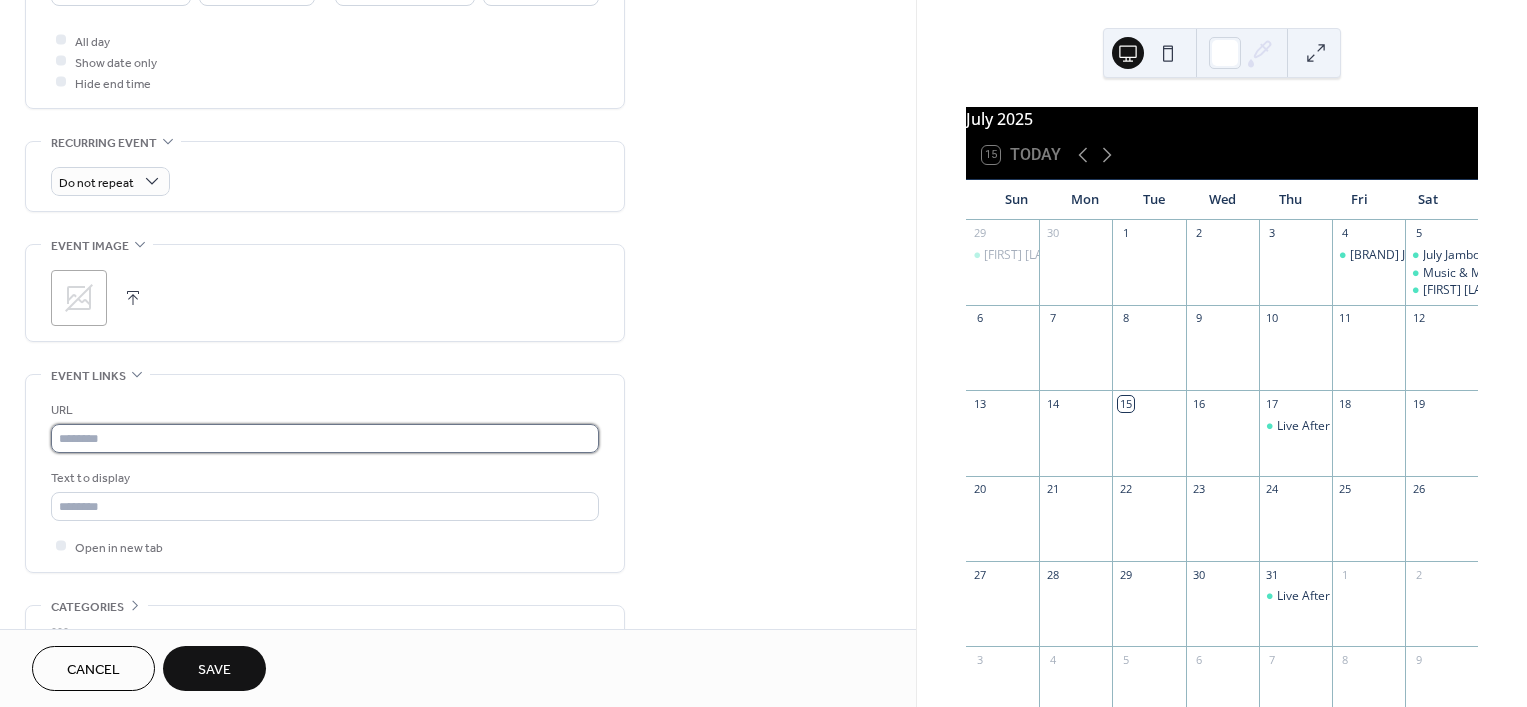 click at bounding box center (325, 438) 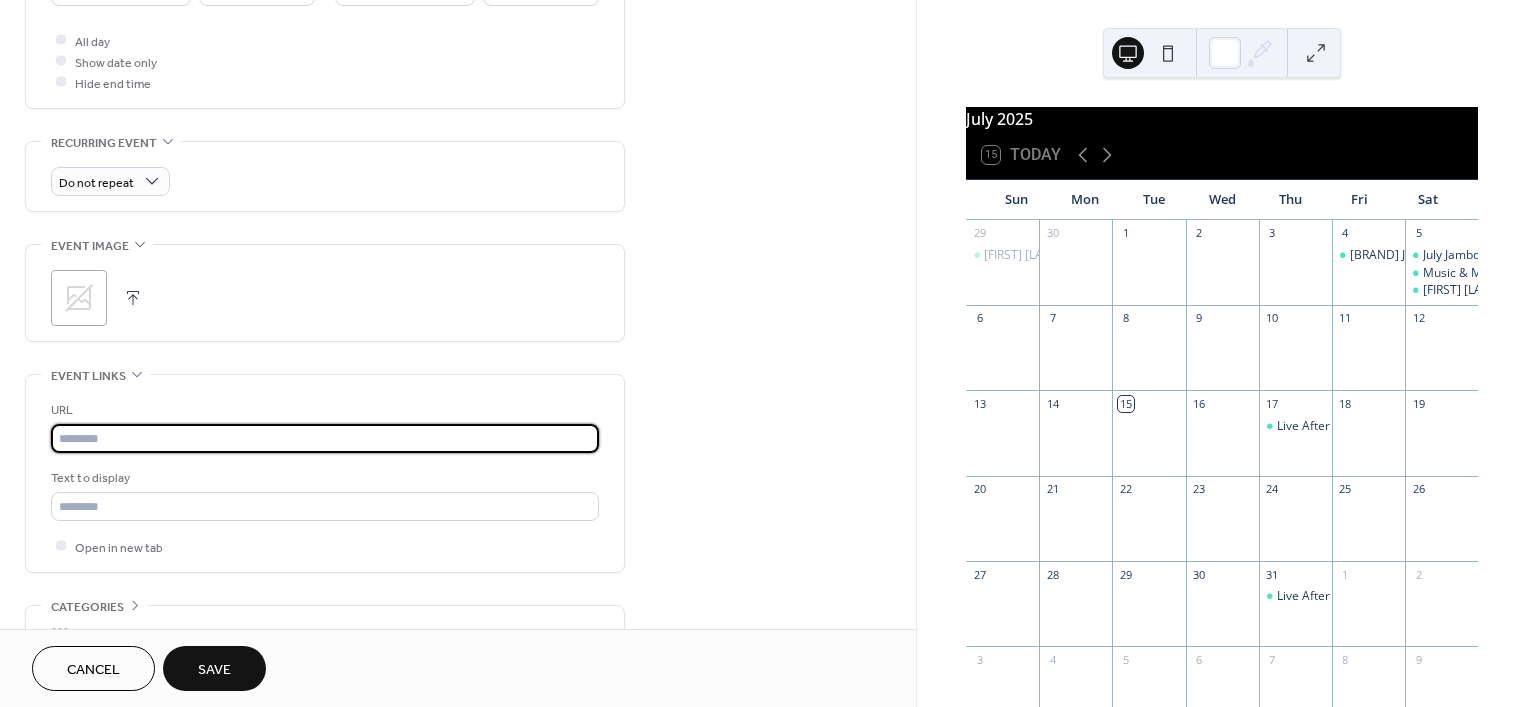 paste on "**********" 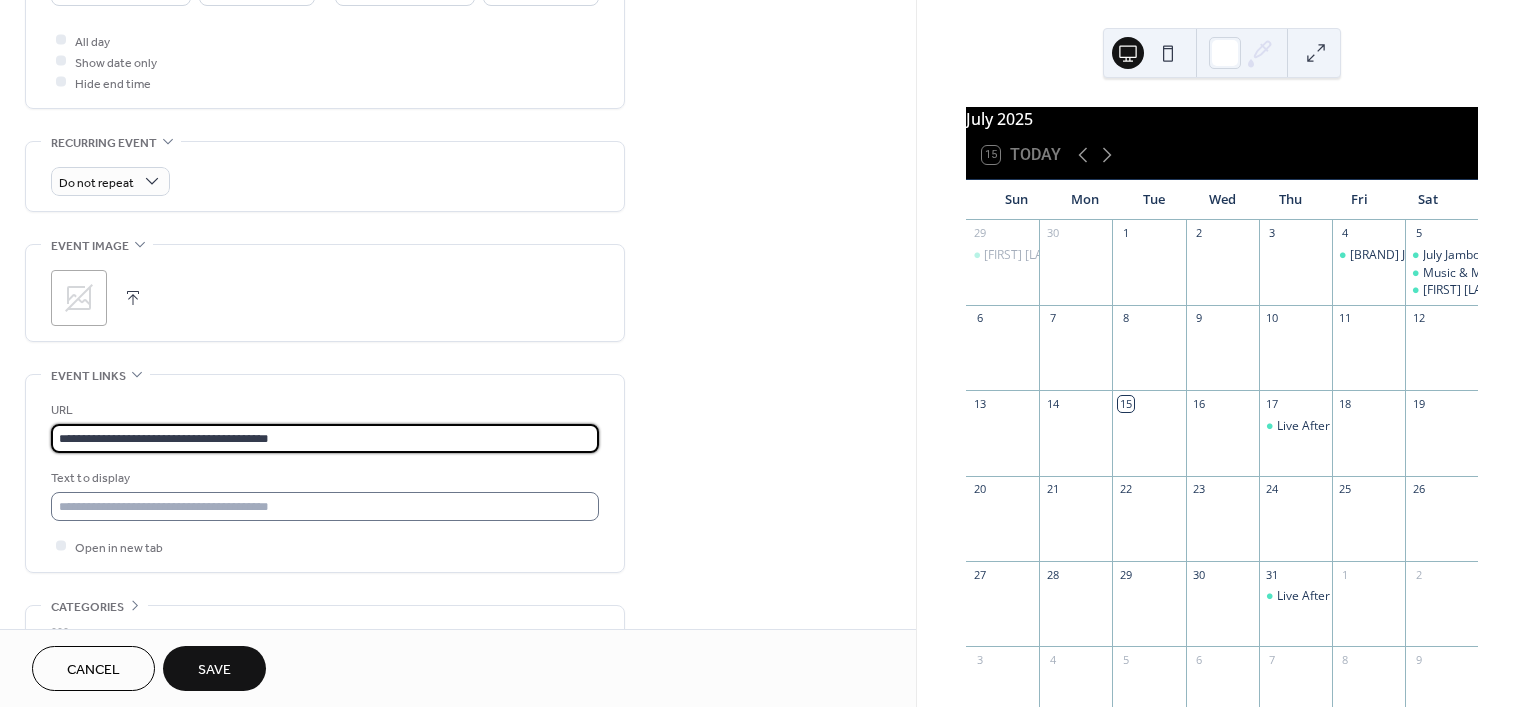 type on "**********" 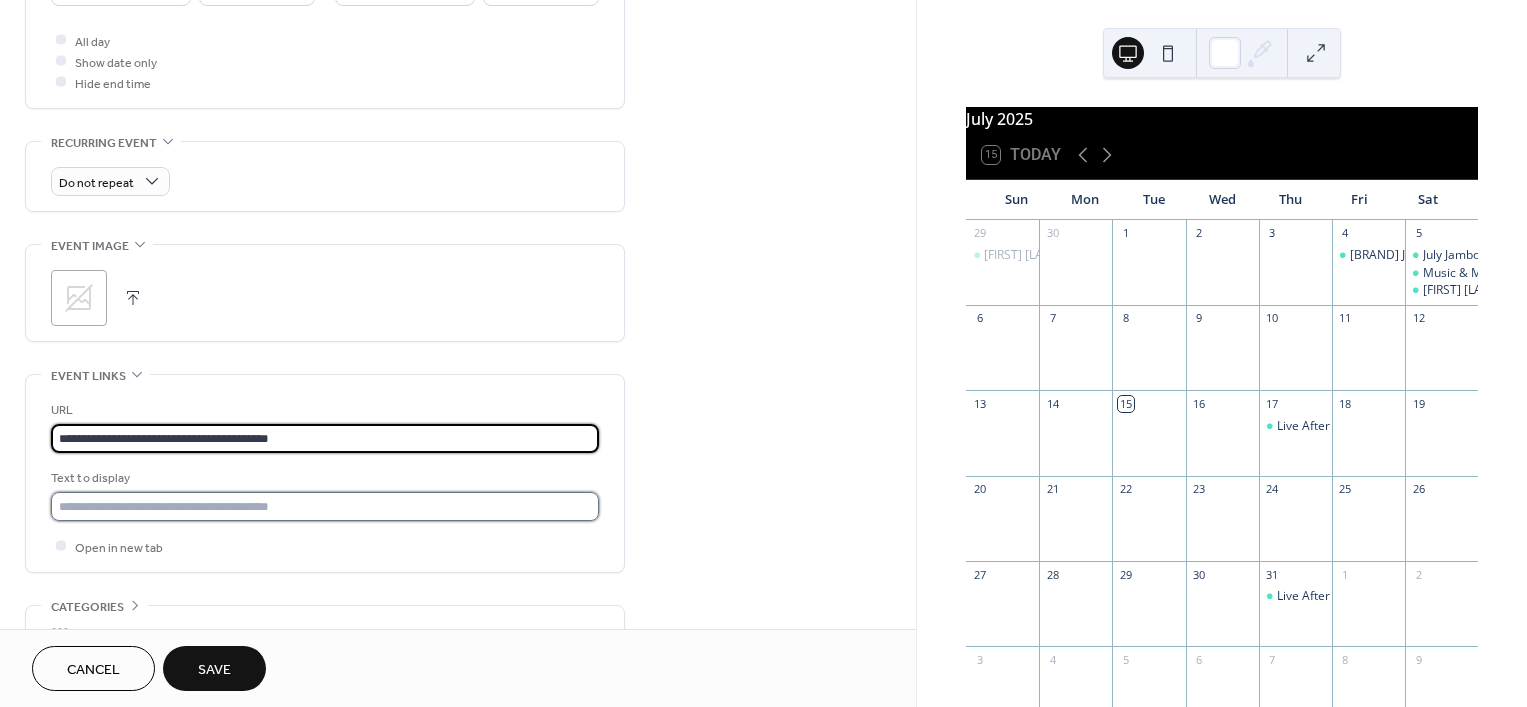 click at bounding box center [325, 506] 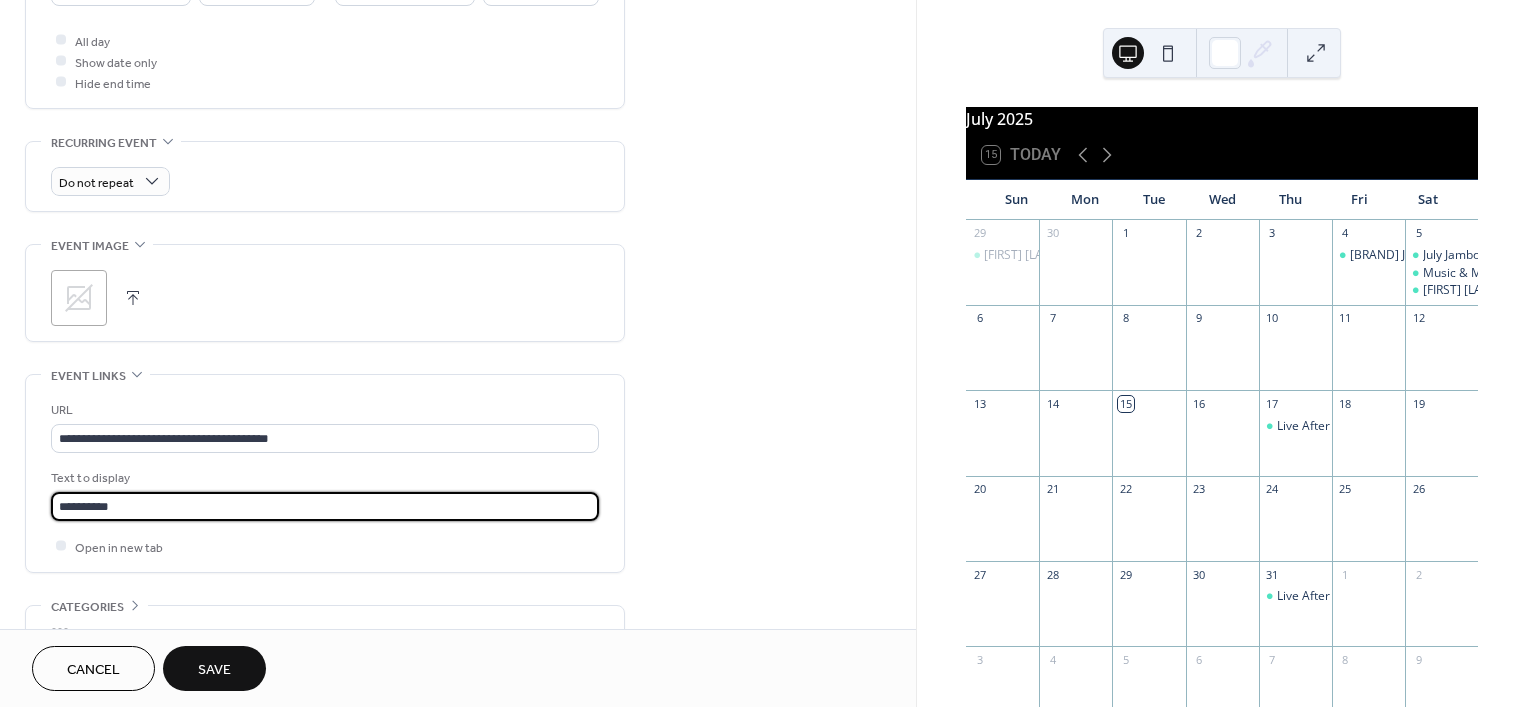 type on "**********" 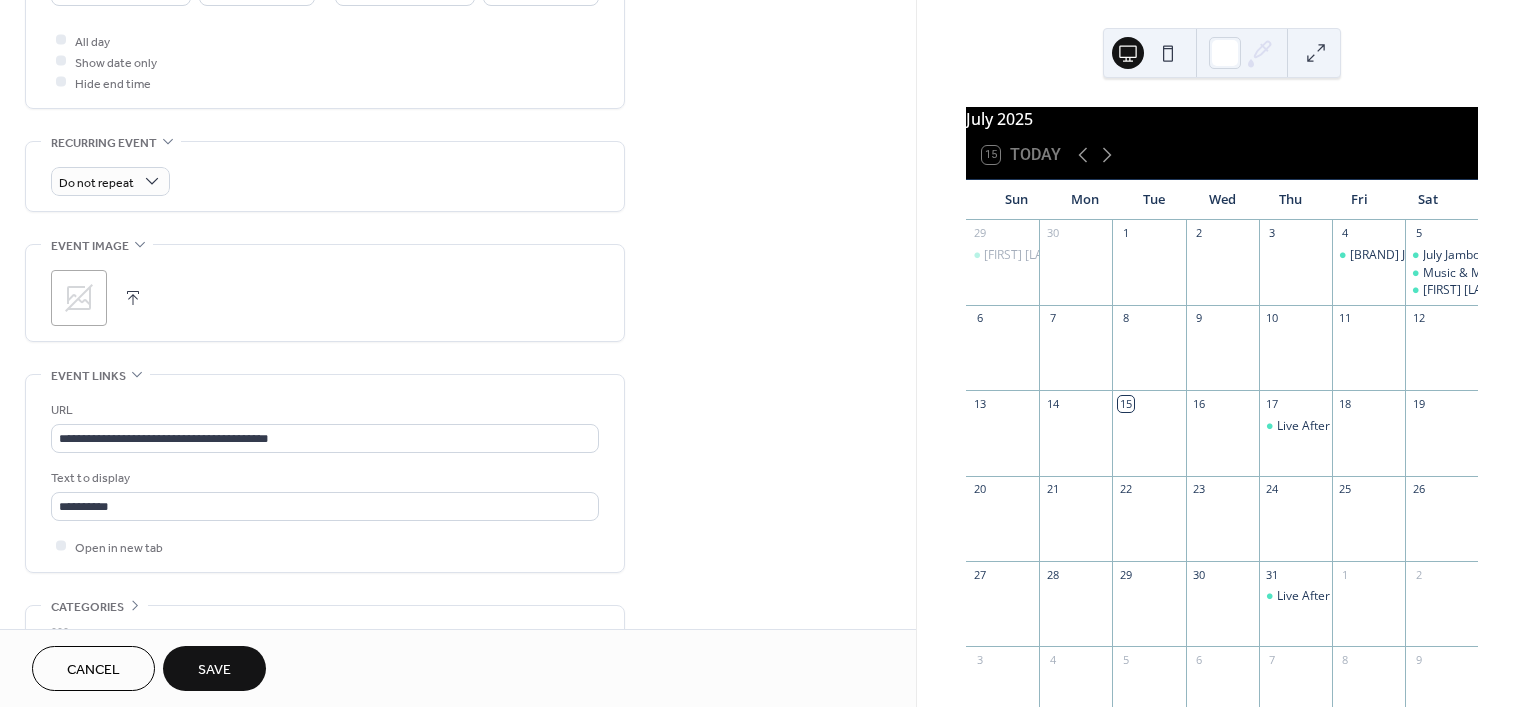 click on "Save" at bounding box center [214, 670] 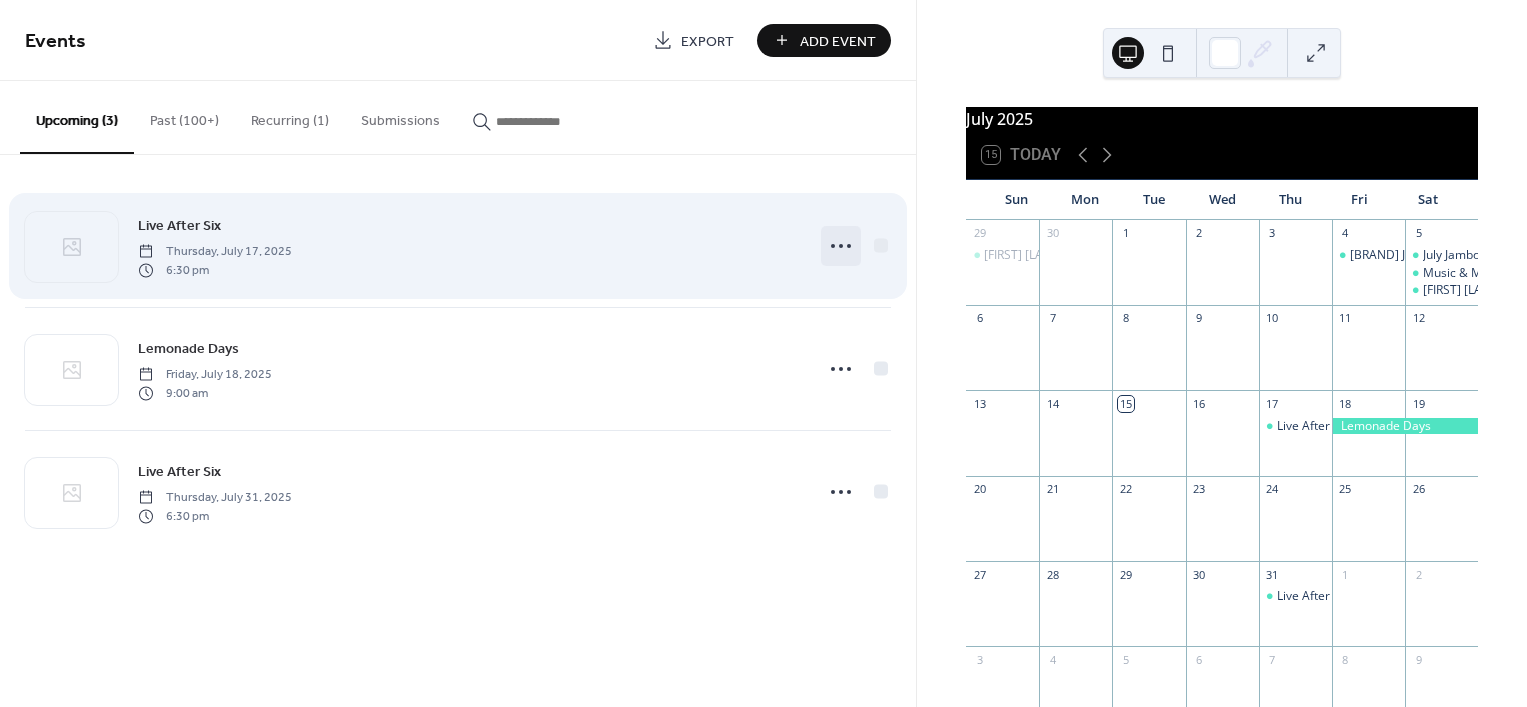 click 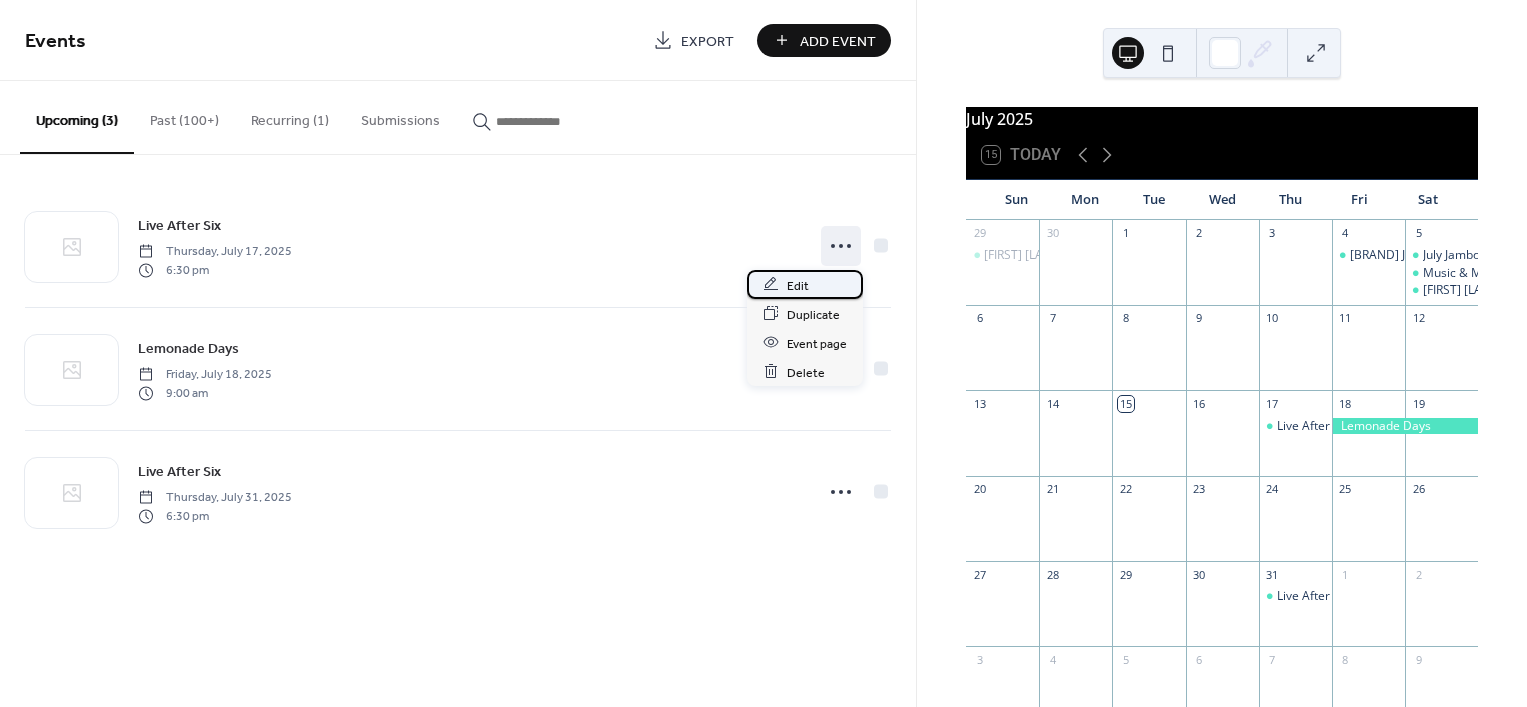 click on "Edit" at bounding box center (805, 284) 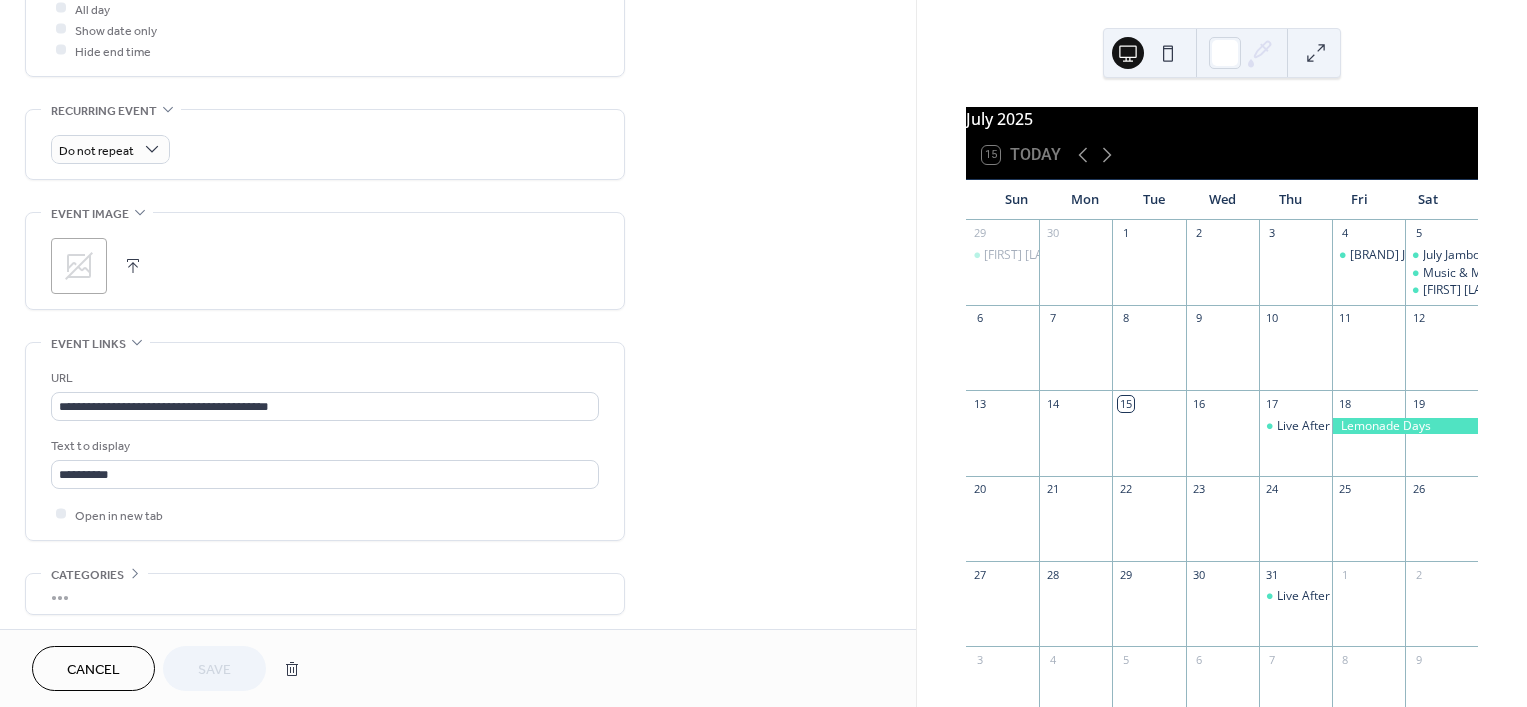 scroll, scrollTop: 780, scrollLeft: 0, axis: vertical 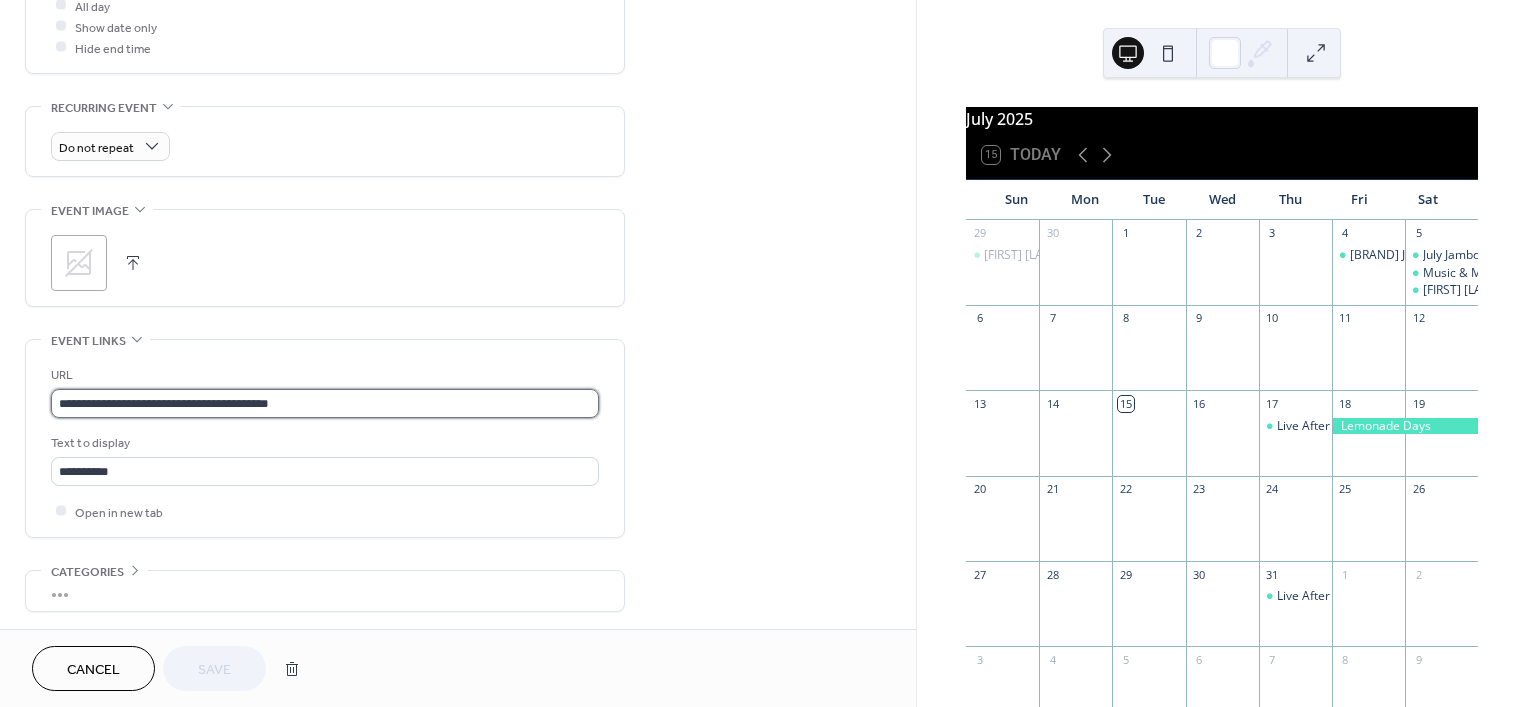 click on "**********" at bounding box center (325, 403) 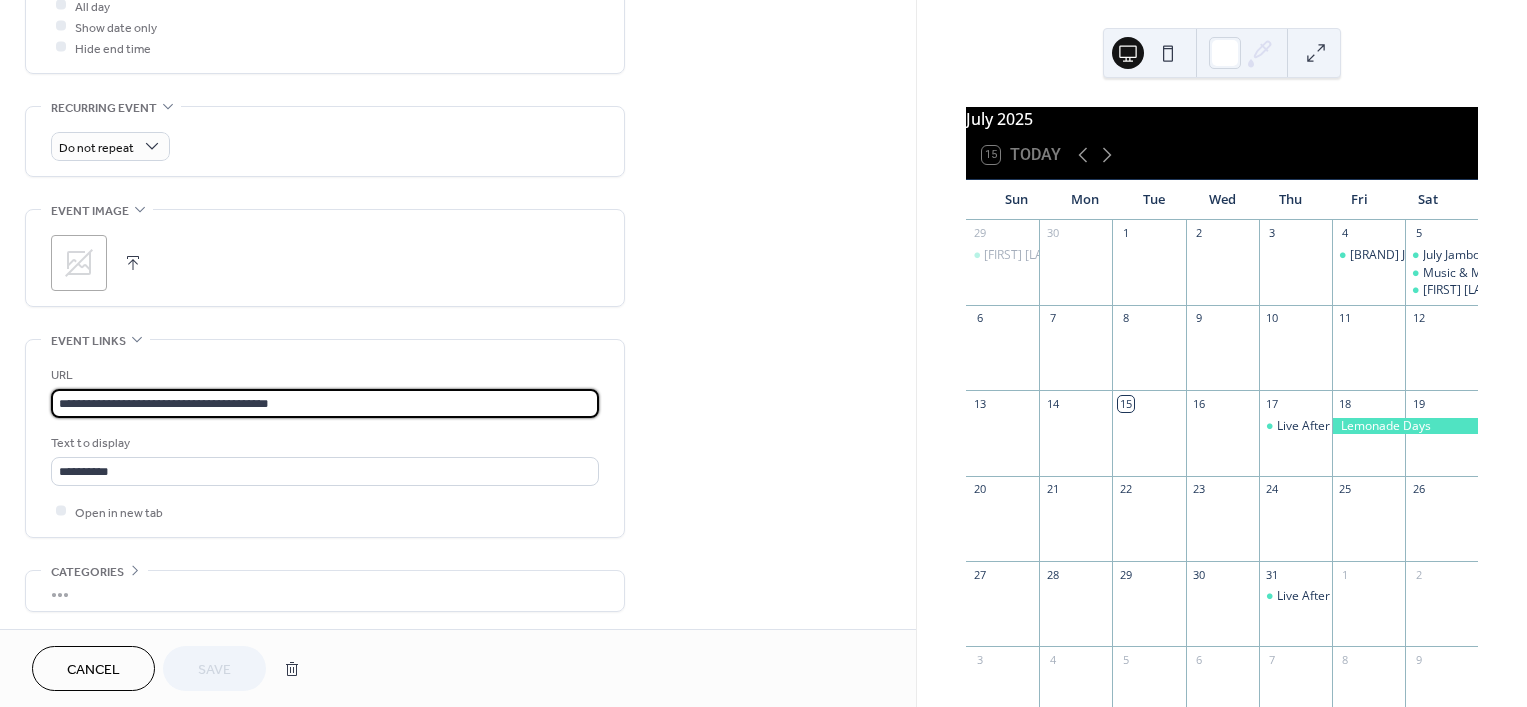 click on "**********" at bounding box center (325, 403) 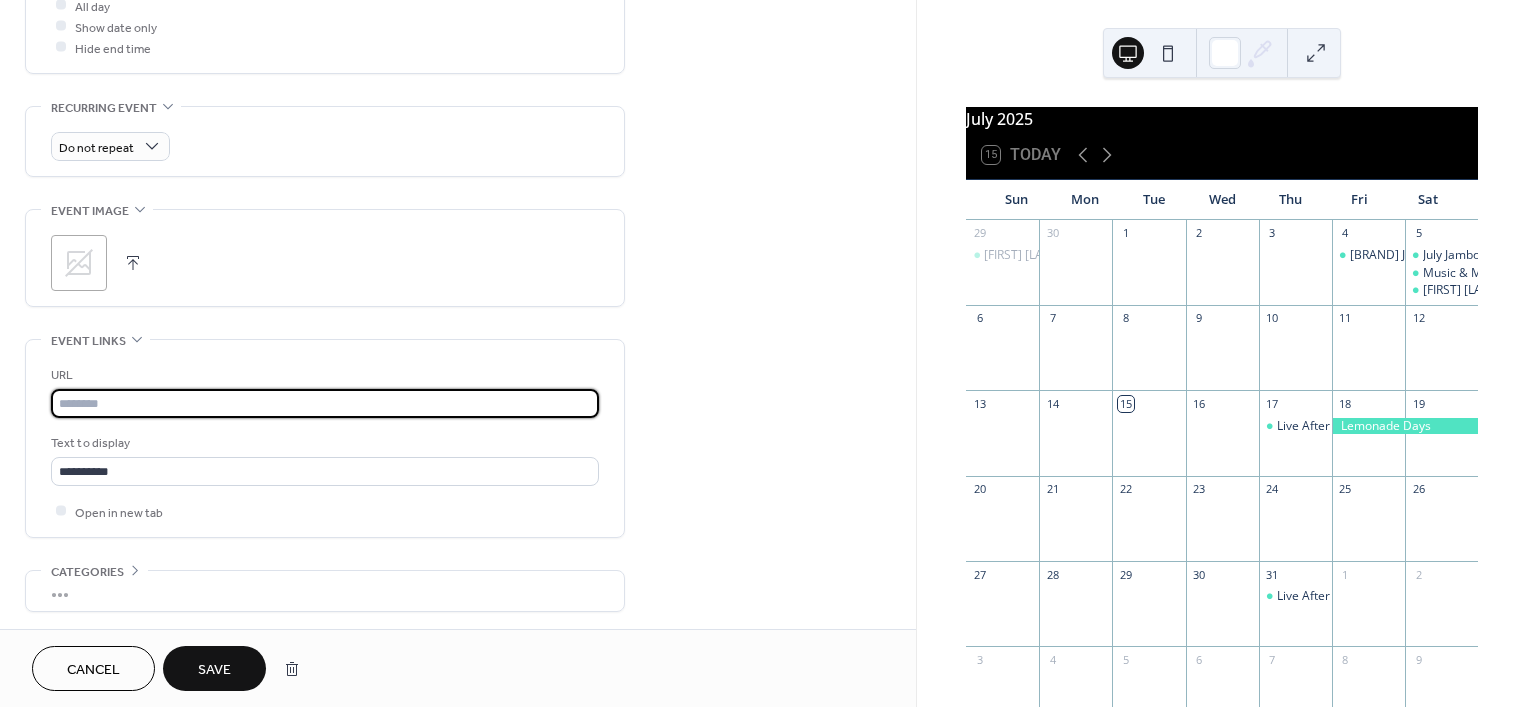 paste on "**********" 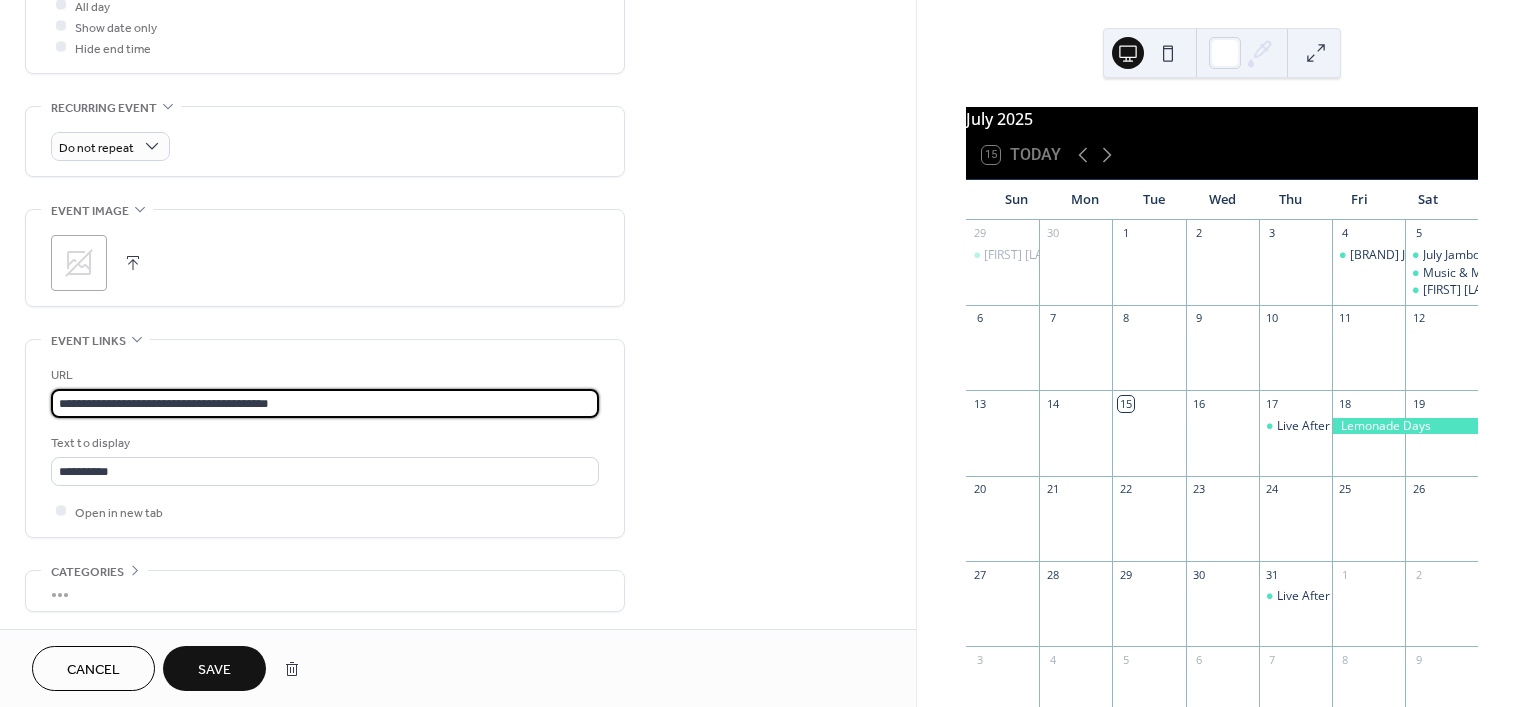 type on "**********" 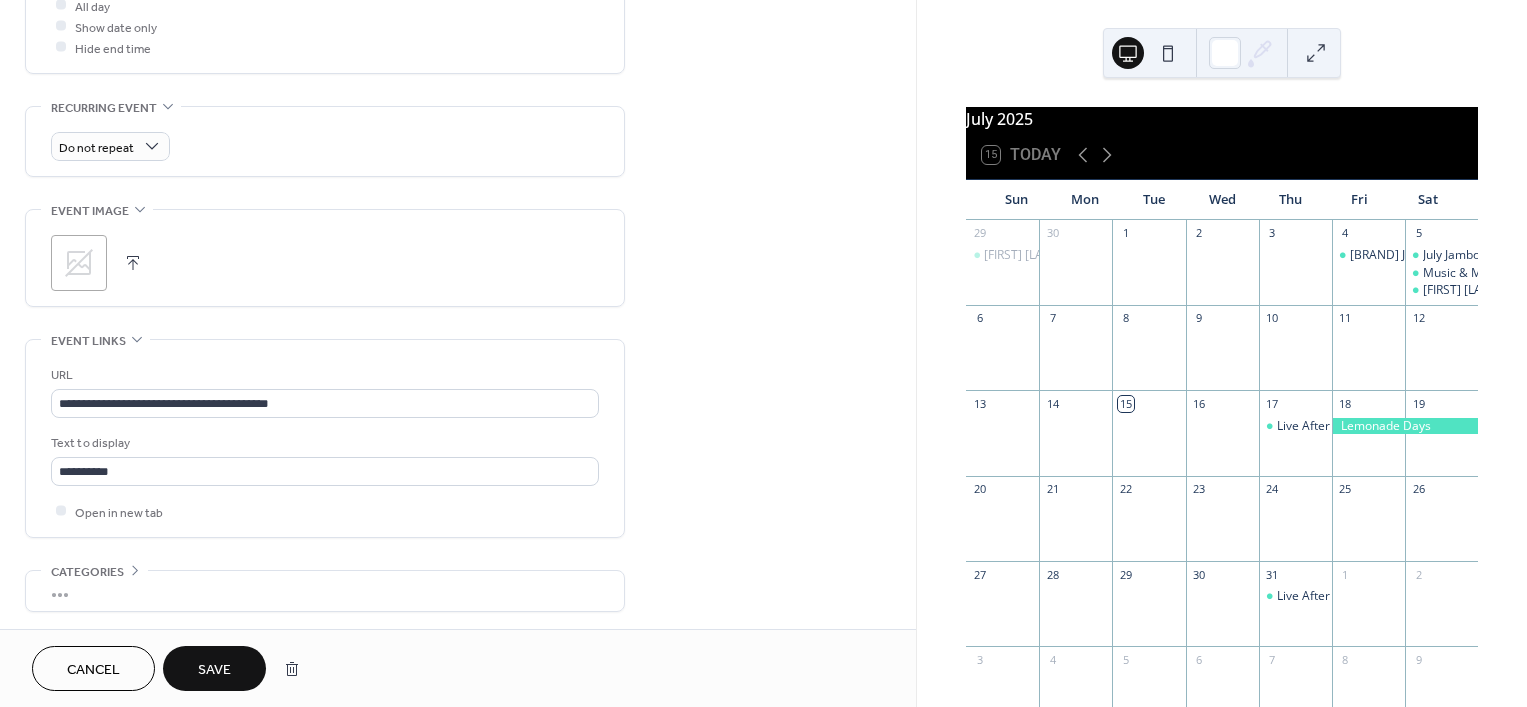click on "Save" at bounding box center (214, 668) 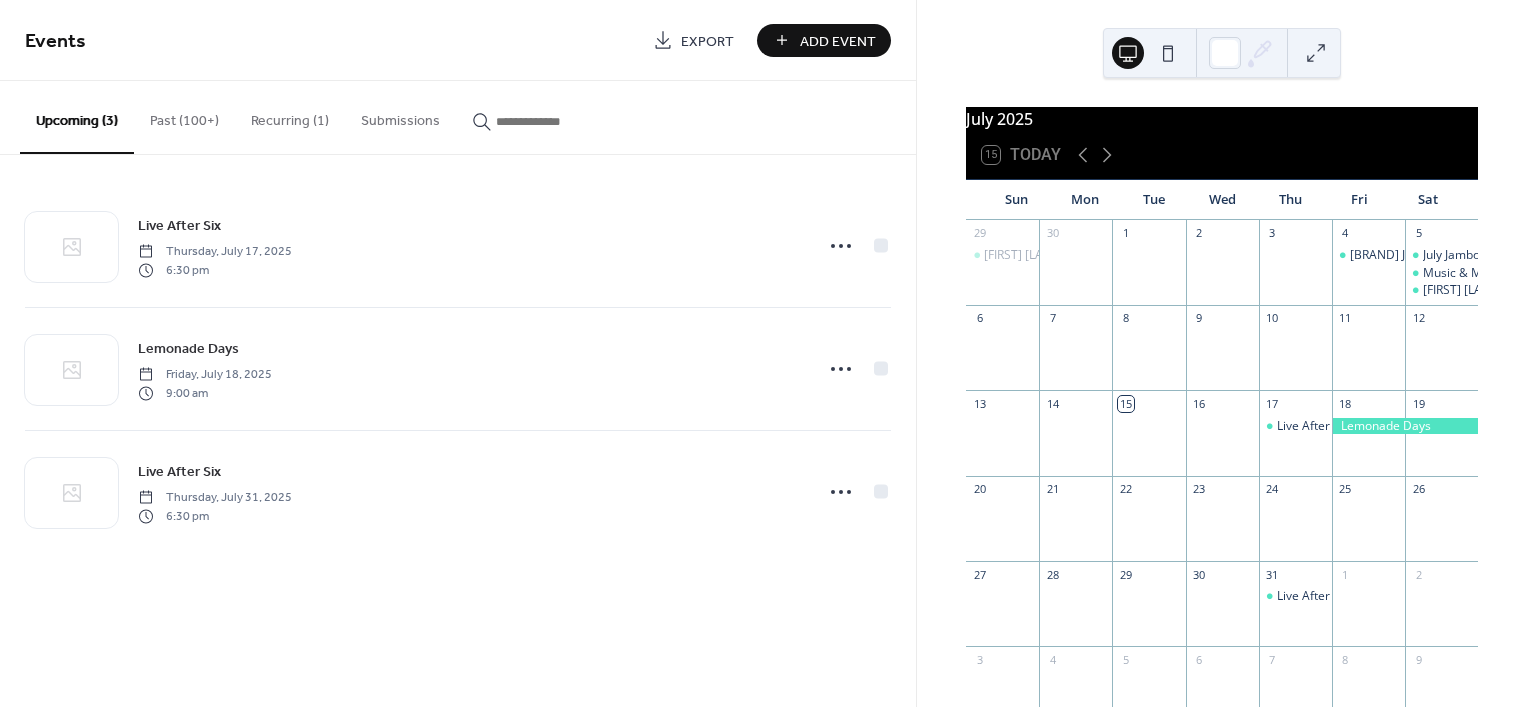 click on "Add Event" at bounding box center [838, 41] 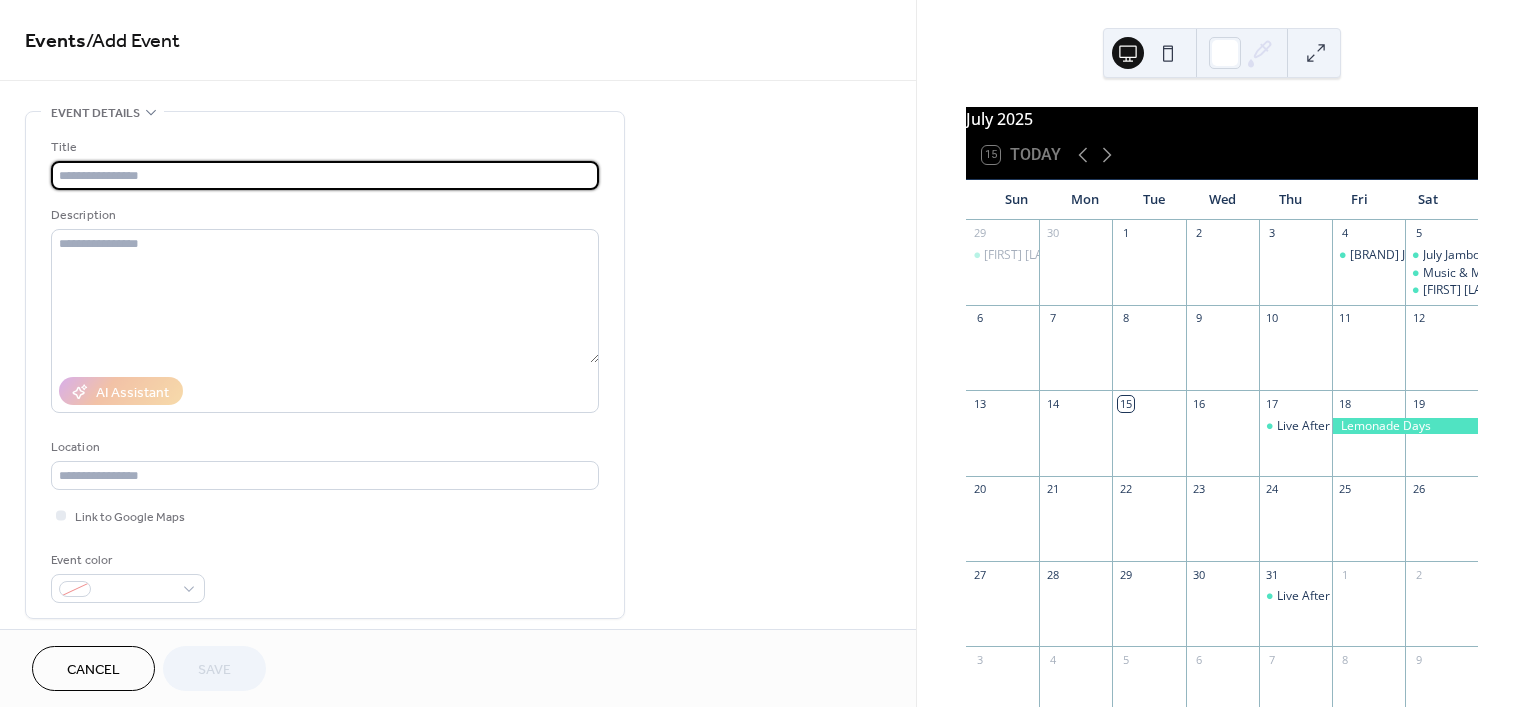 click at bounding box center [325, 175] 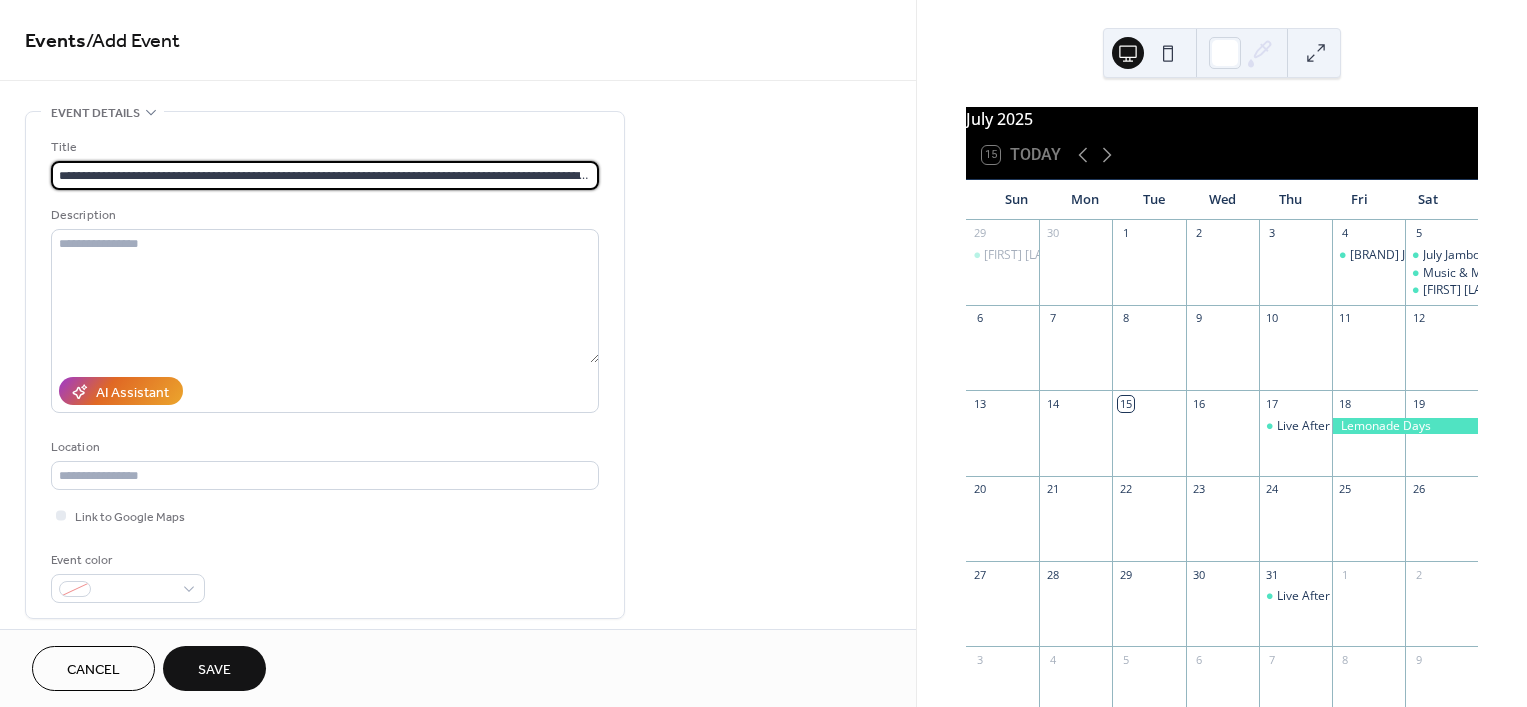 scroll, scrollTop: 0, scrollLeft: 557, axis: horizontal 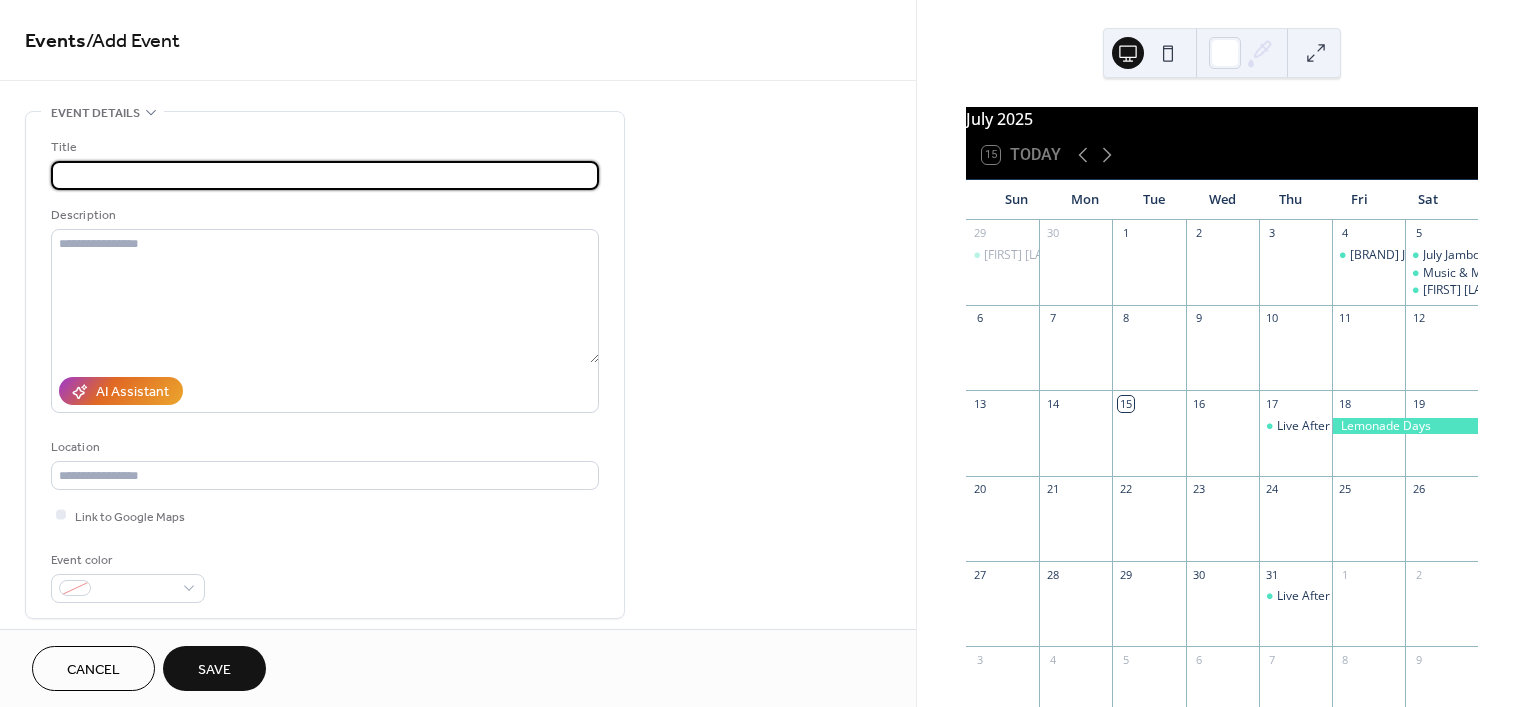 type on "**********" 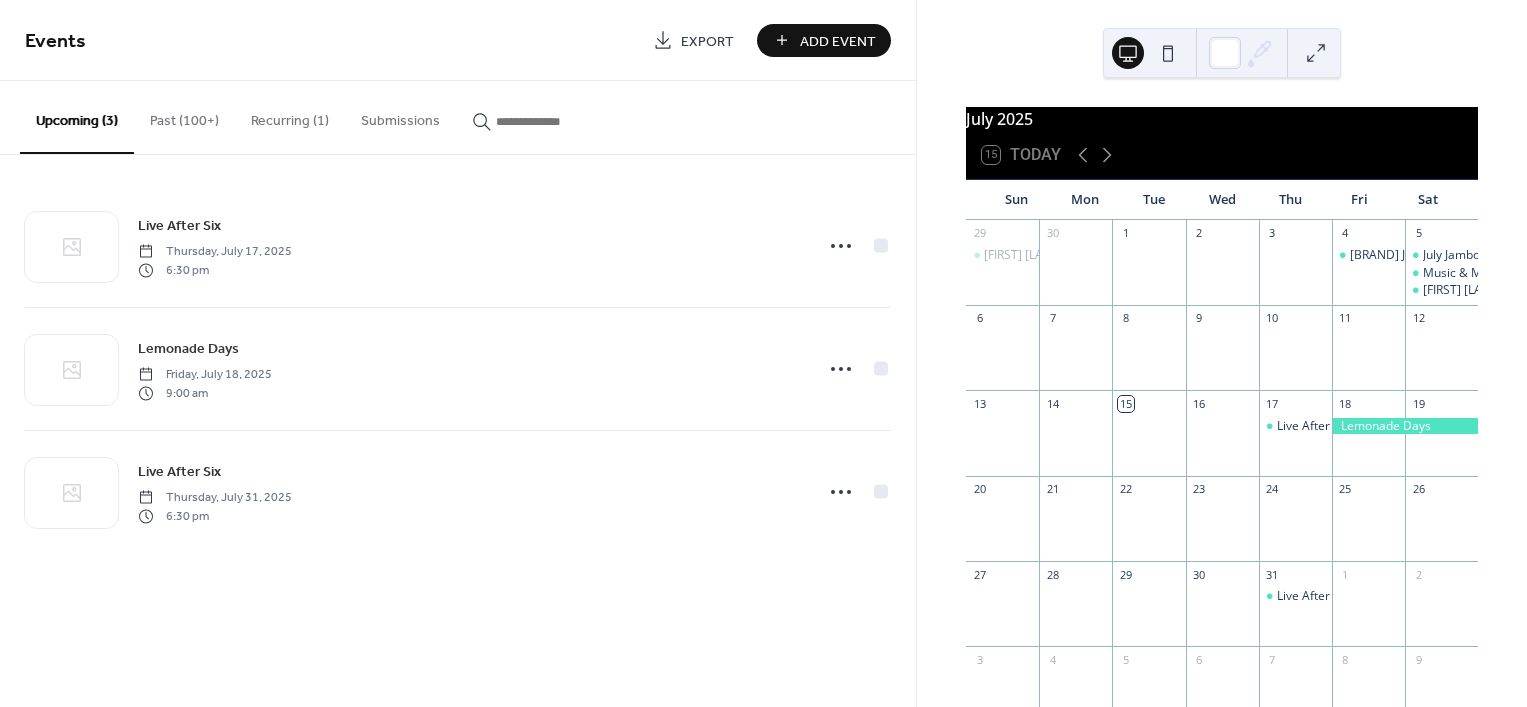 click on "Add Event" at bounding box center (838, 41) 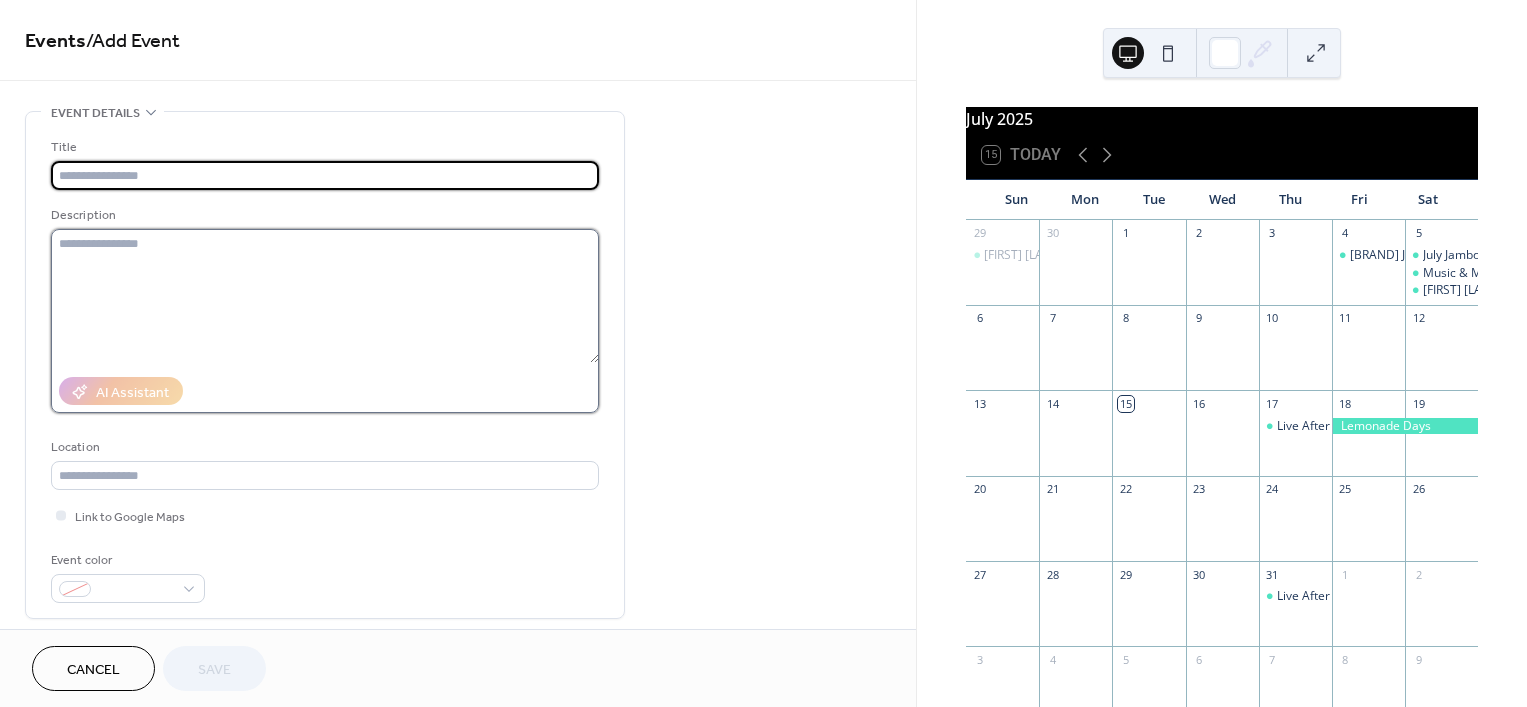 click at bounding box center (325, 296) 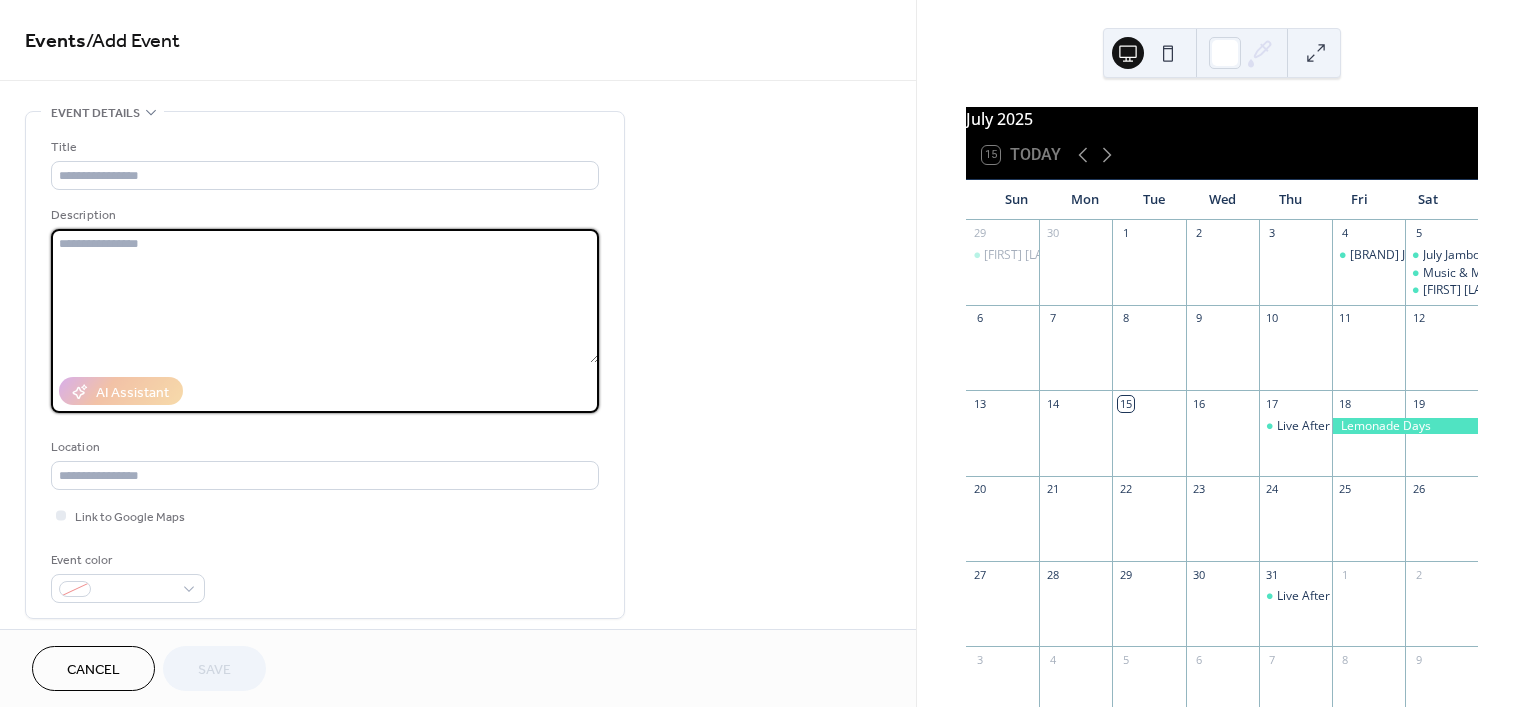 paste on "**********" 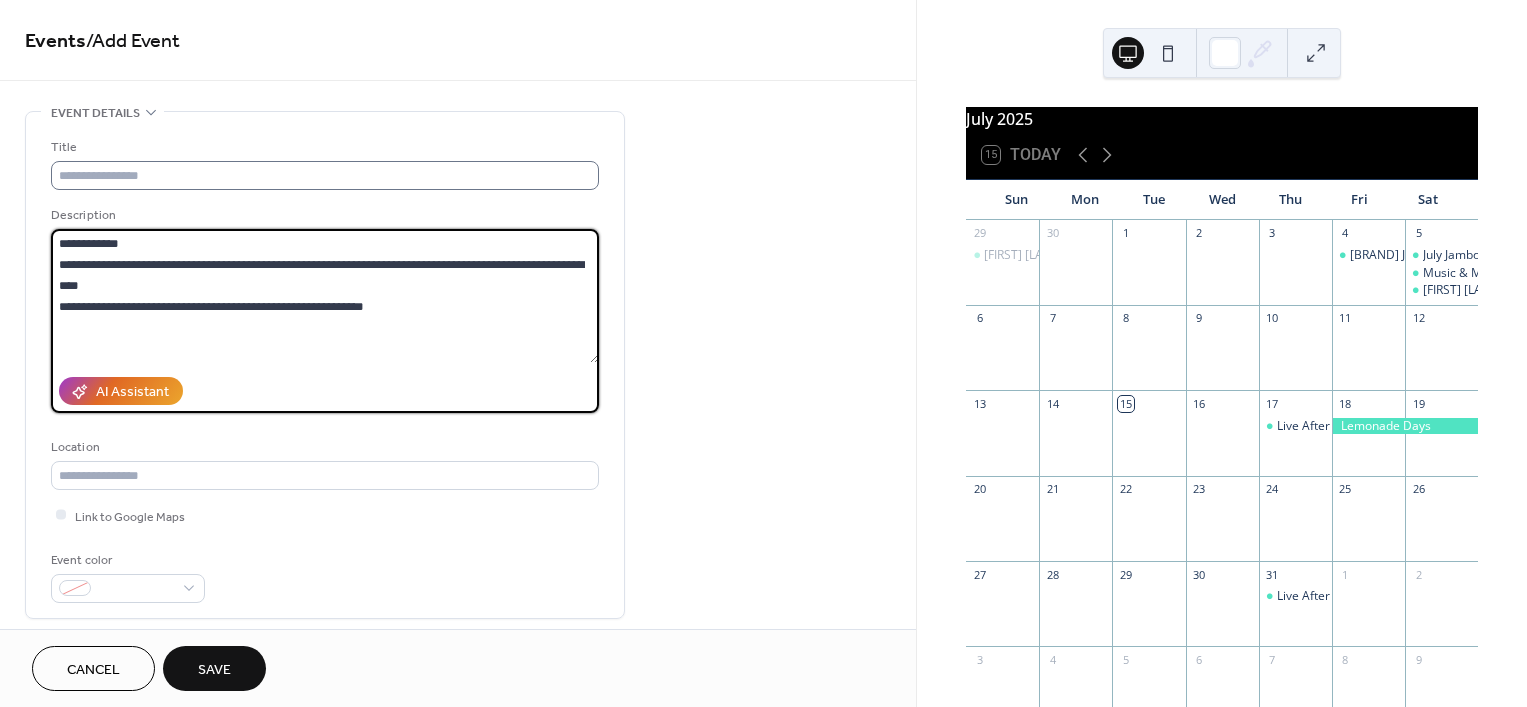 type on "**********" 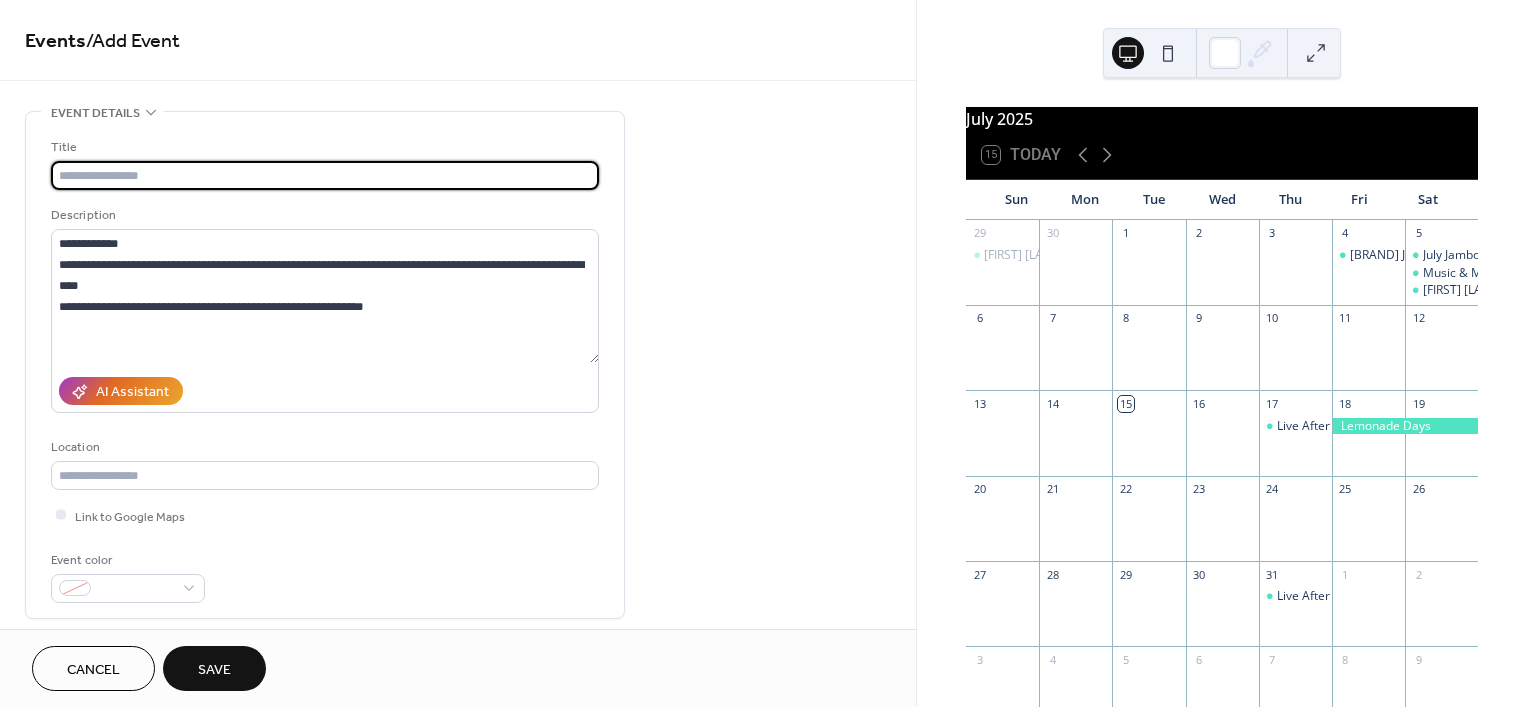 click at bounding box center (325, 175) 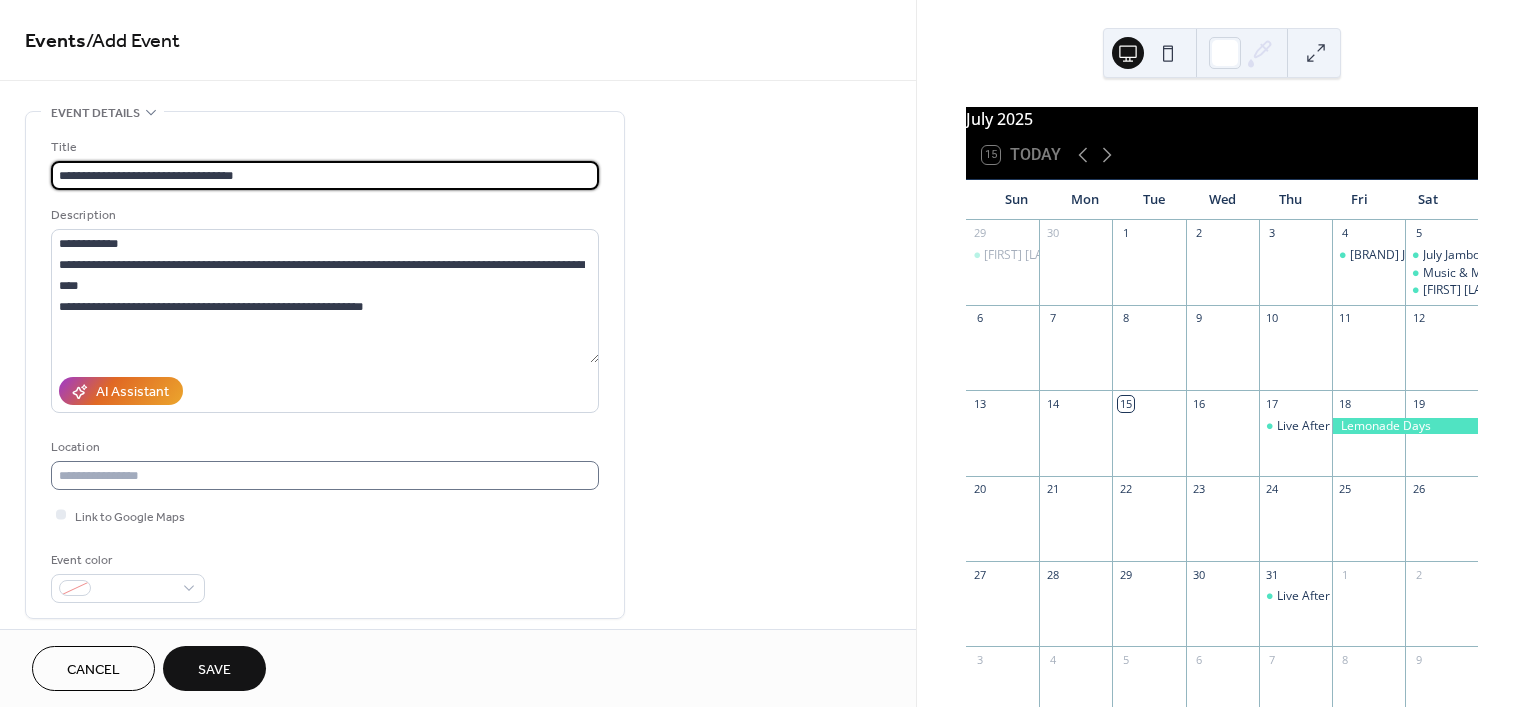 type on "**********" 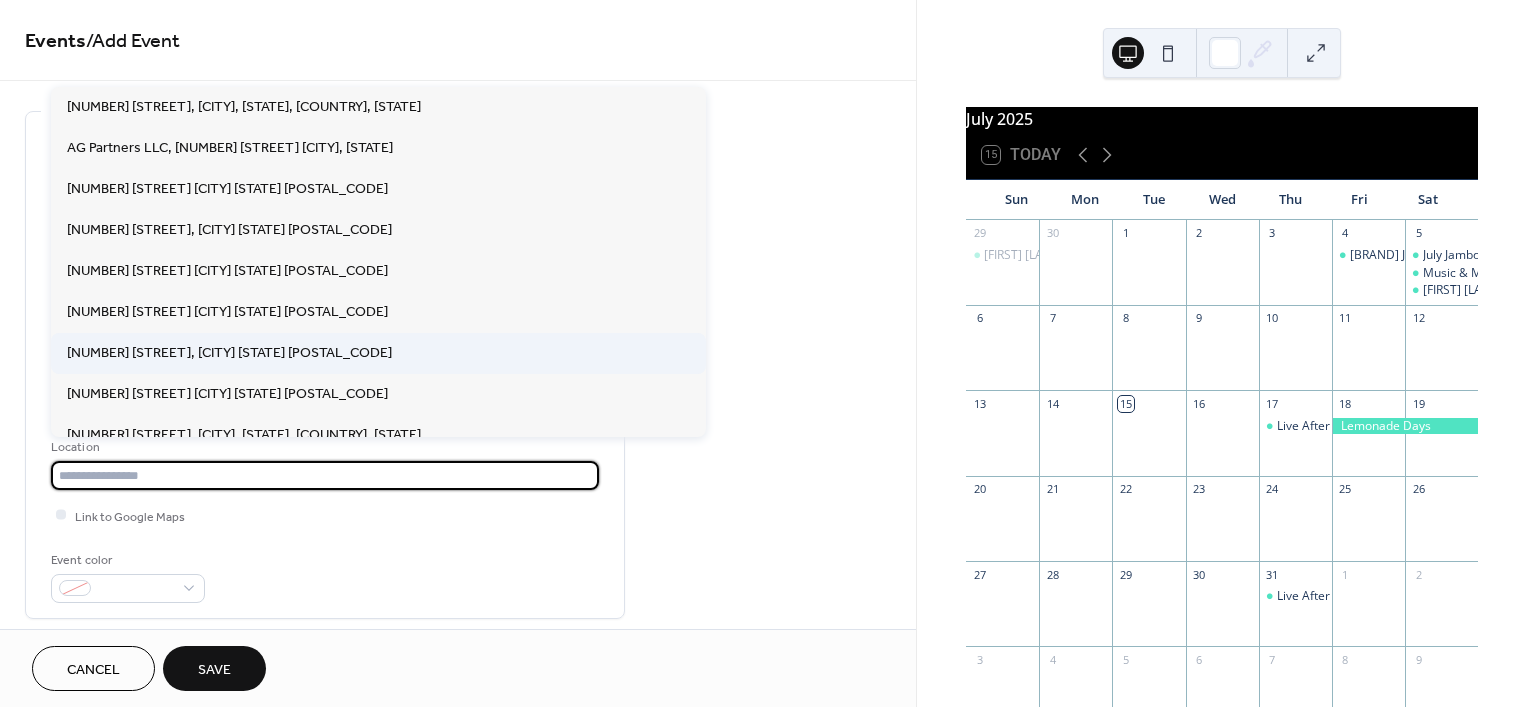 drag, startPoint x: 305, startPoint y: 483, endPoint x: 422, endPoint y: 362, distance: 168.31519 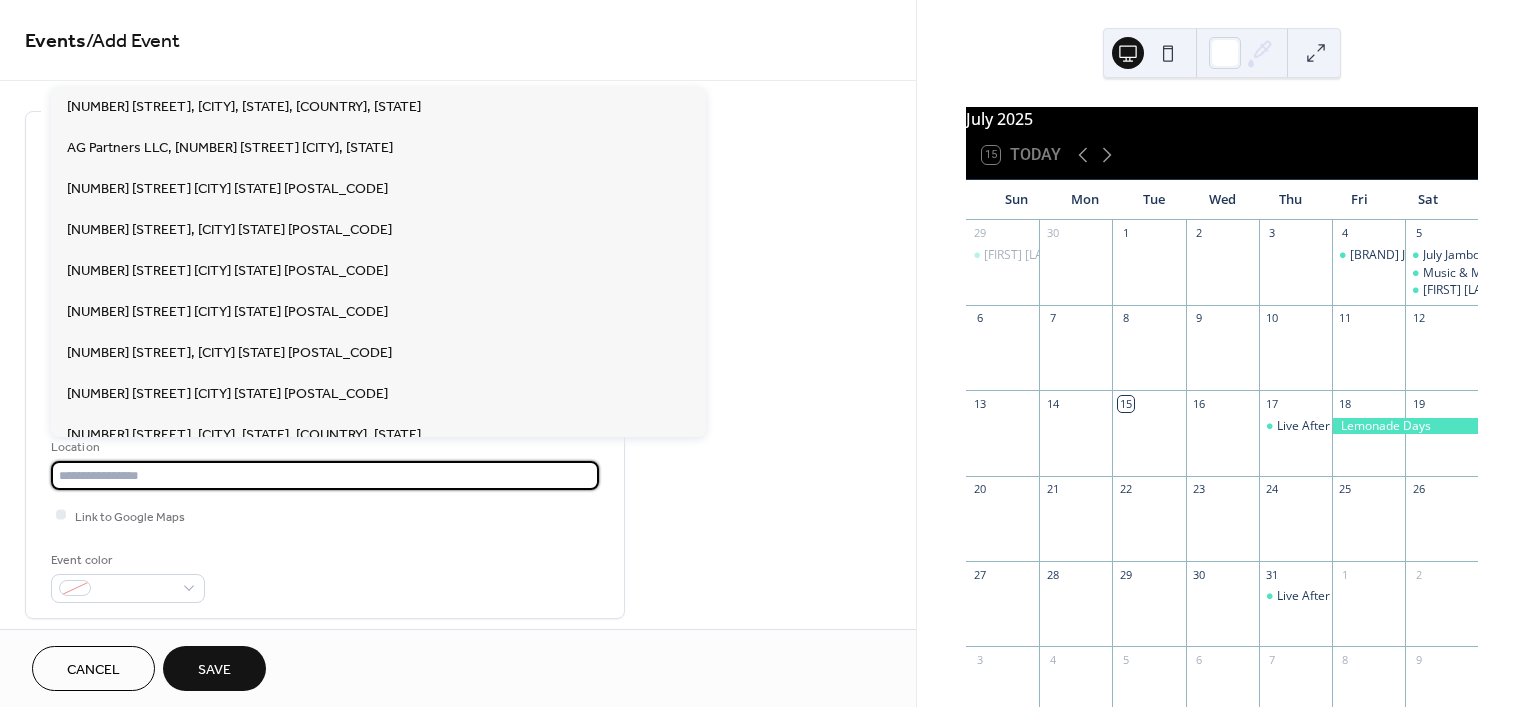 click at bounding box center [325, 475] 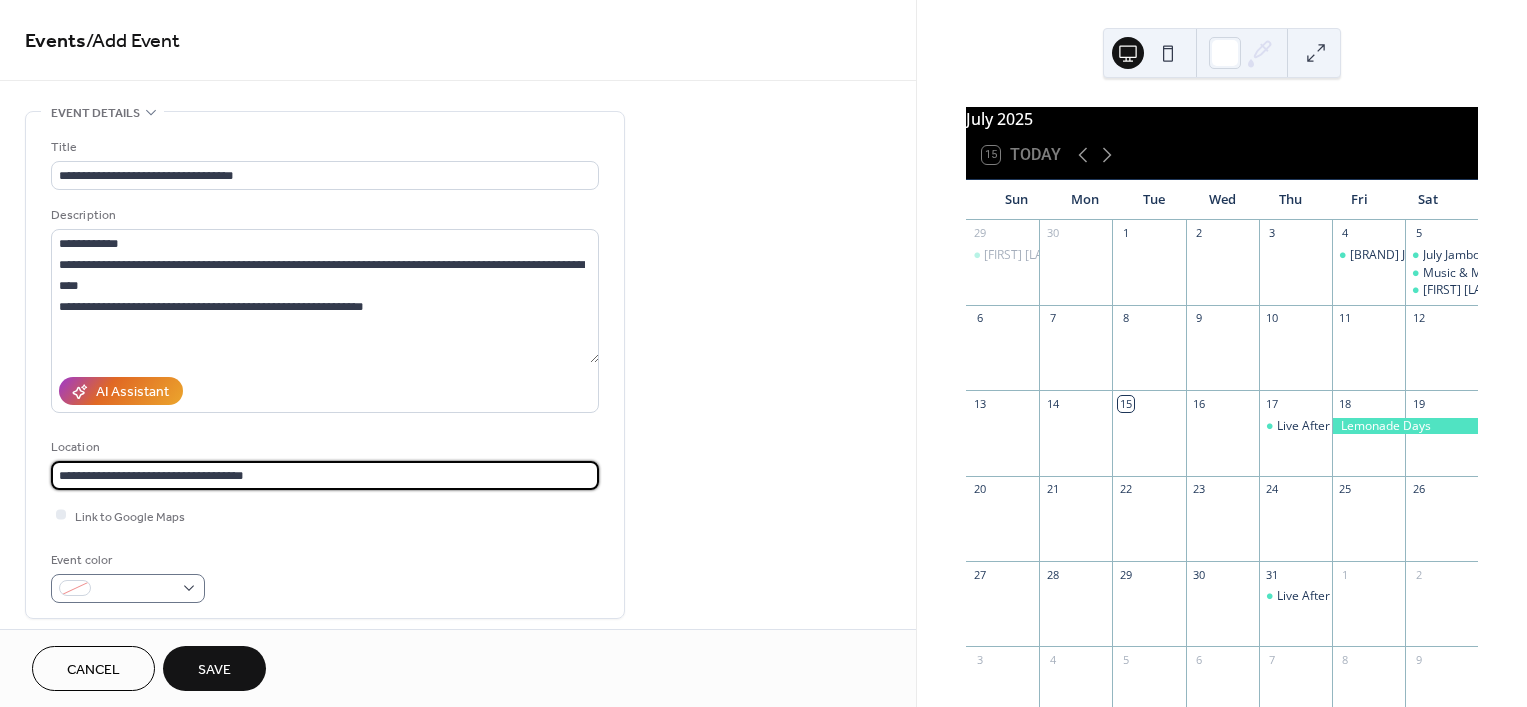 type on "**********" 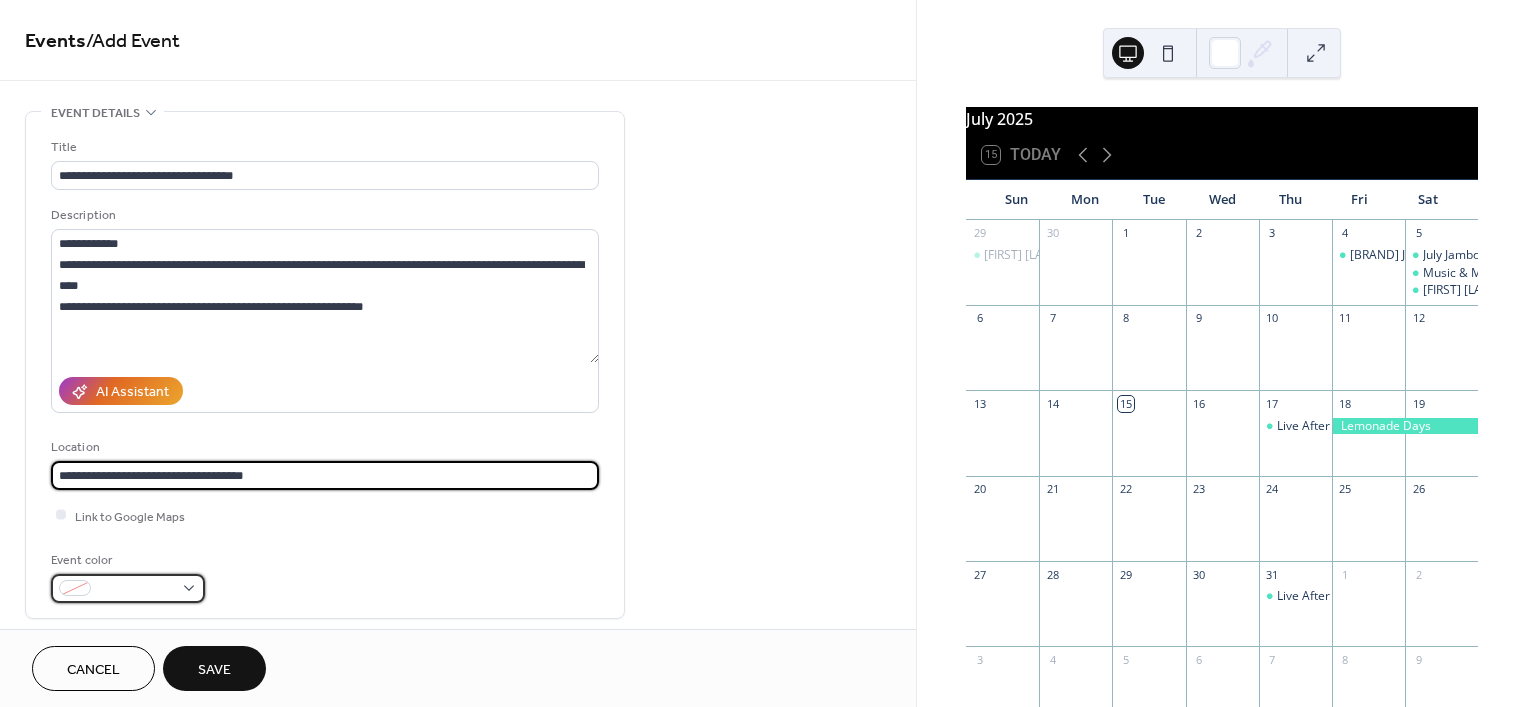 click at bounding box center (136, 589) 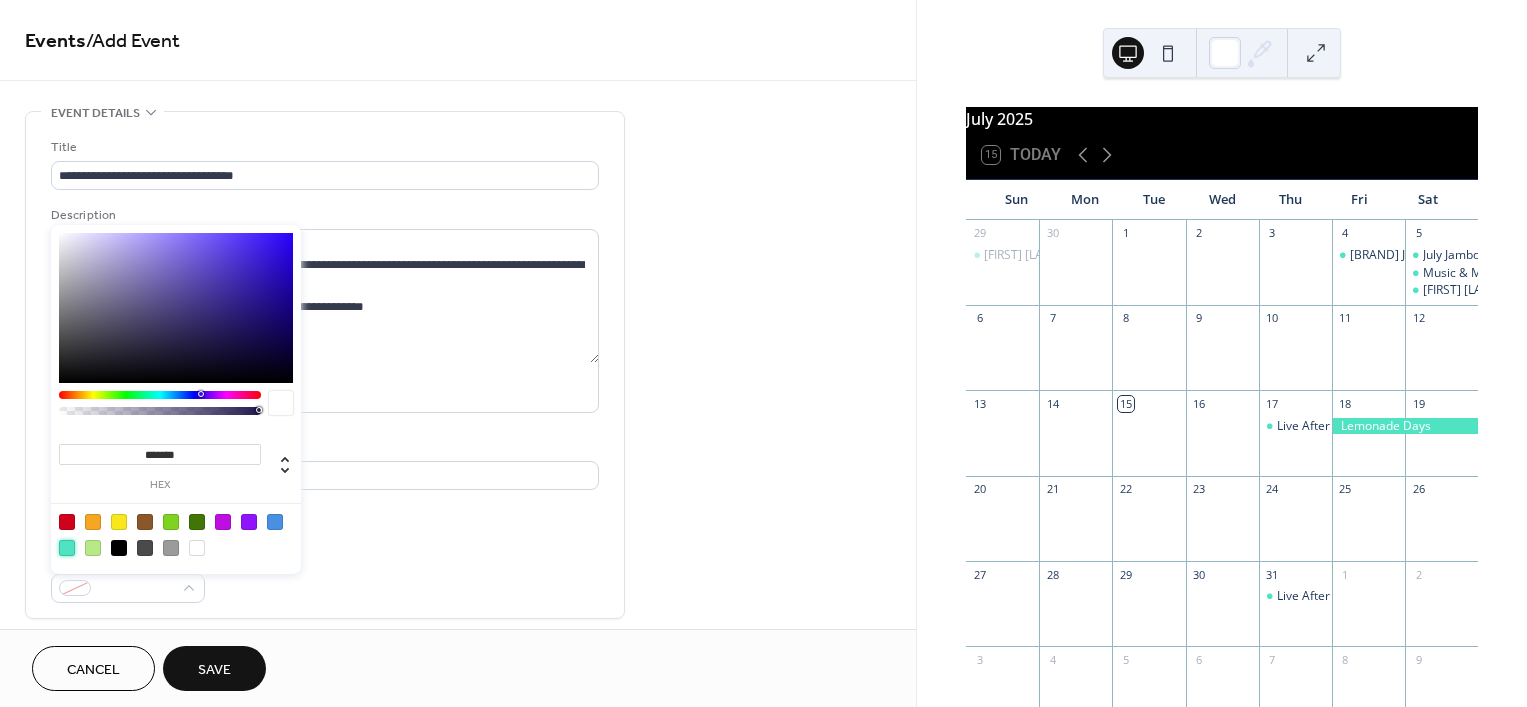 click at bounding box center (67, 548) 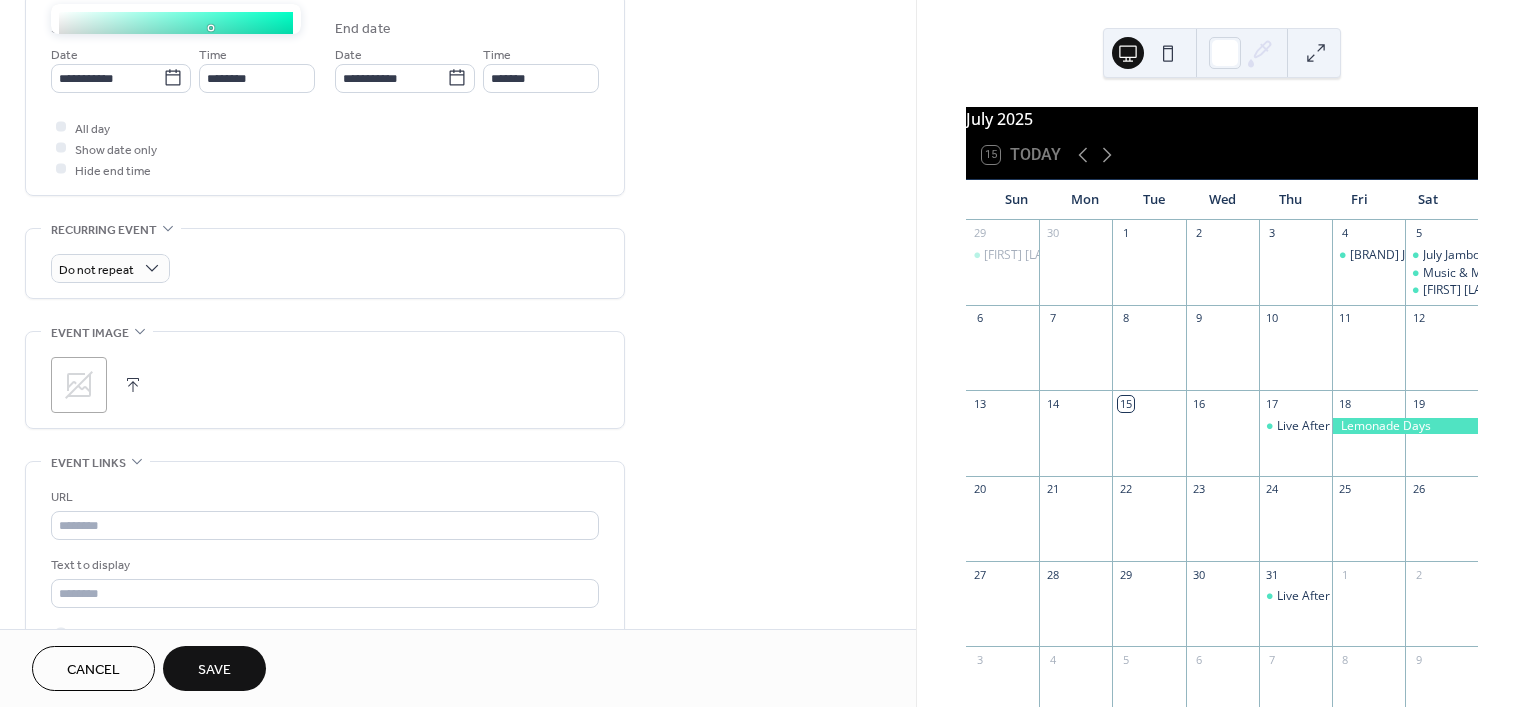 scroll, scrollTop: 696, scrollLeft: 0, axis: vertical 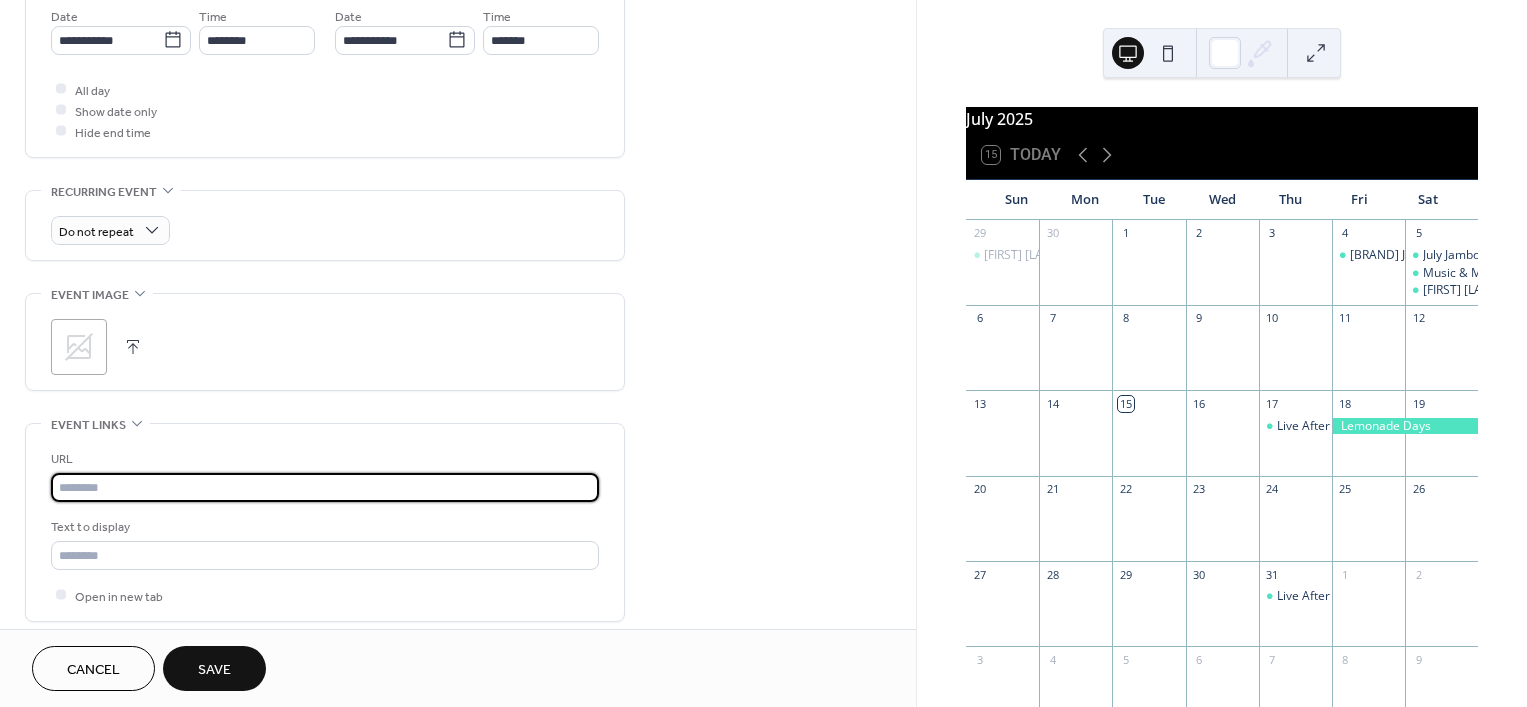 click at bounding box center (325, 487) 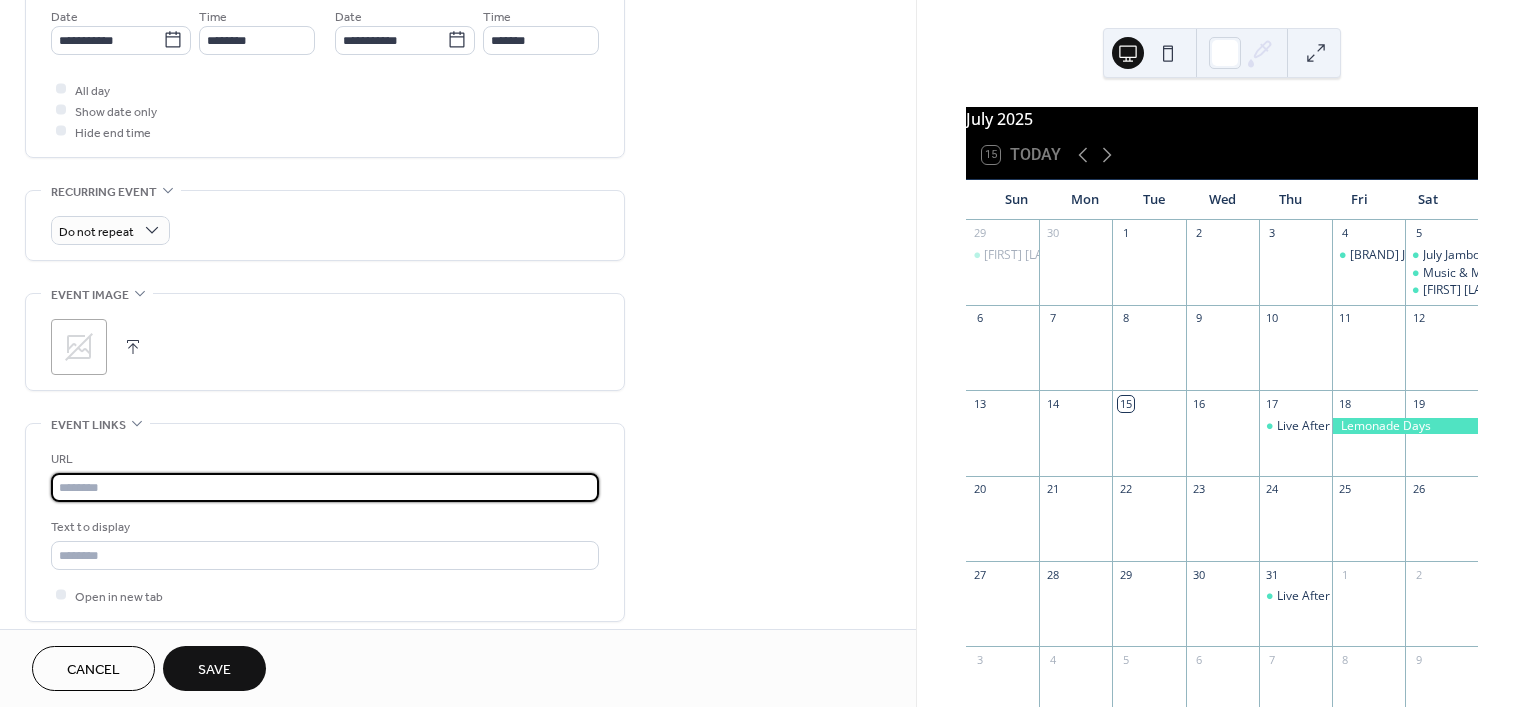 paste on "**********" 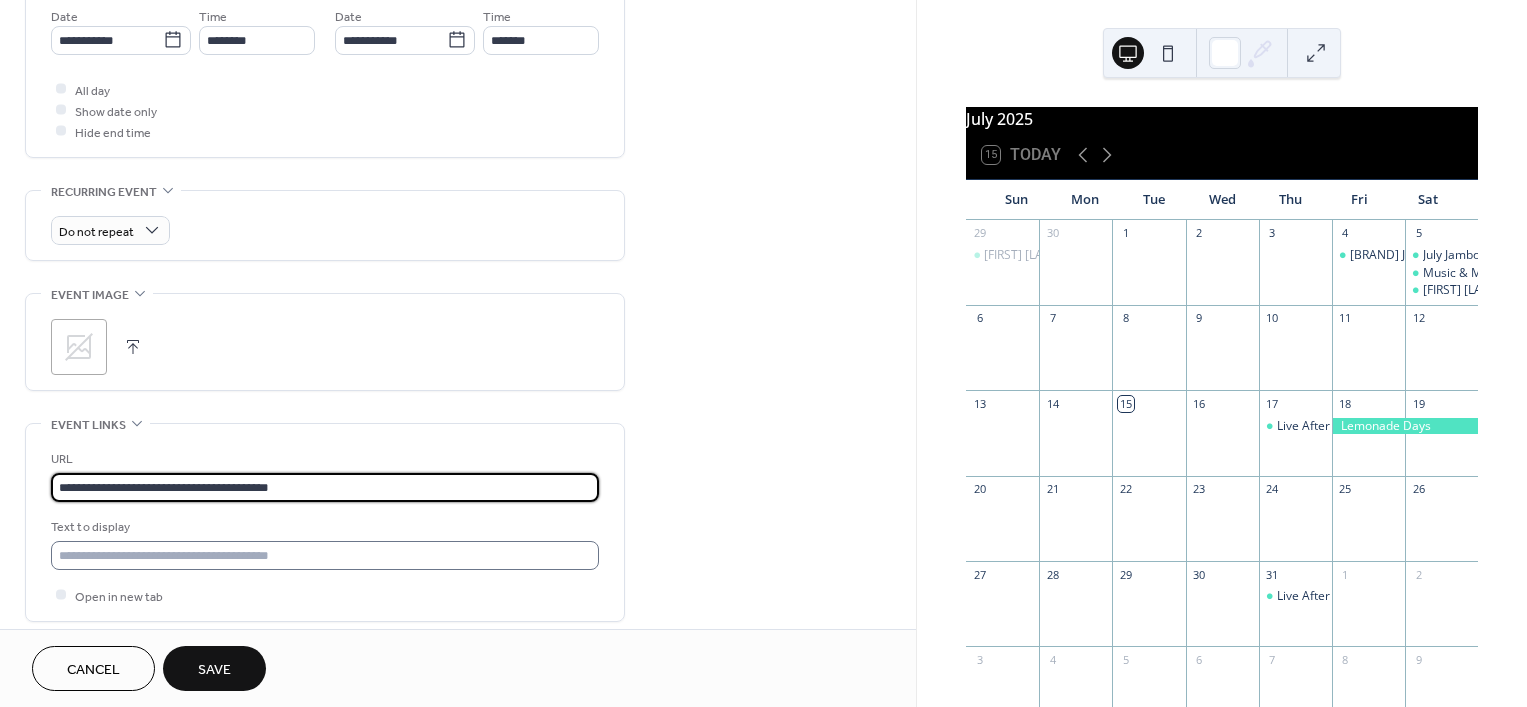 type on "**********" 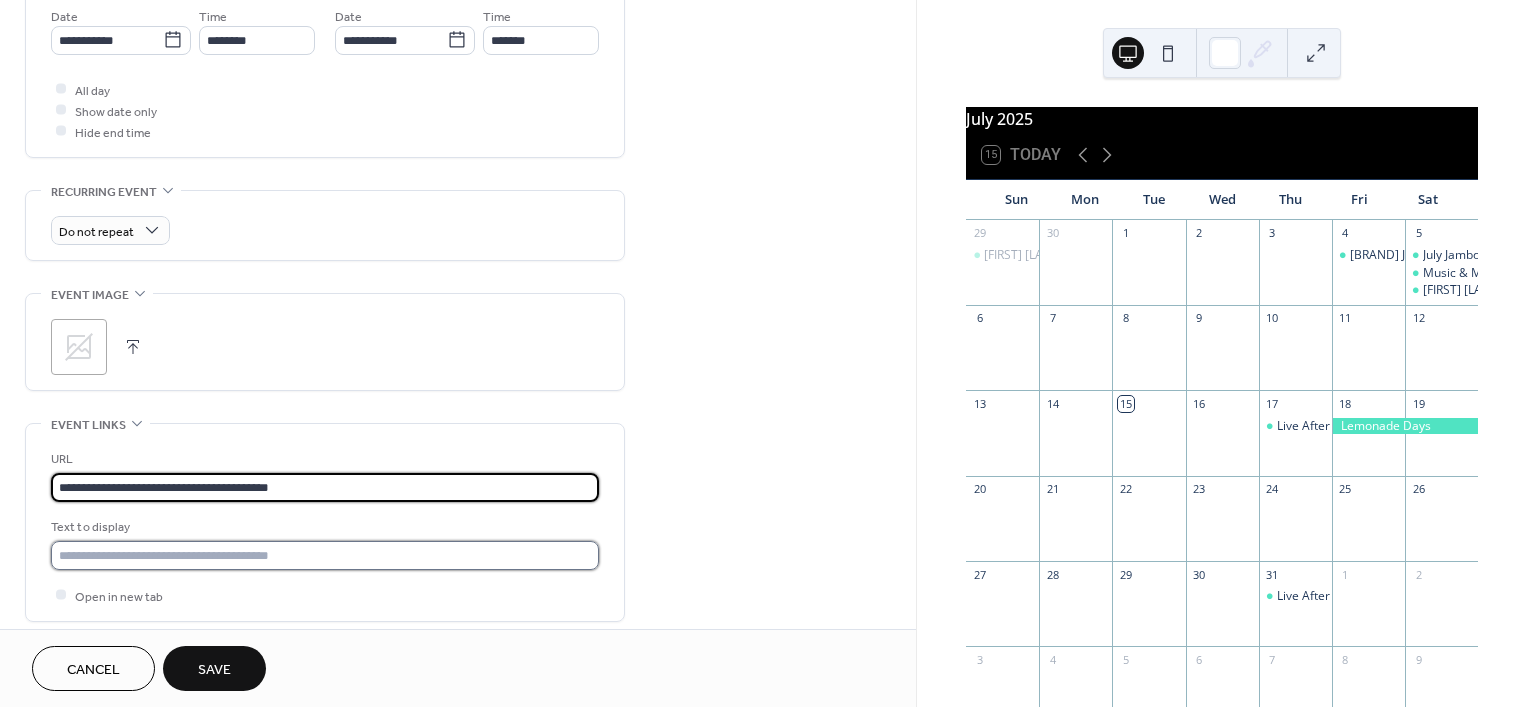 click at bounding box center (325, 555) 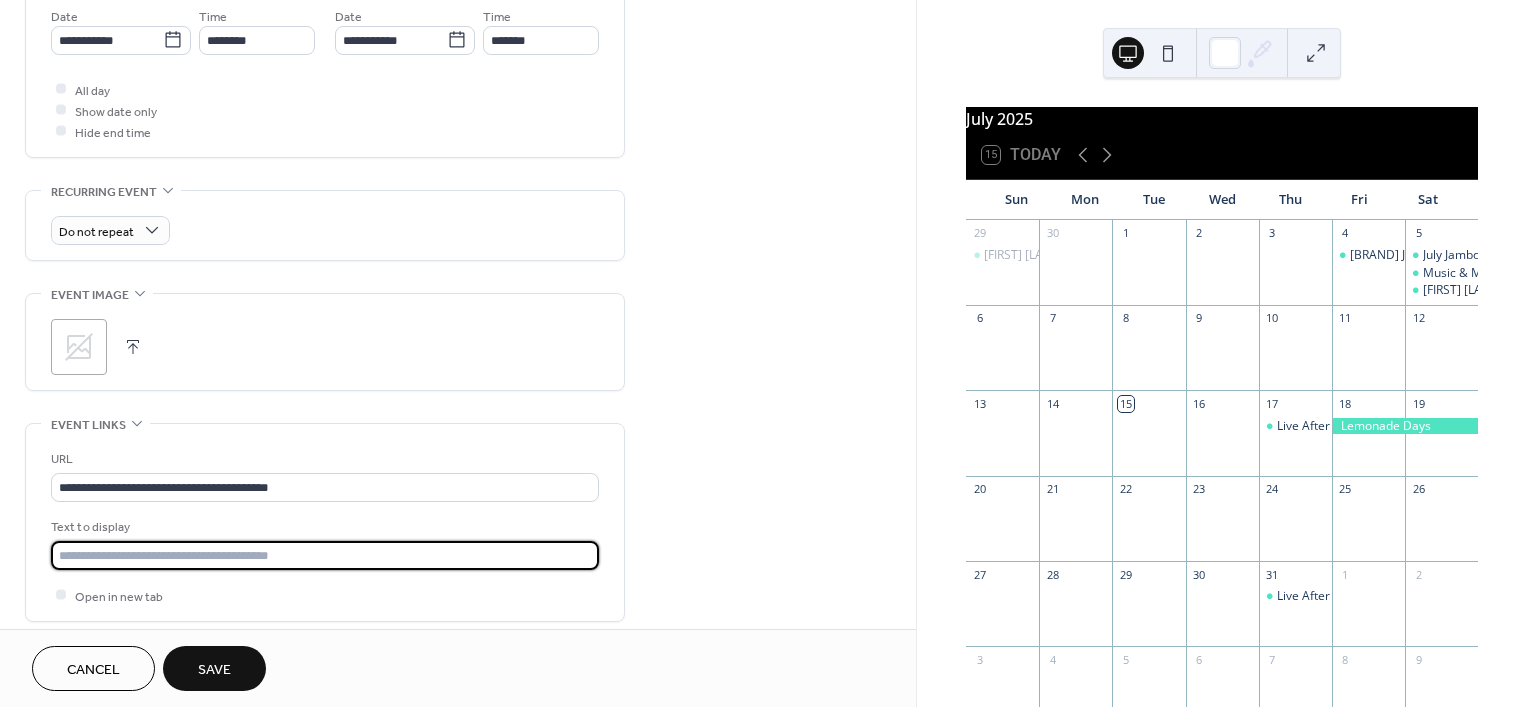 type on "**********" 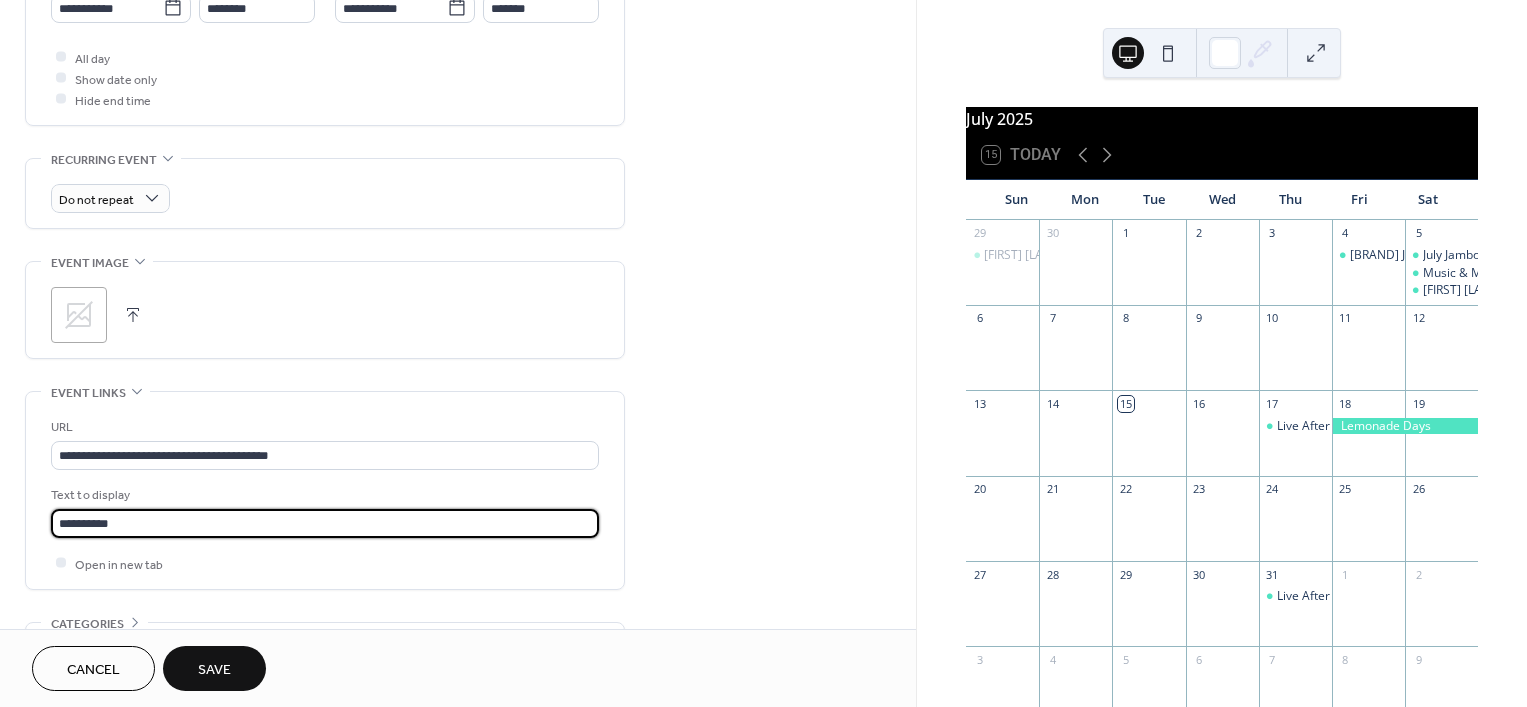 scroll, scrollTop: 862, scrollLeft: 0, axis: vertical 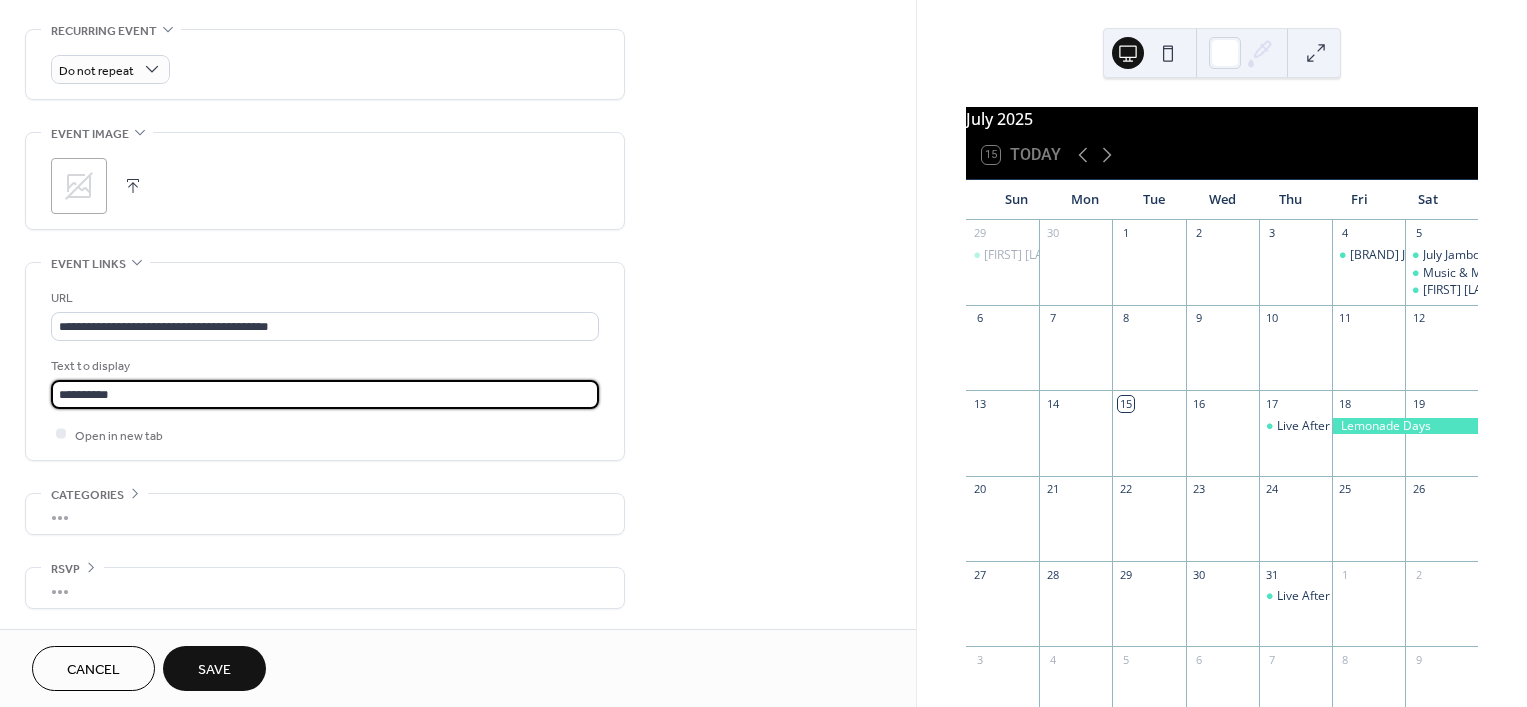 click on "Save" at bounding box center [214, 670] 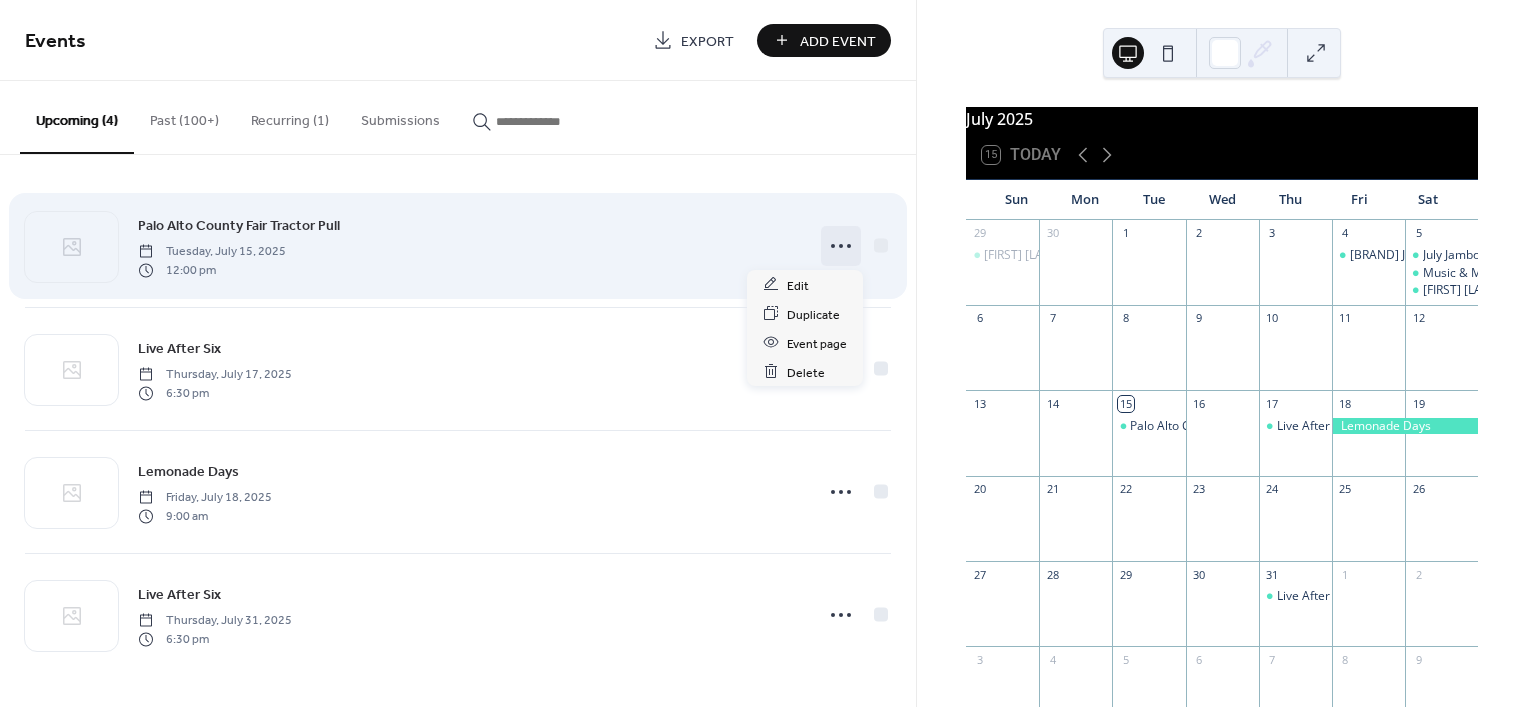 click 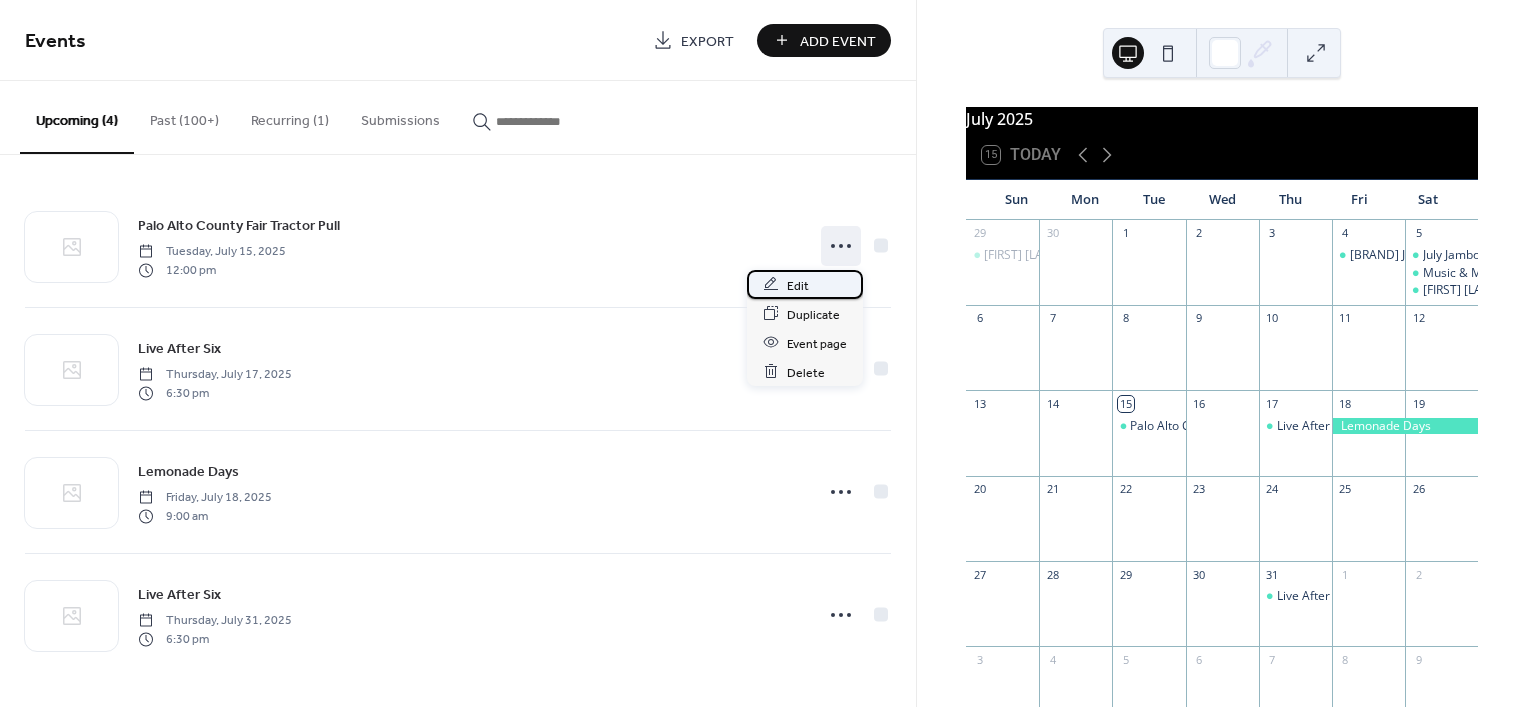 click on "Edit" at bounding box center [798, 285] 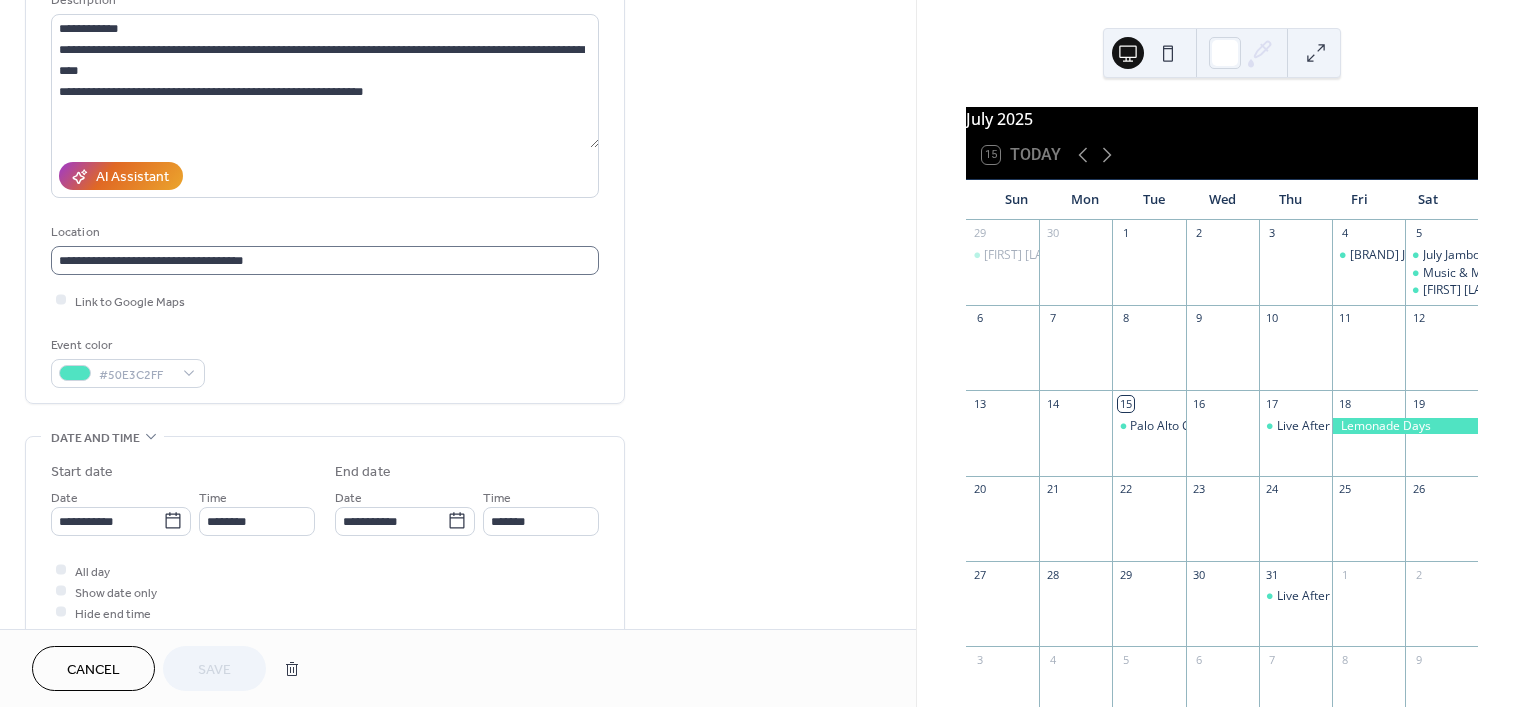 scroll, scrollTop: 243, scrollLeft: 0, axis: vertical 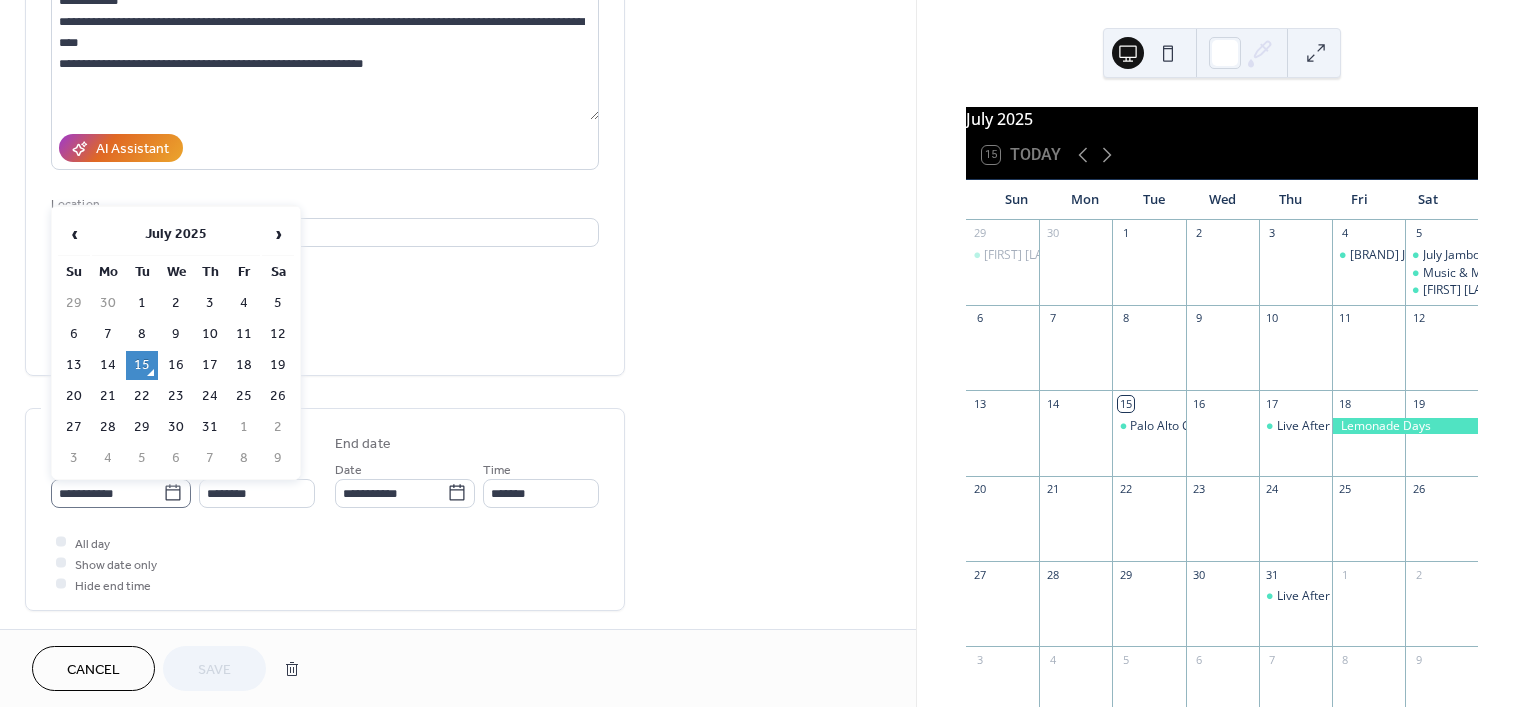 click 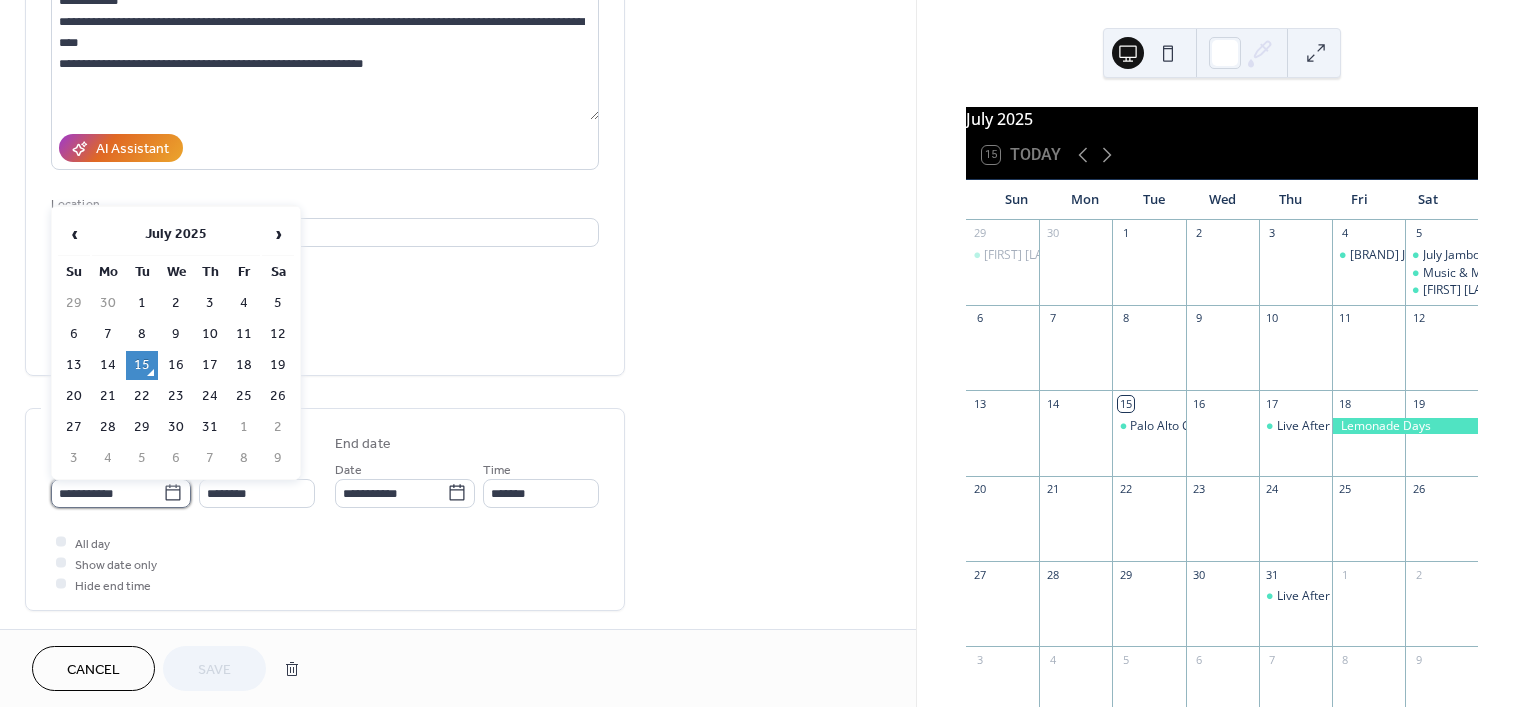 click on "**********" at bounding box center (107, 493) 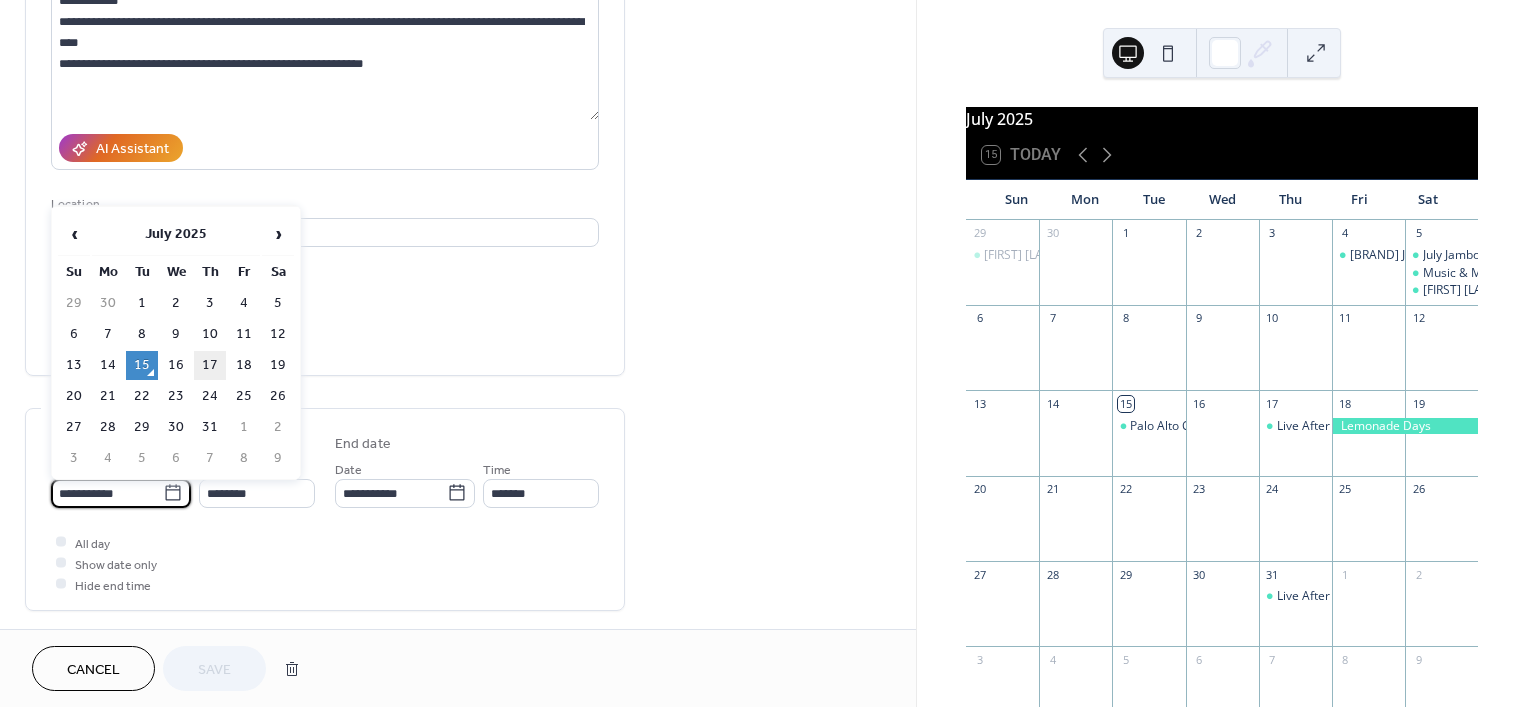click on "17" at bounding box center (210, 365) 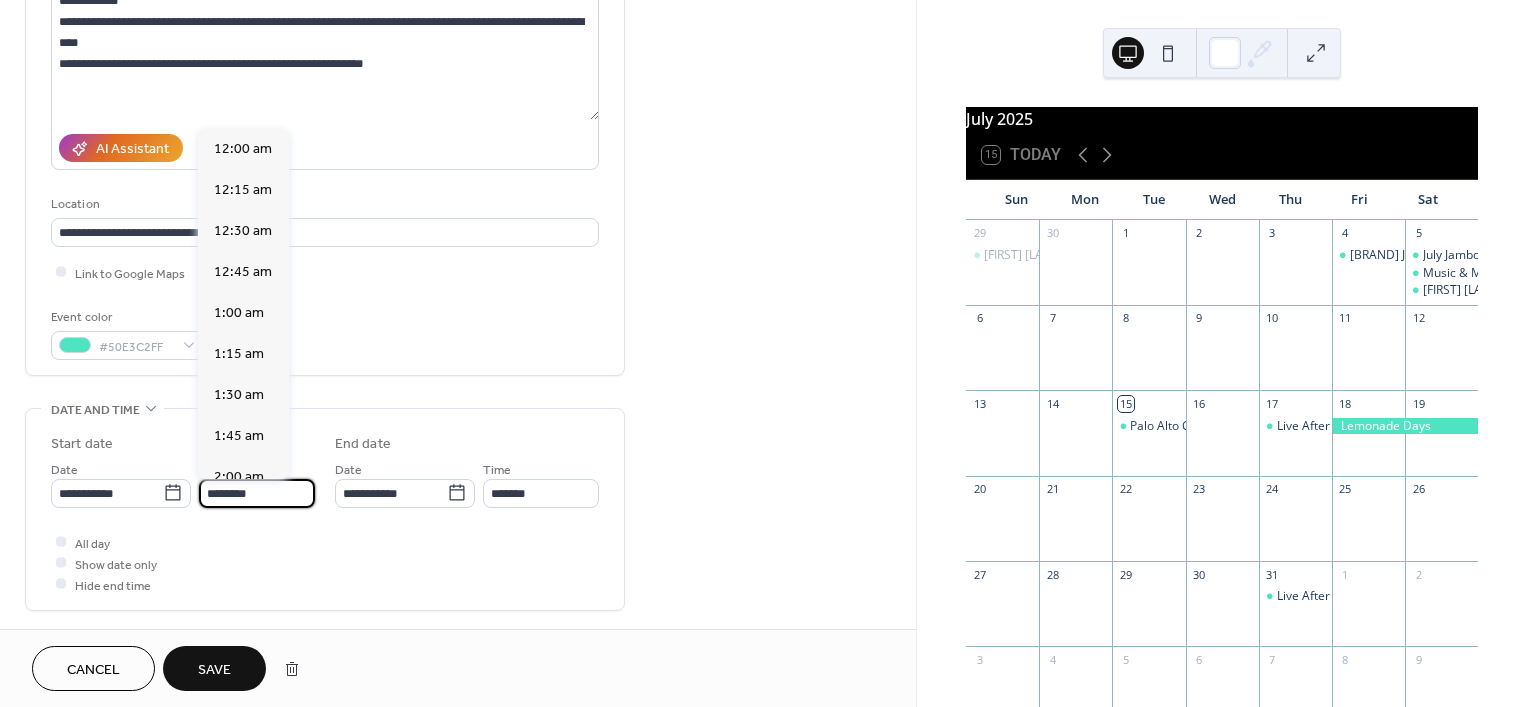 click on "********" at bounding box center [257, 493] 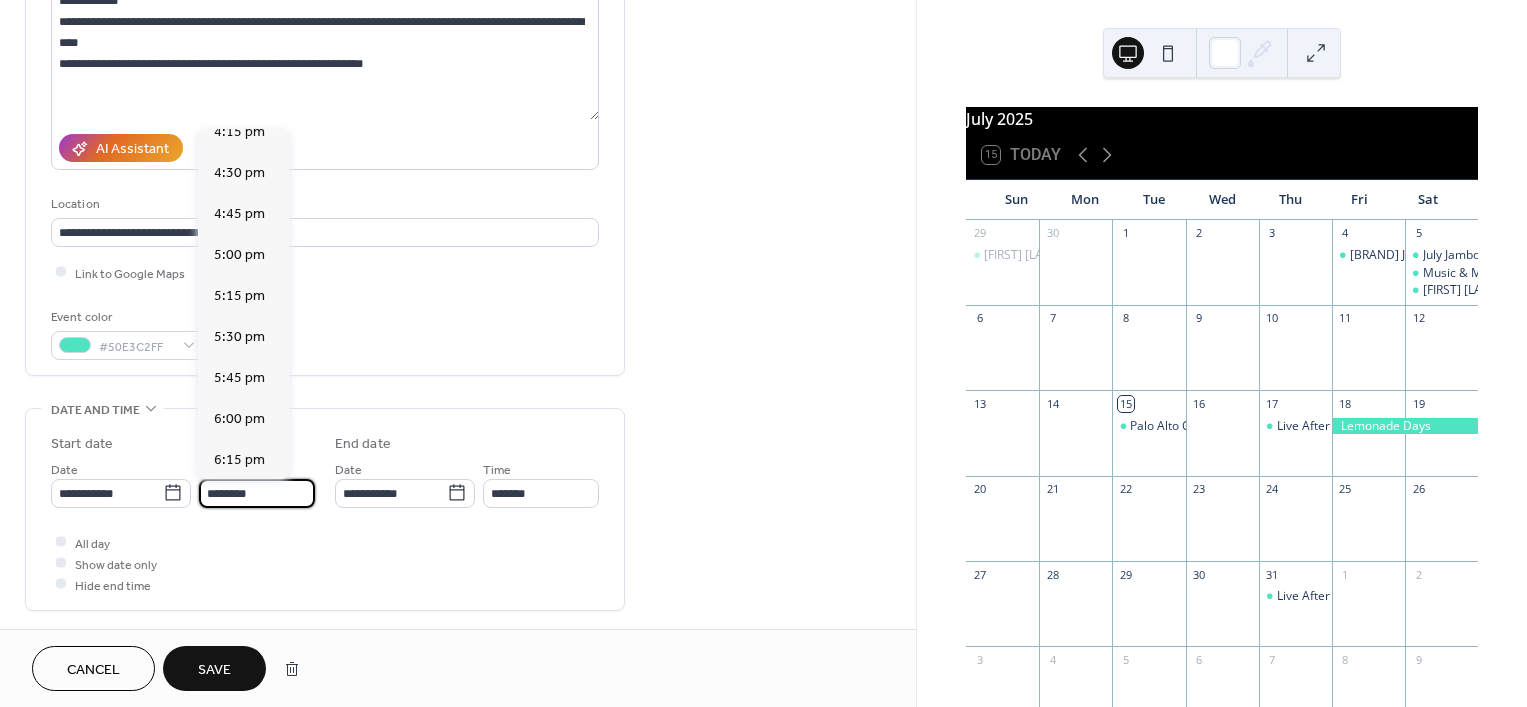 scroll, scrollTop: 2691, scrollLeft: 0, axis: vertical 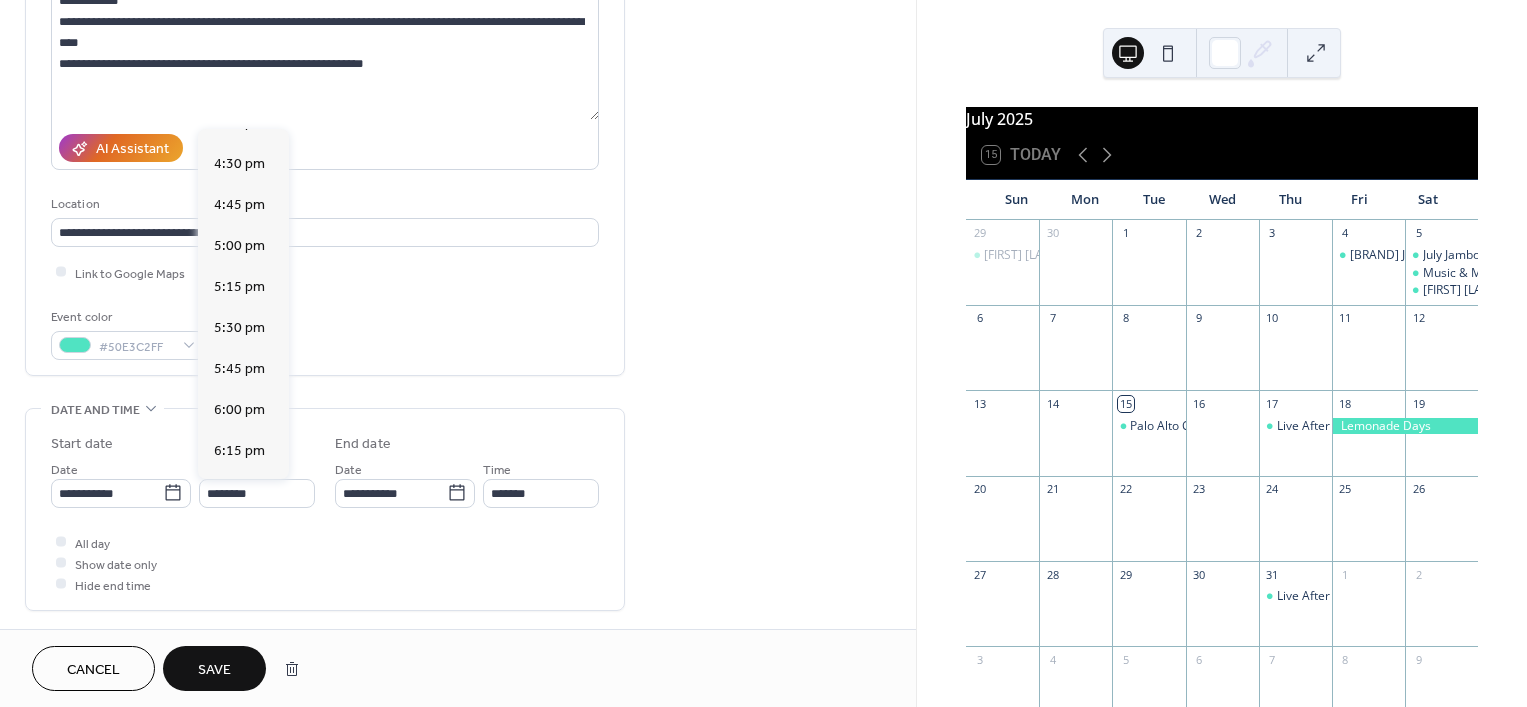 click on "7:00 pm" at bounding box center (239, 573) 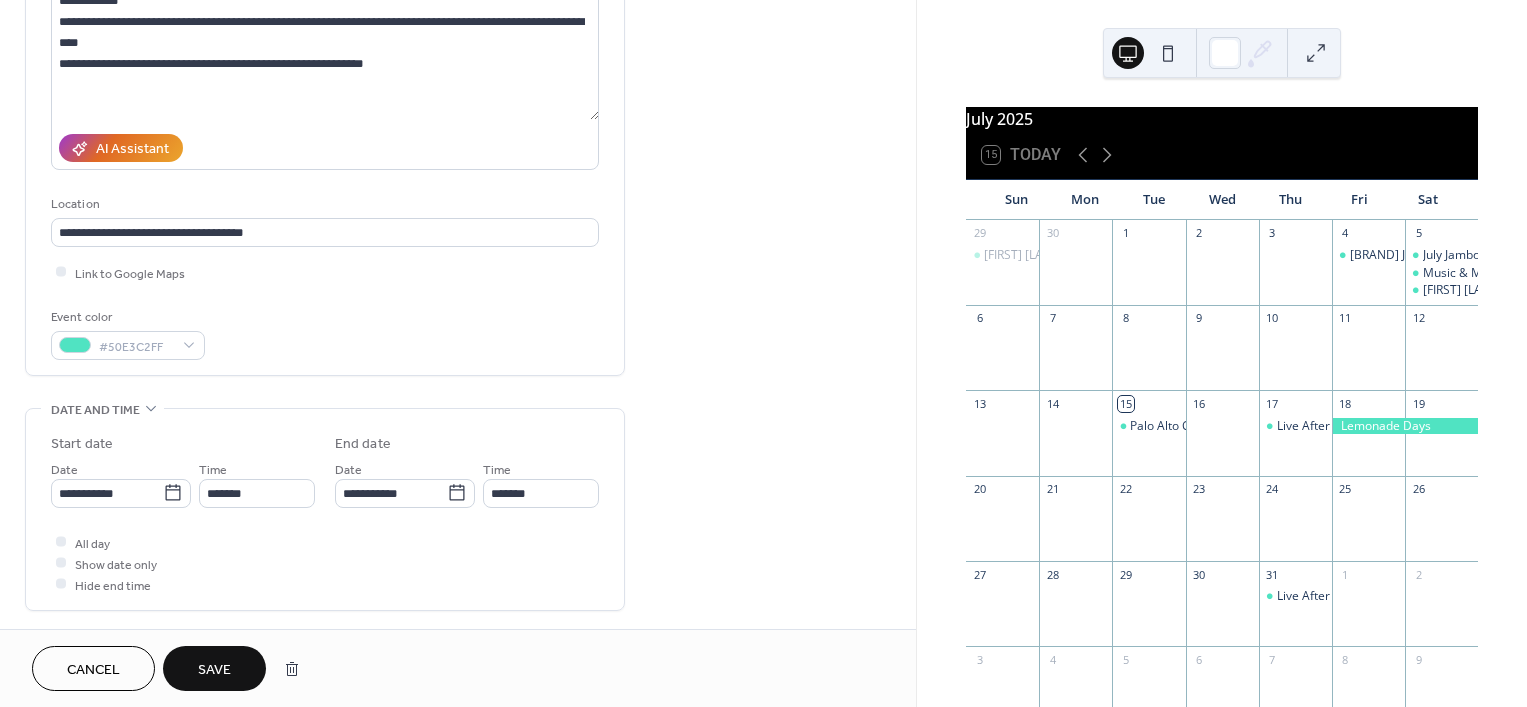 click on "Save" at bounding box center [214, 670] 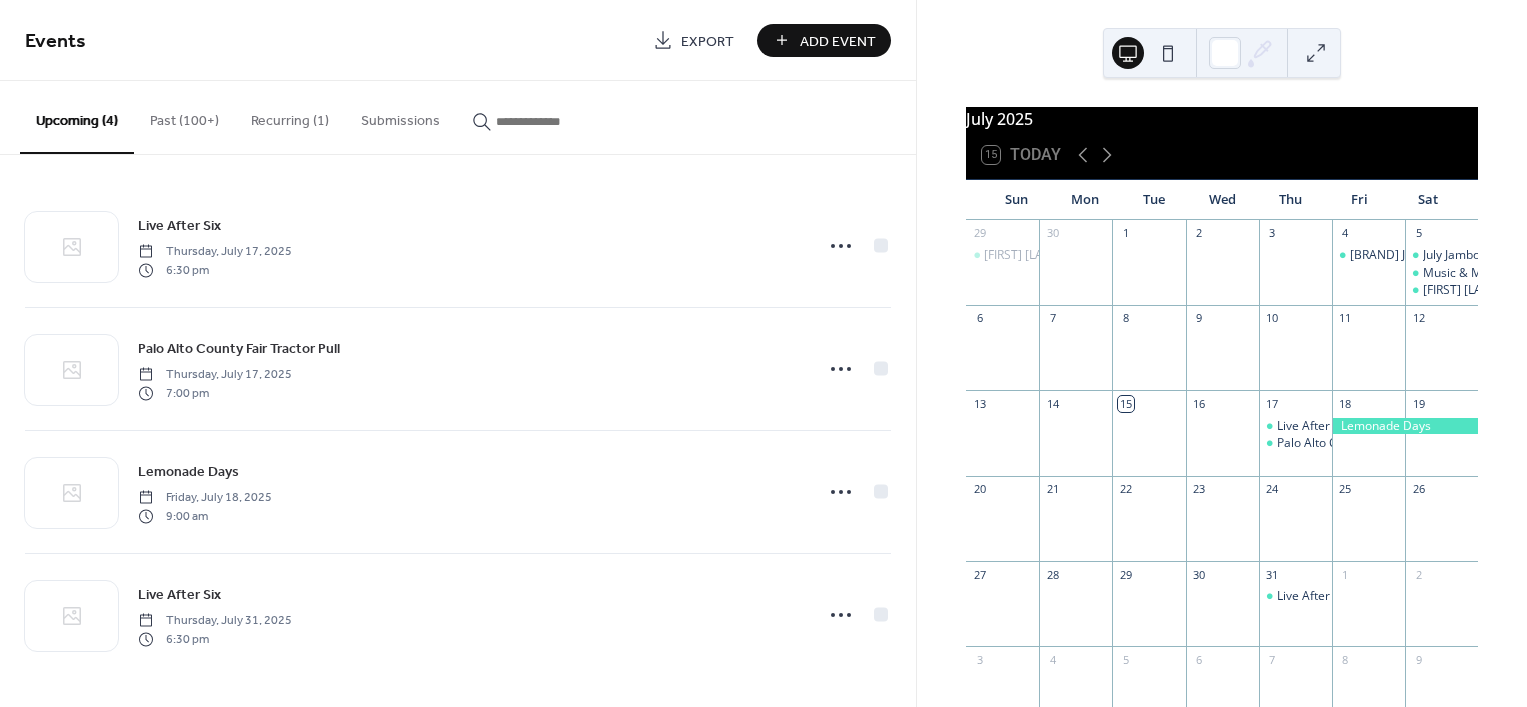click on "Add Event" at bounding box center [838, 41] 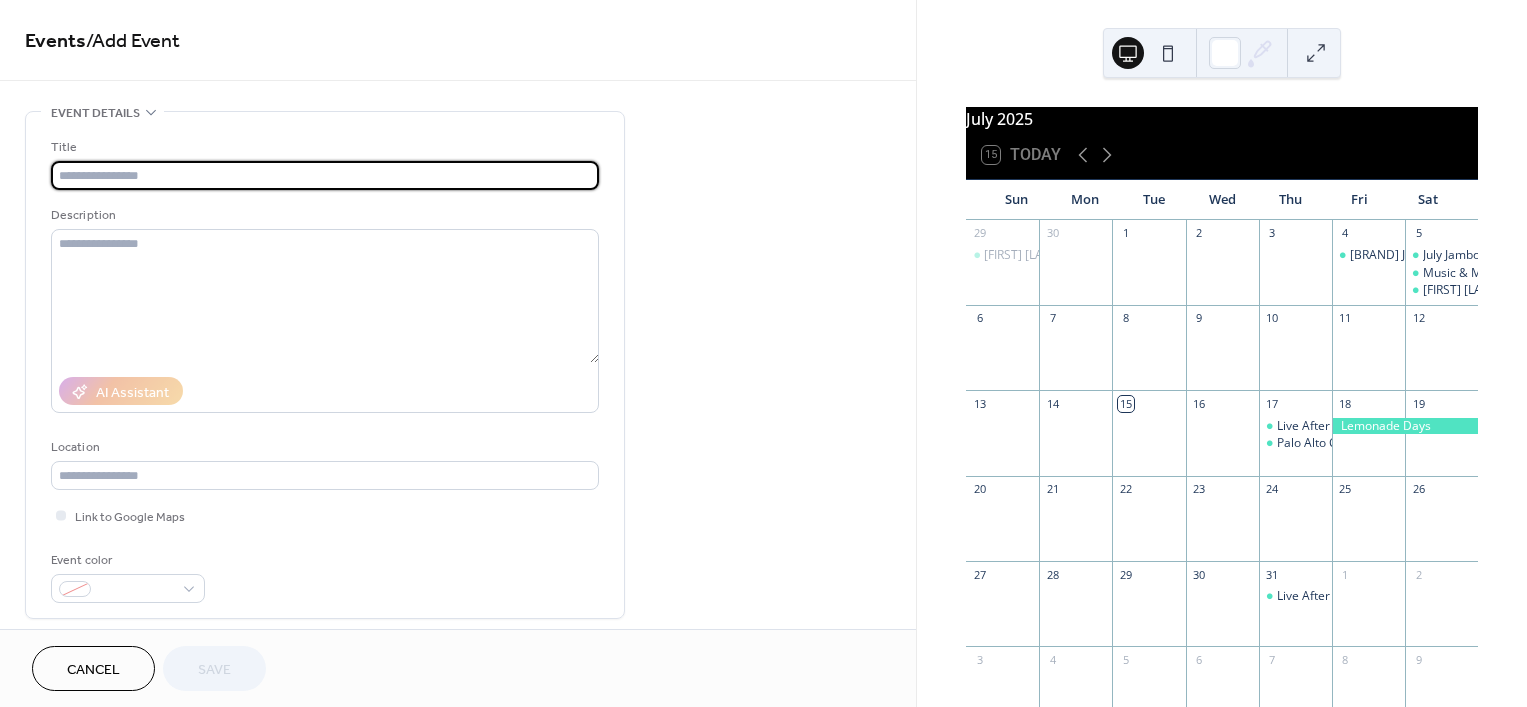 click at bounding box center [325, 175] 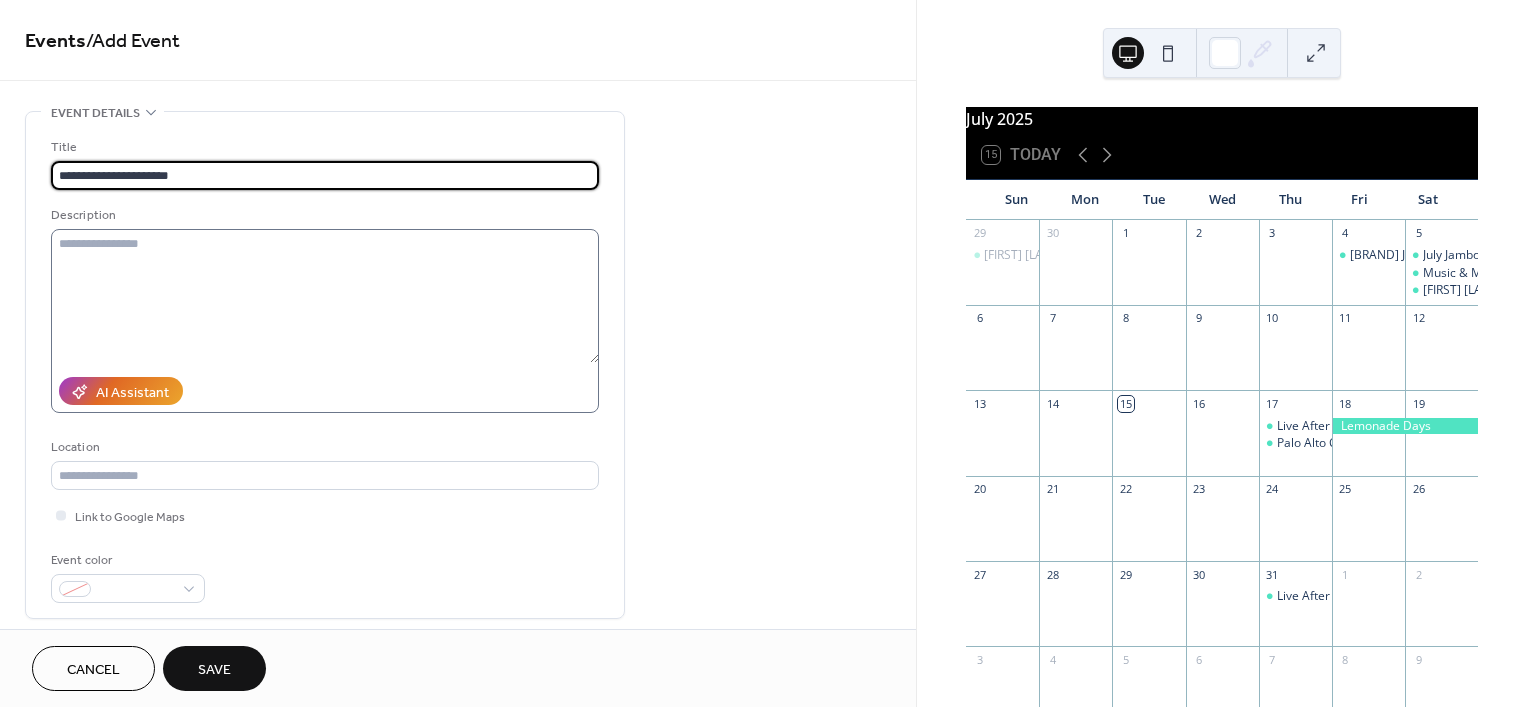 type on "**********" 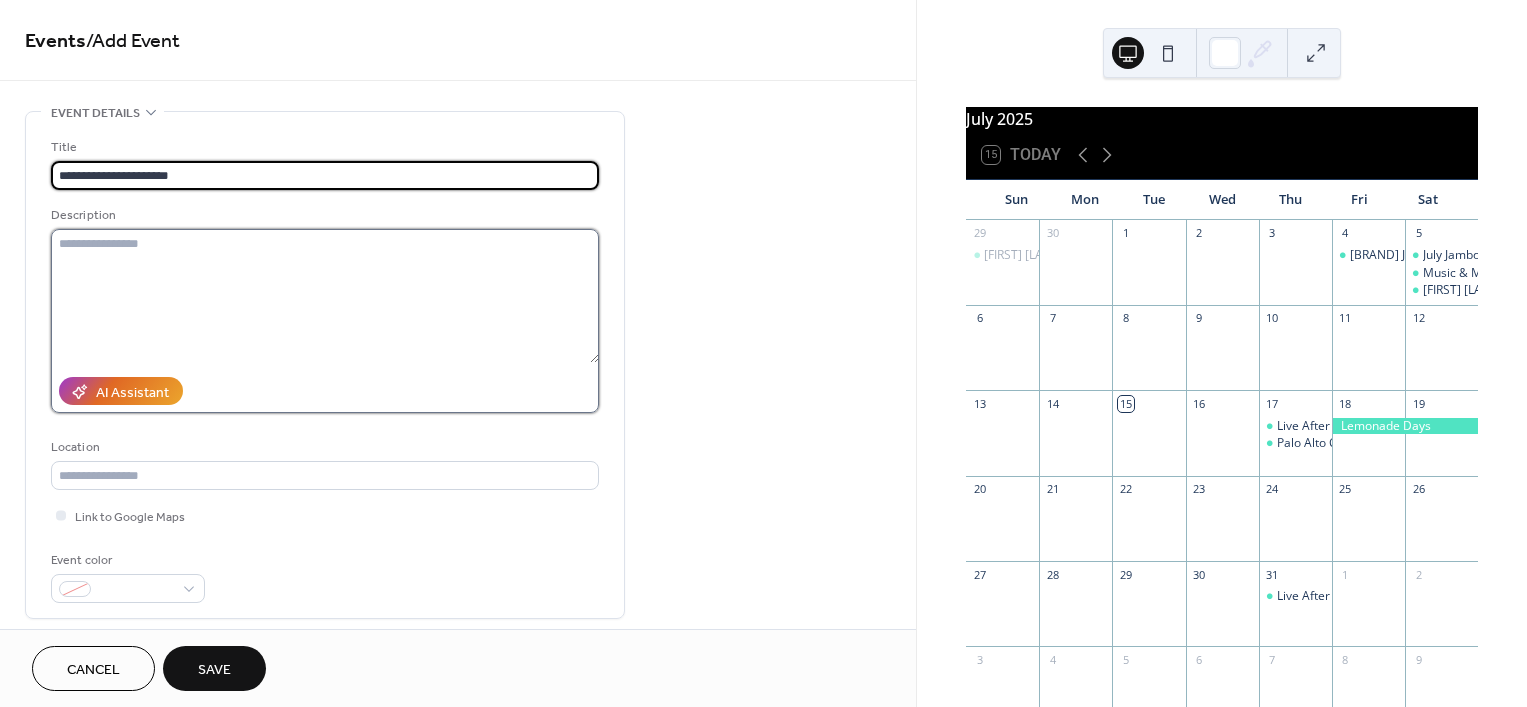 click at bounding box center [325, 296] 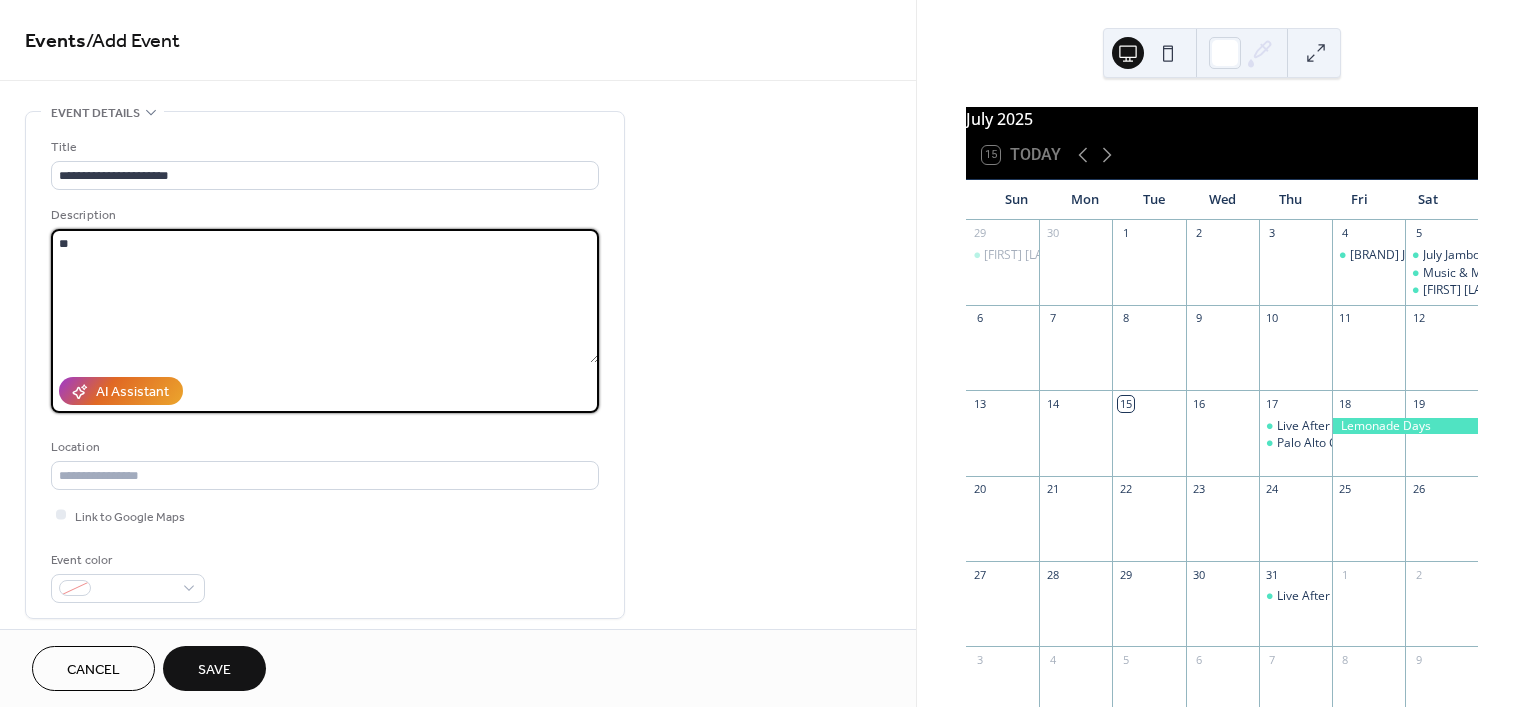 type on "*" 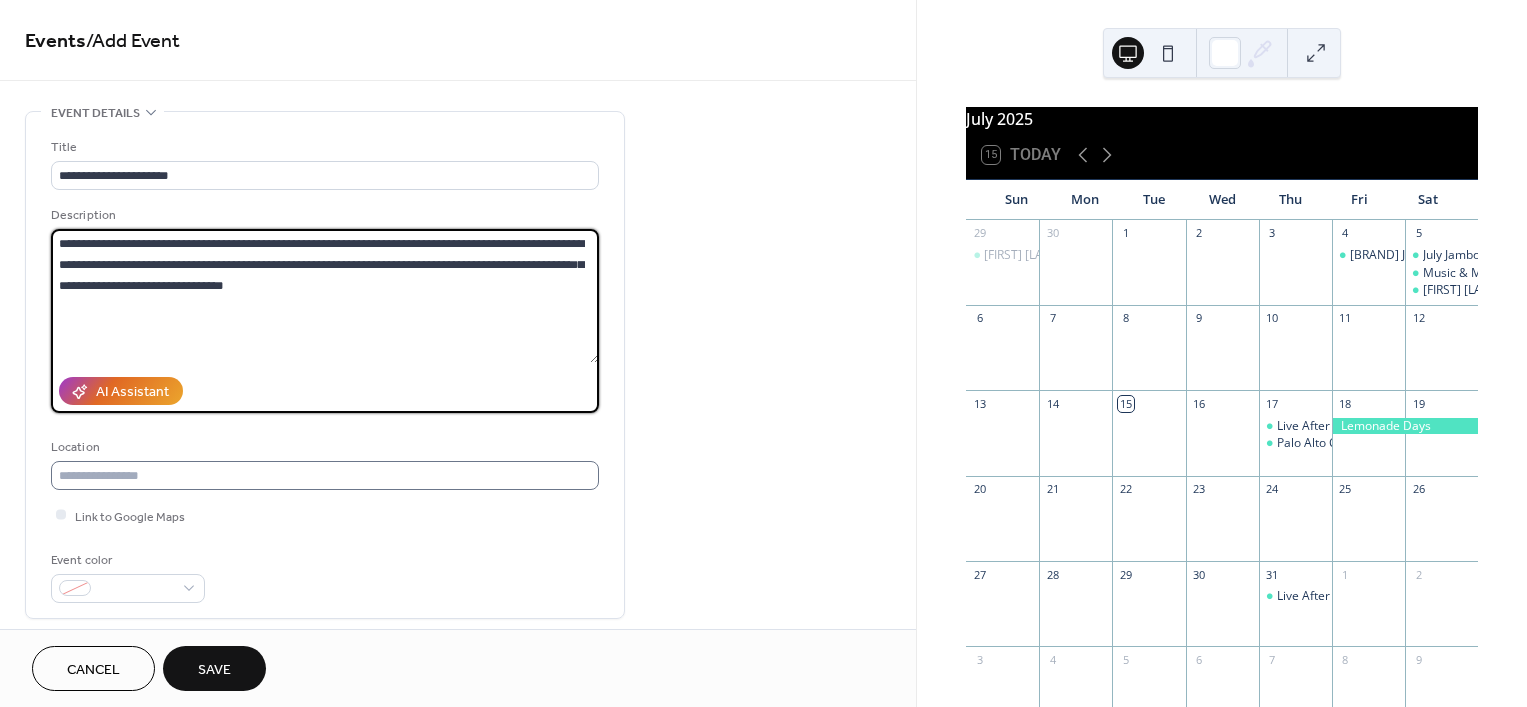 type on "**********" 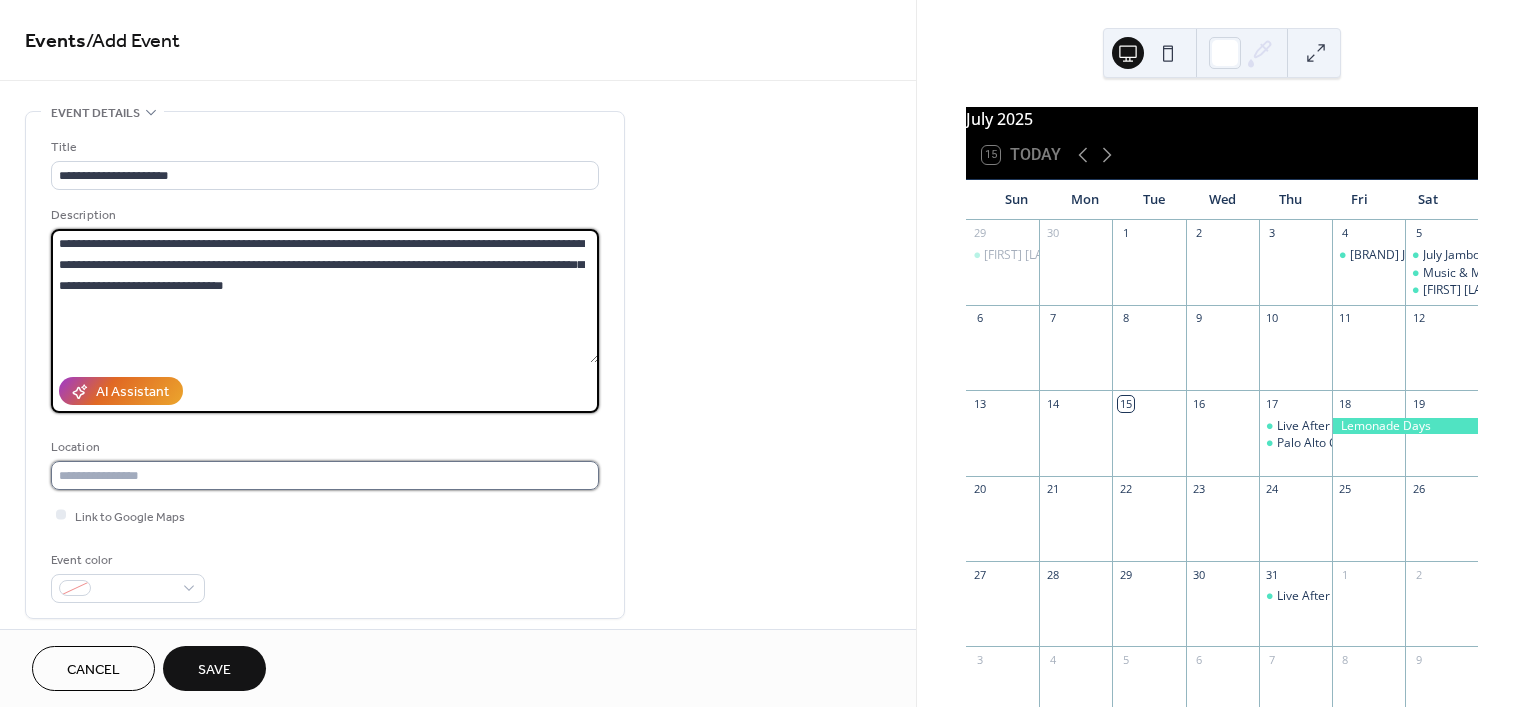 click at bounding box center [325, 475] 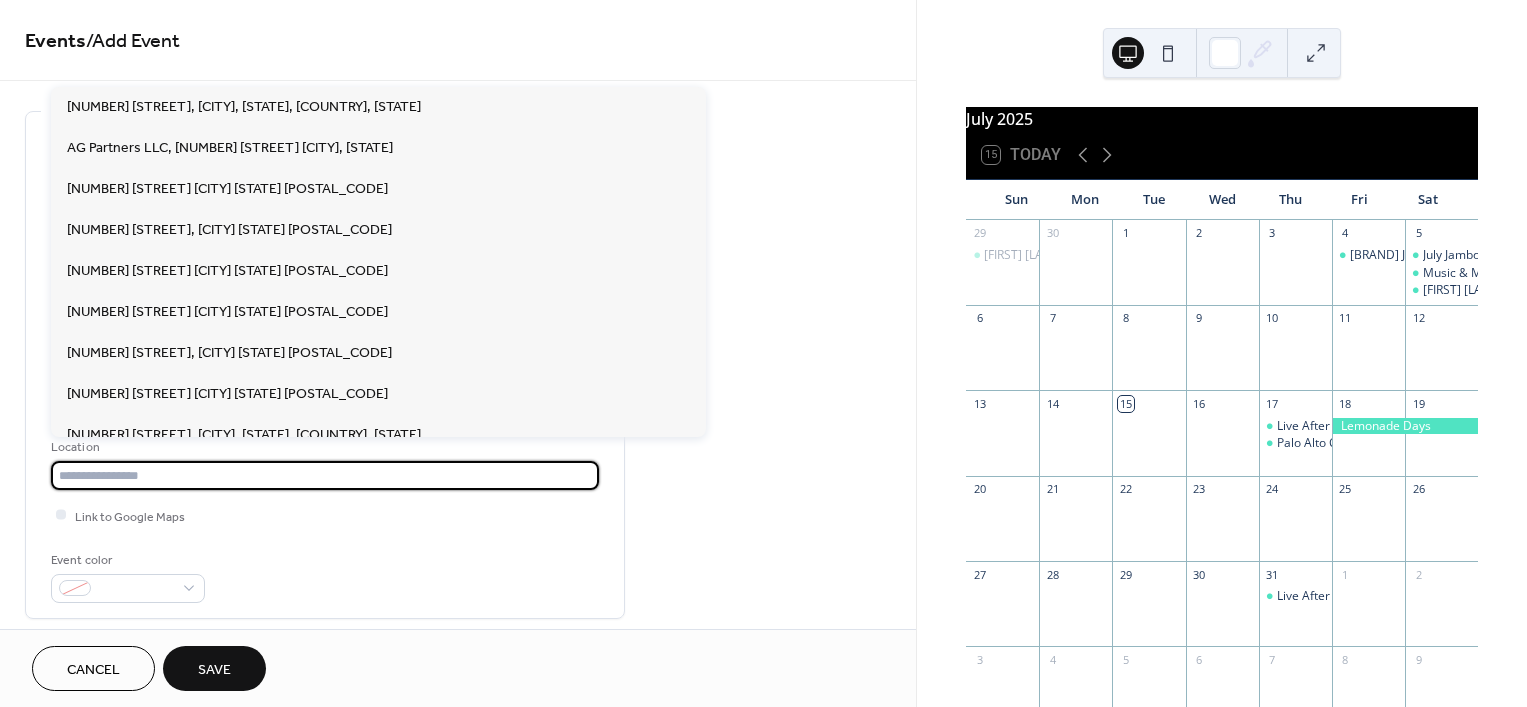 type on "**********" 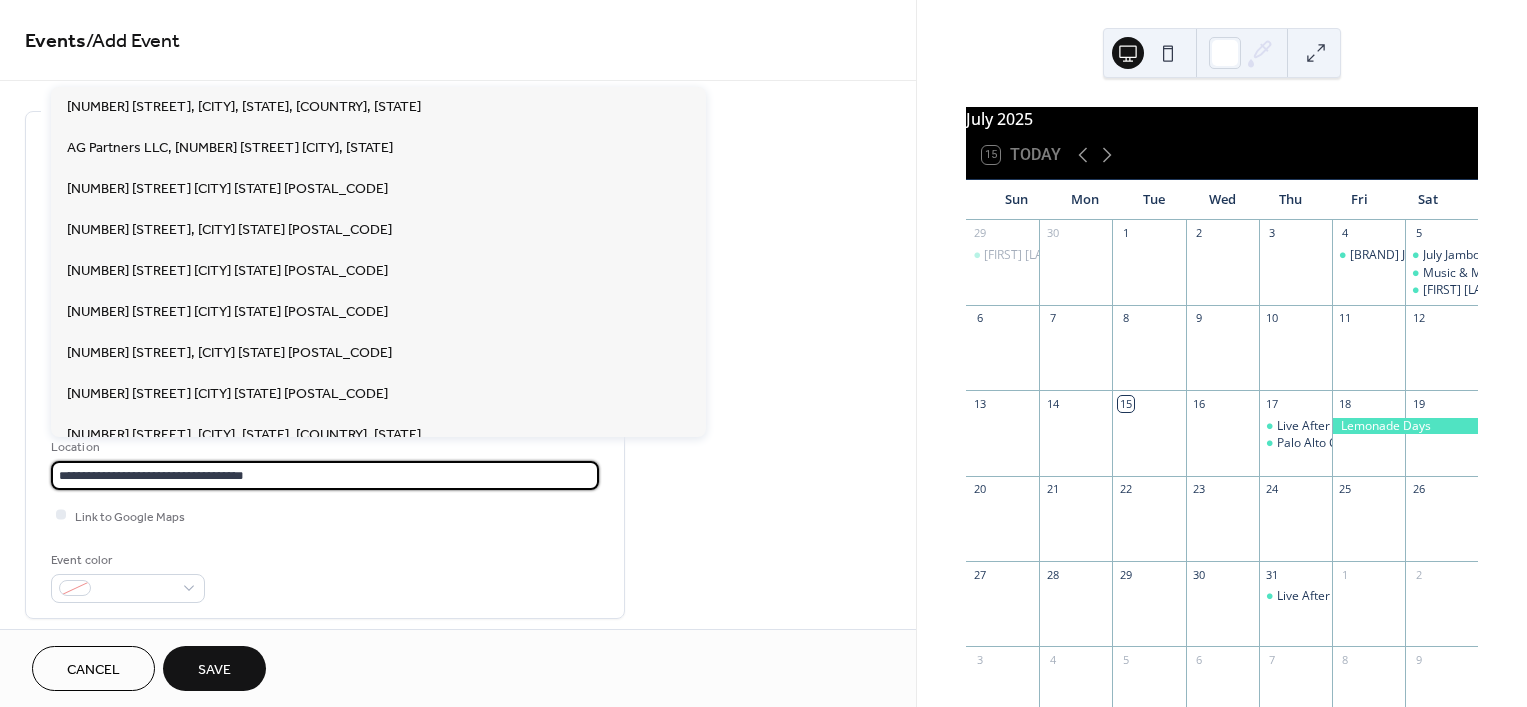 type on "**********" 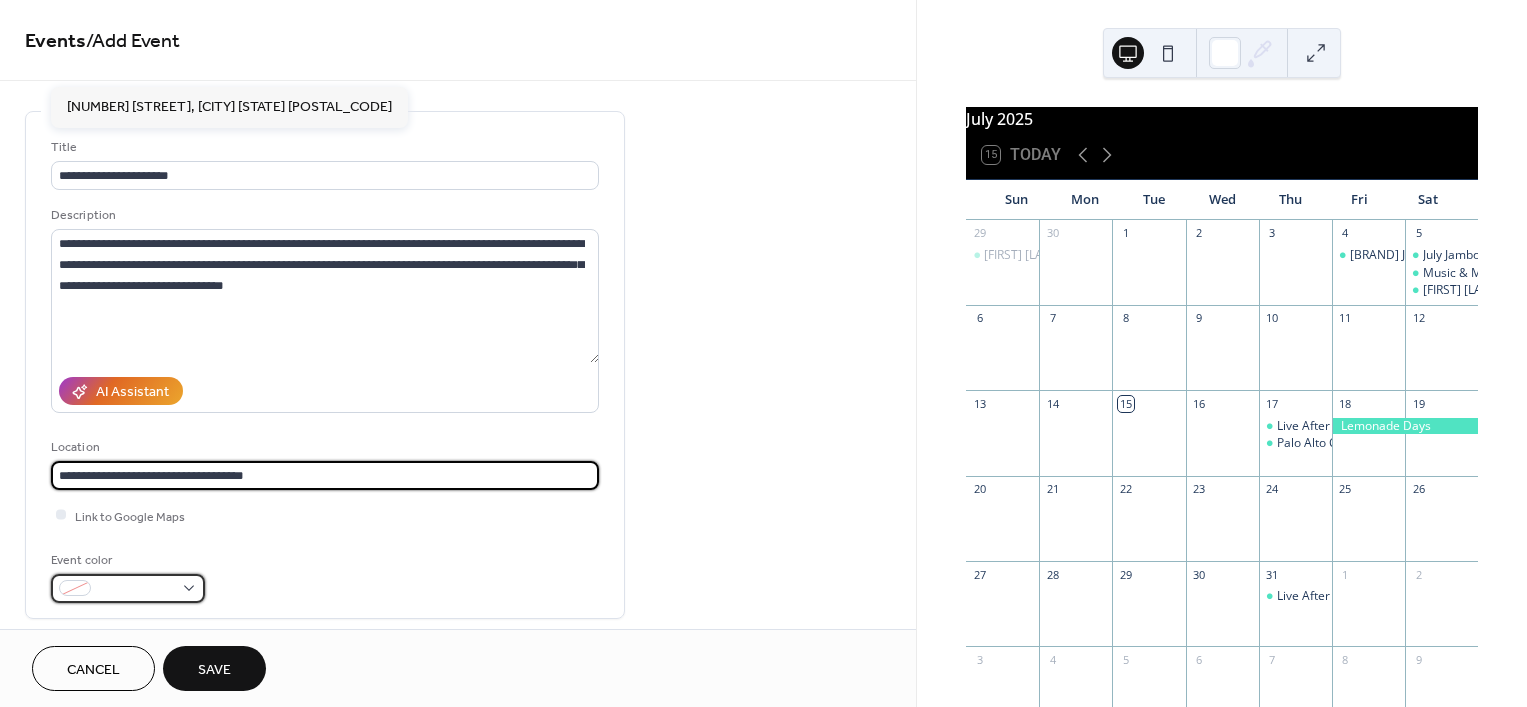 click at bounding box center [136, 589] 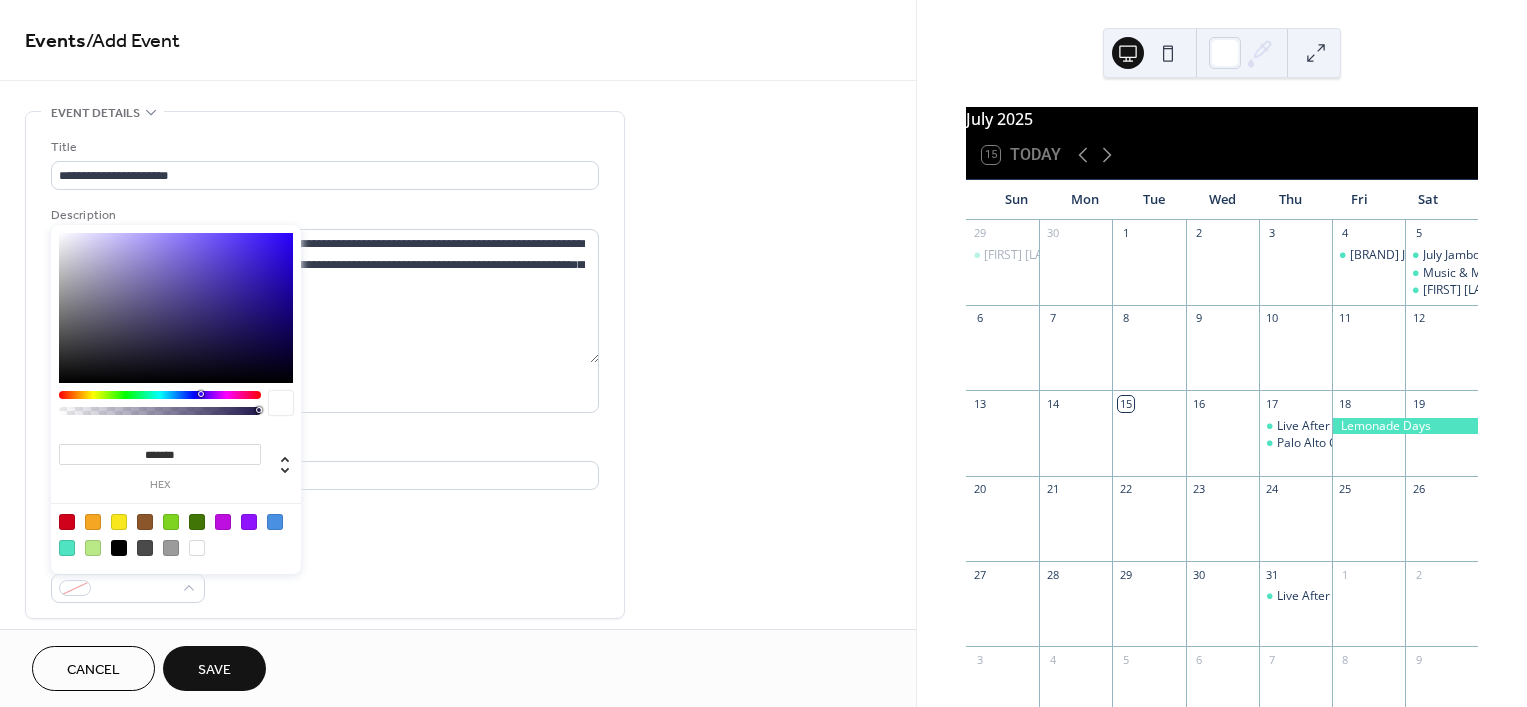 click at bounding box center (67, 548) 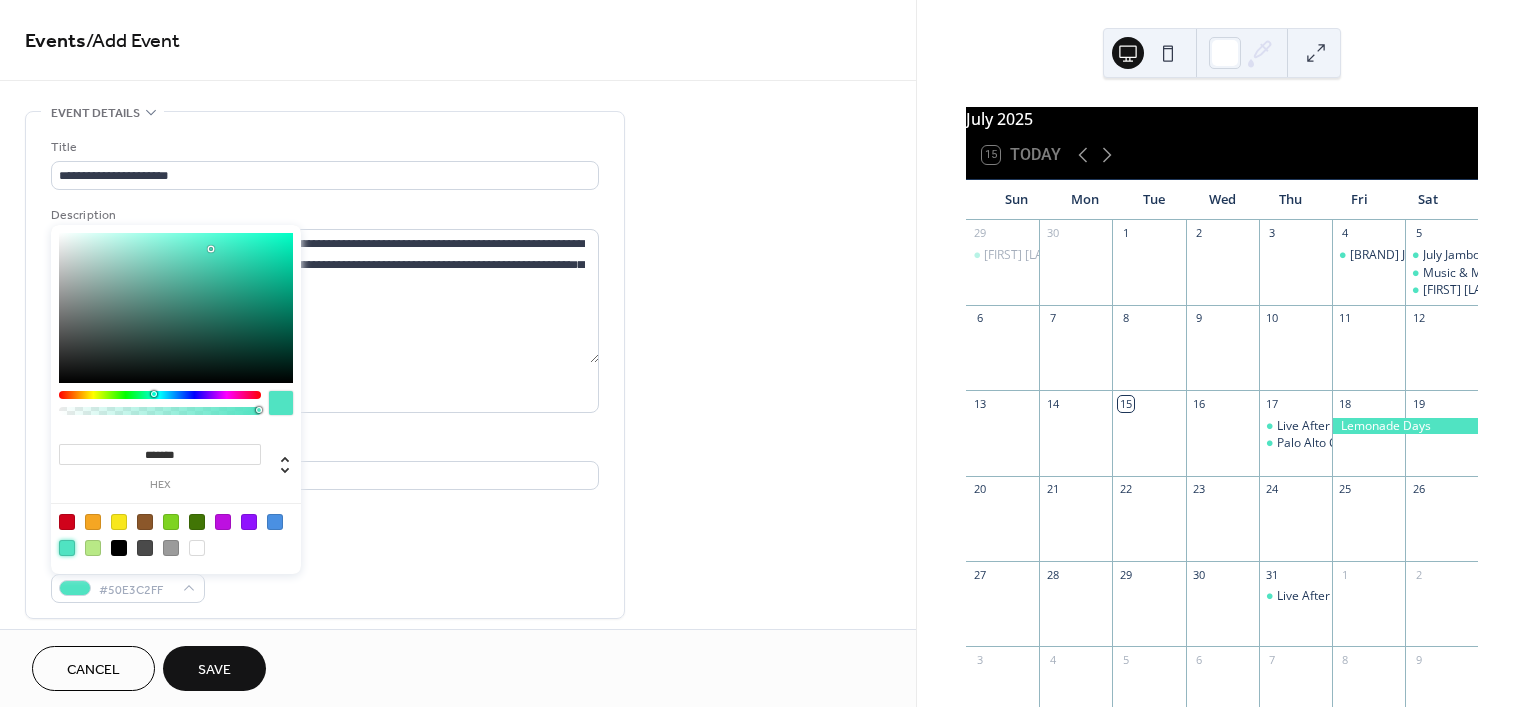 click on "**********" at bounding box center [458, 798] 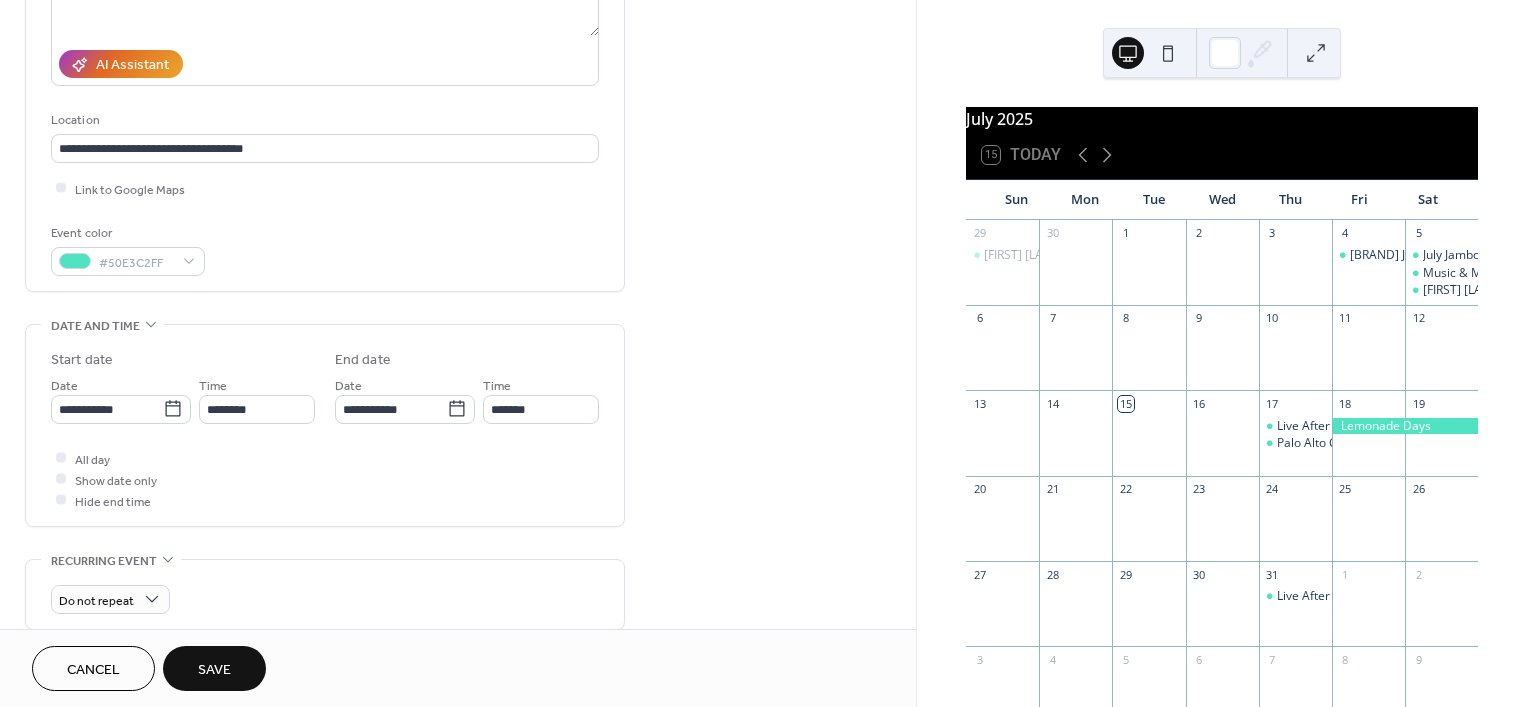 scroll, scrollTop: 330, scrollLeft: 0, axis: vertical 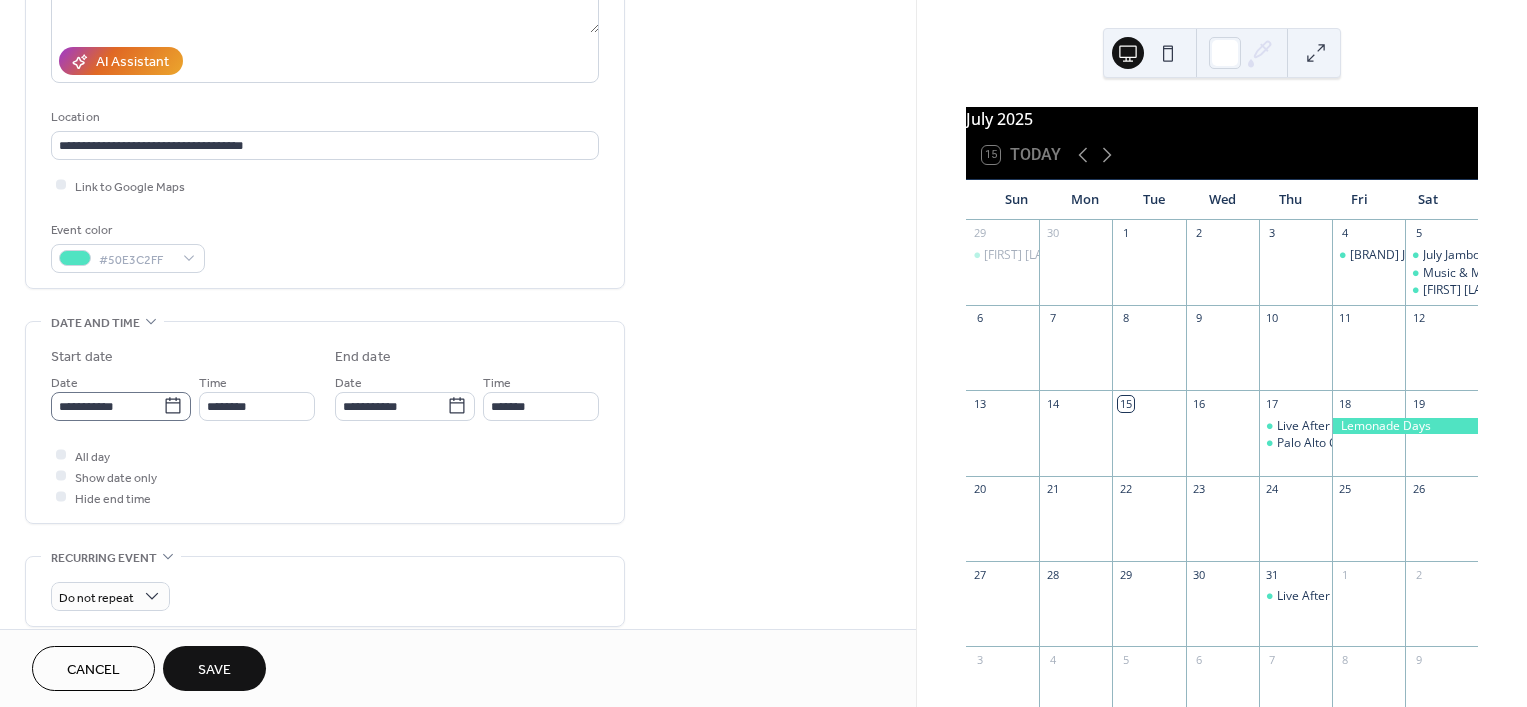 click 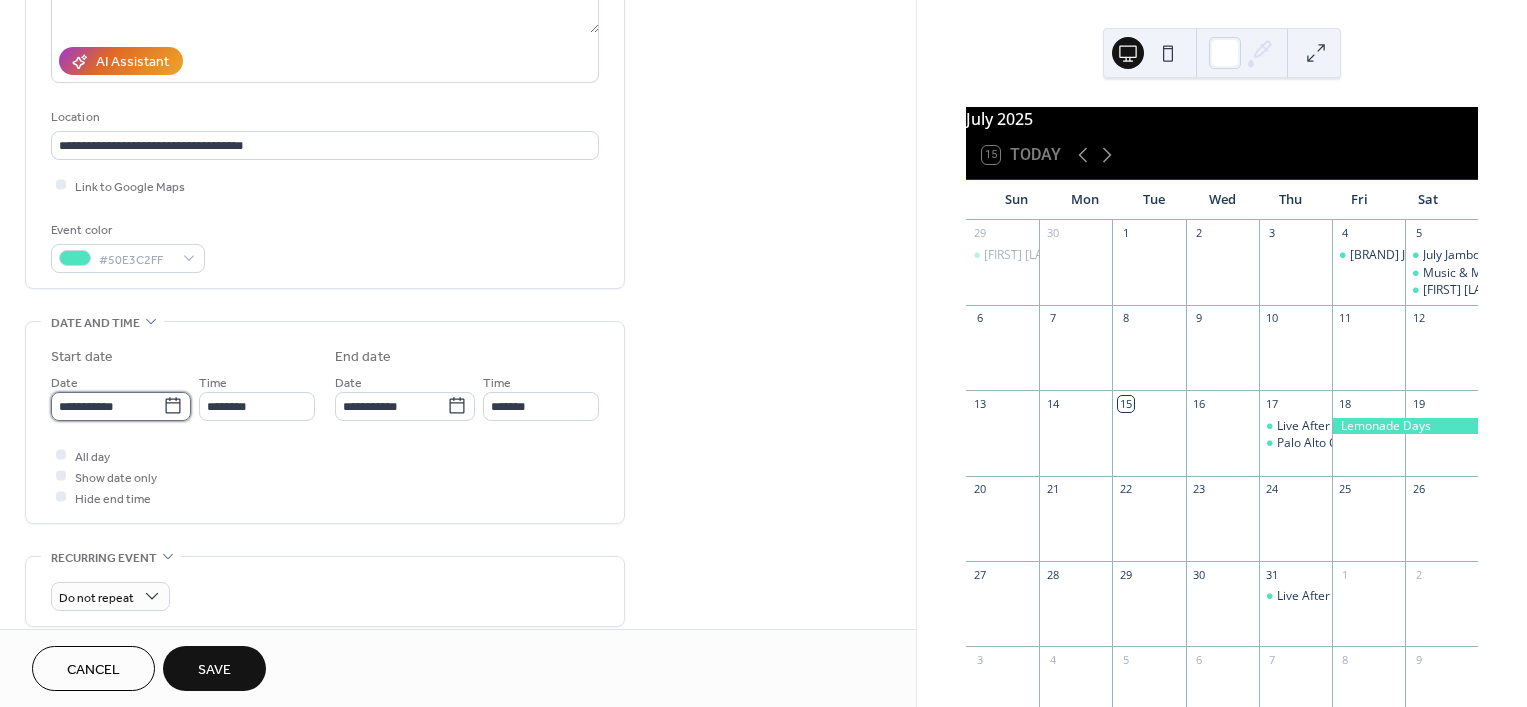click on "**********" at bounding box center (107, 406) 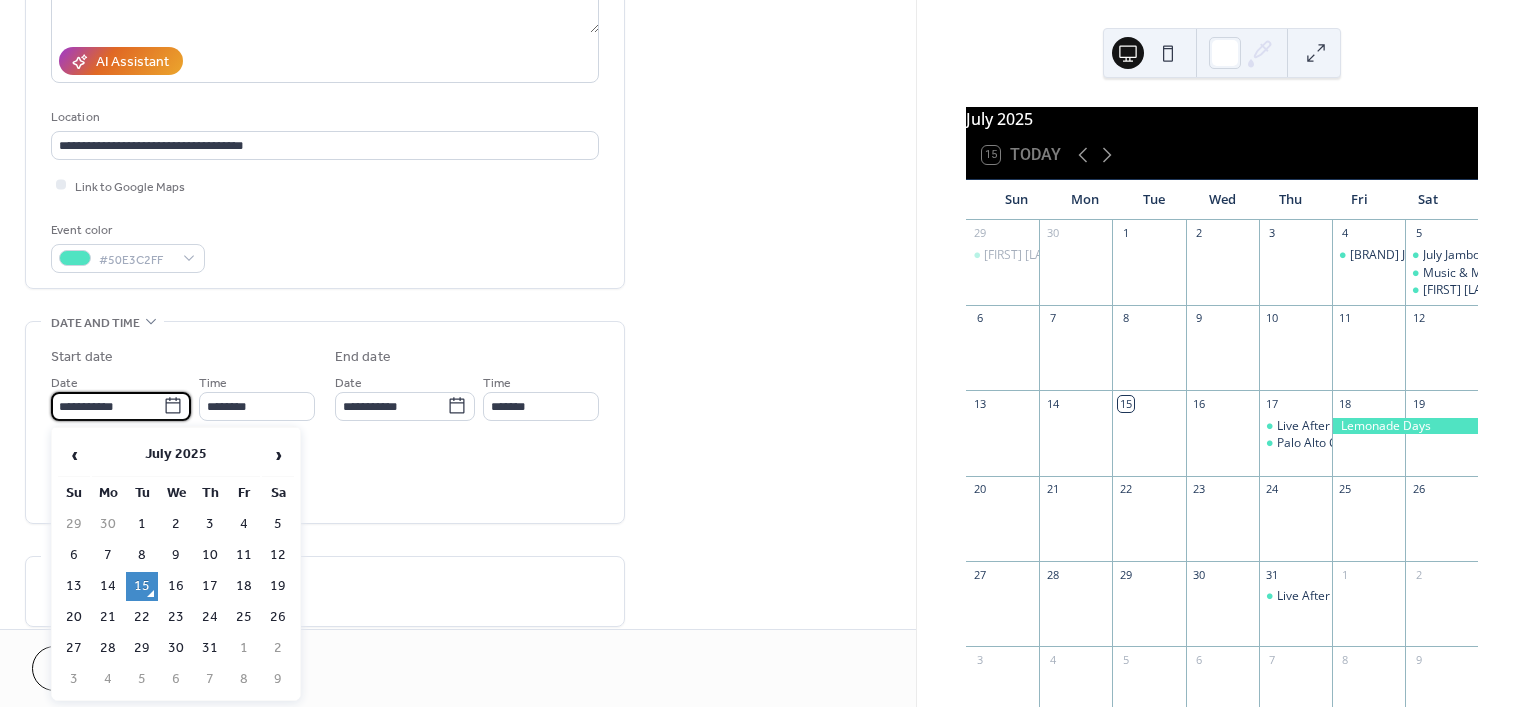 click 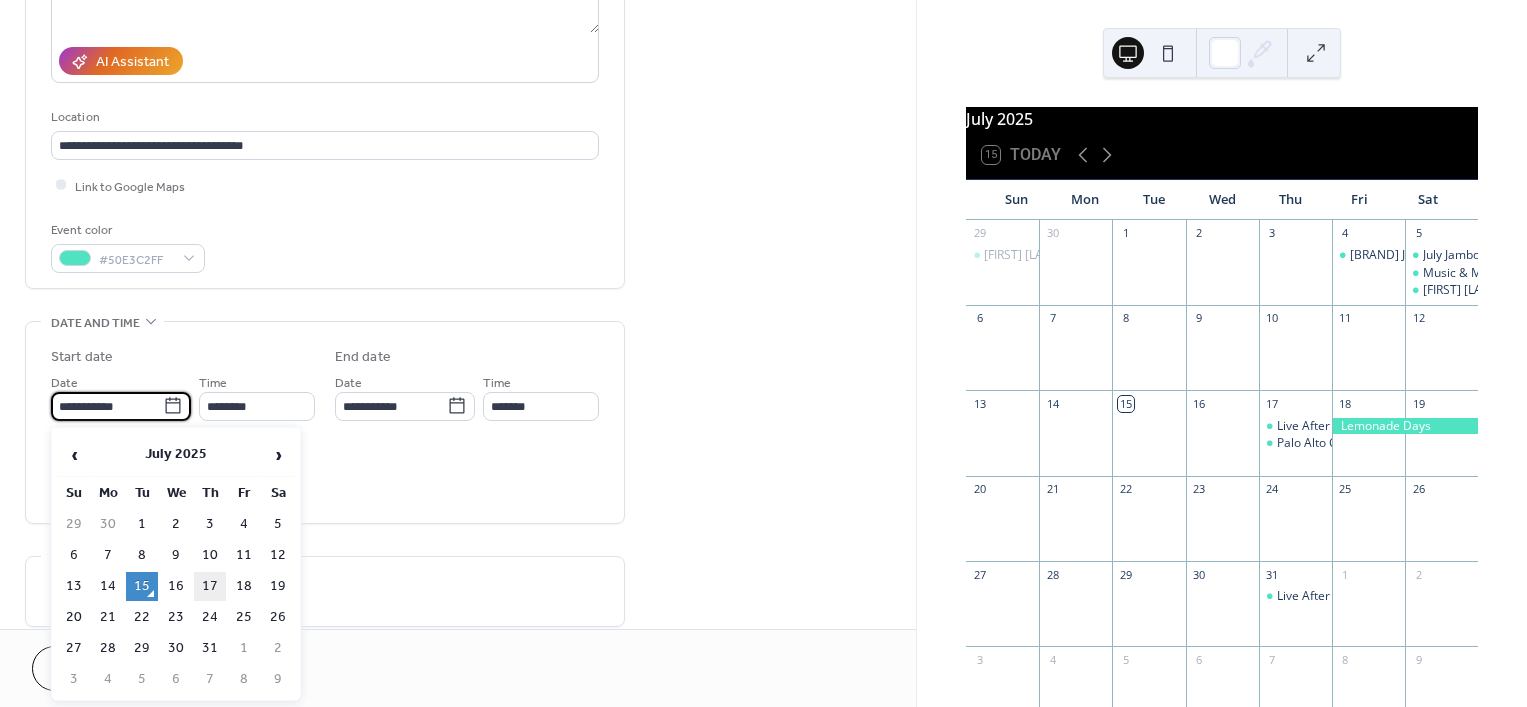 click on "17" at bounding box center [210, 586] 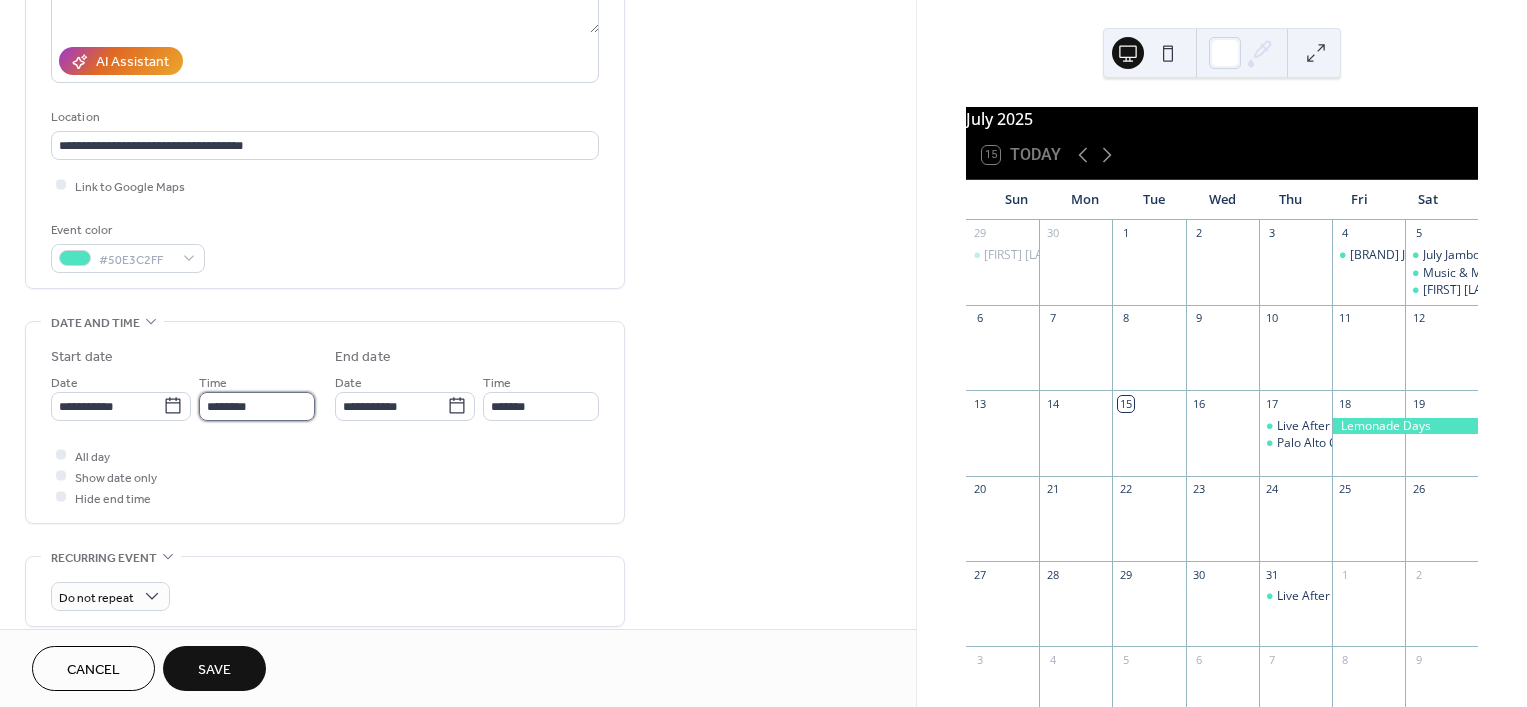 click on "********" at bounding box center (257, 406) 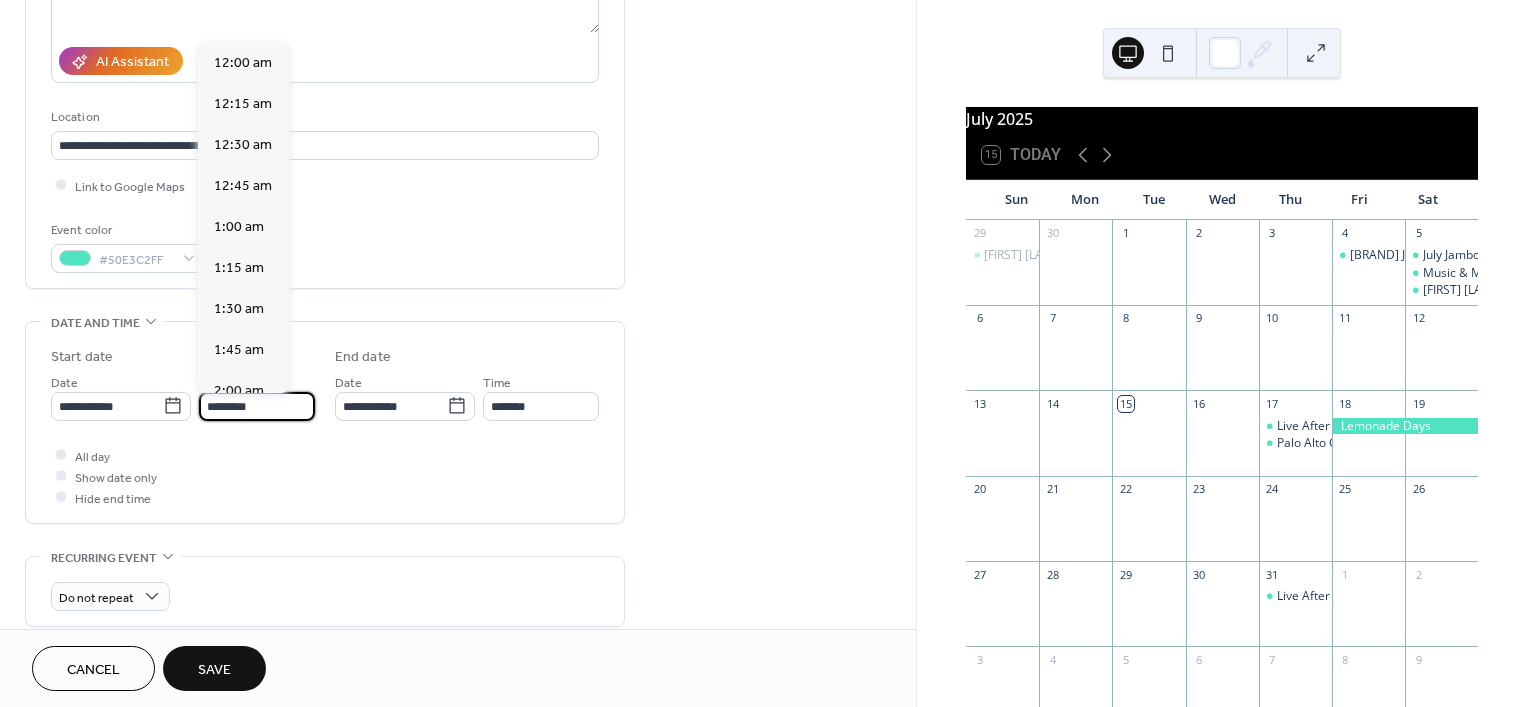 scroll, scrollTop: 1895, scrollLeft: 0, axis: vertical 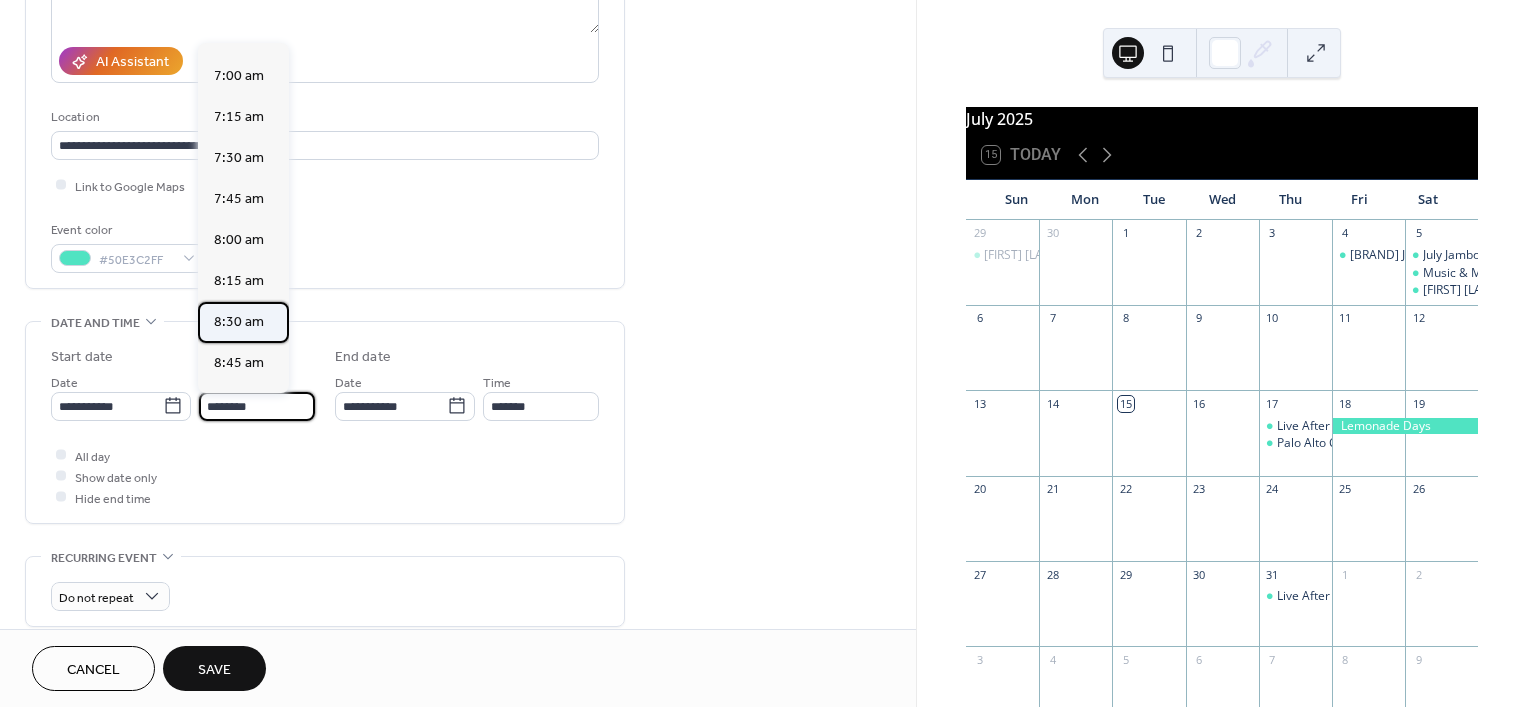 click on "8:30 am" at bounding box center (239, 321) 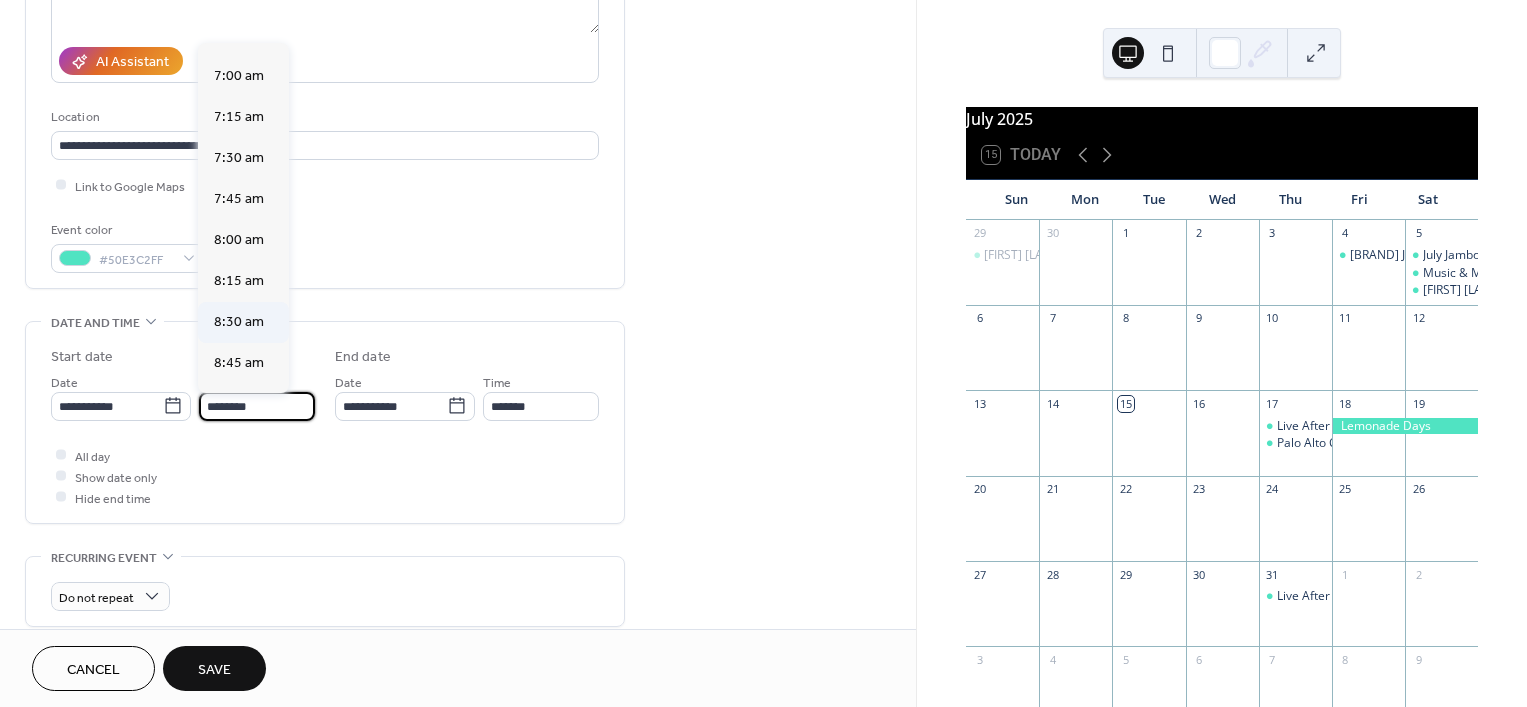type on "*******" 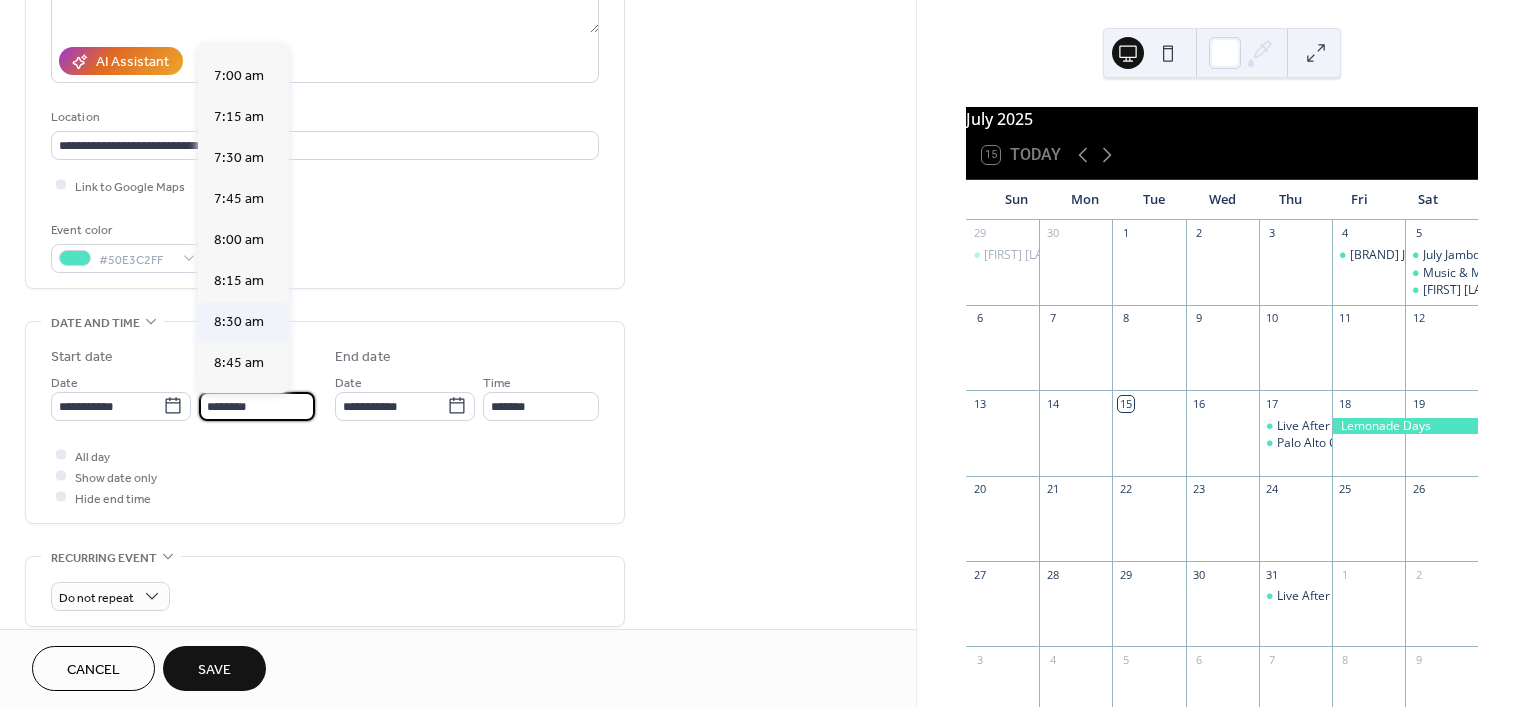 type on "*******" 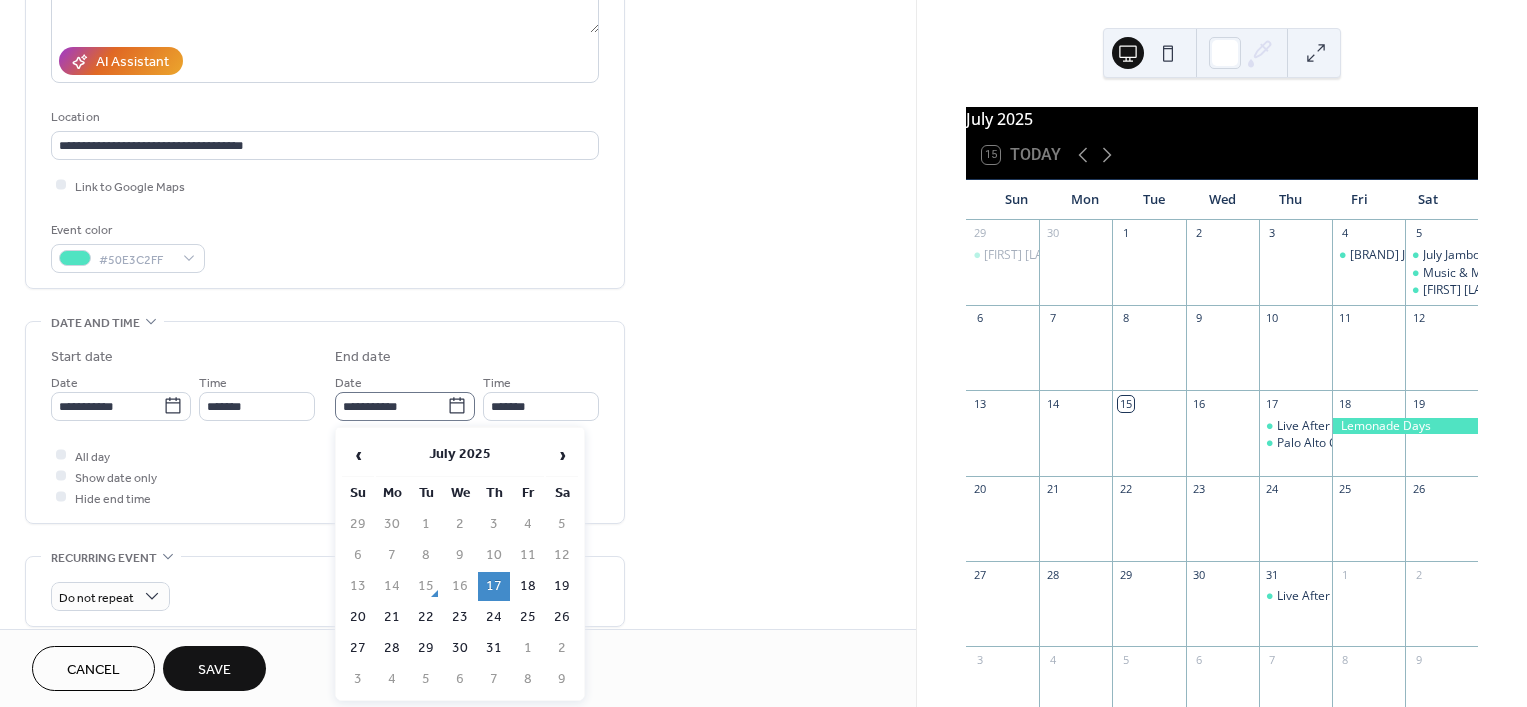 click 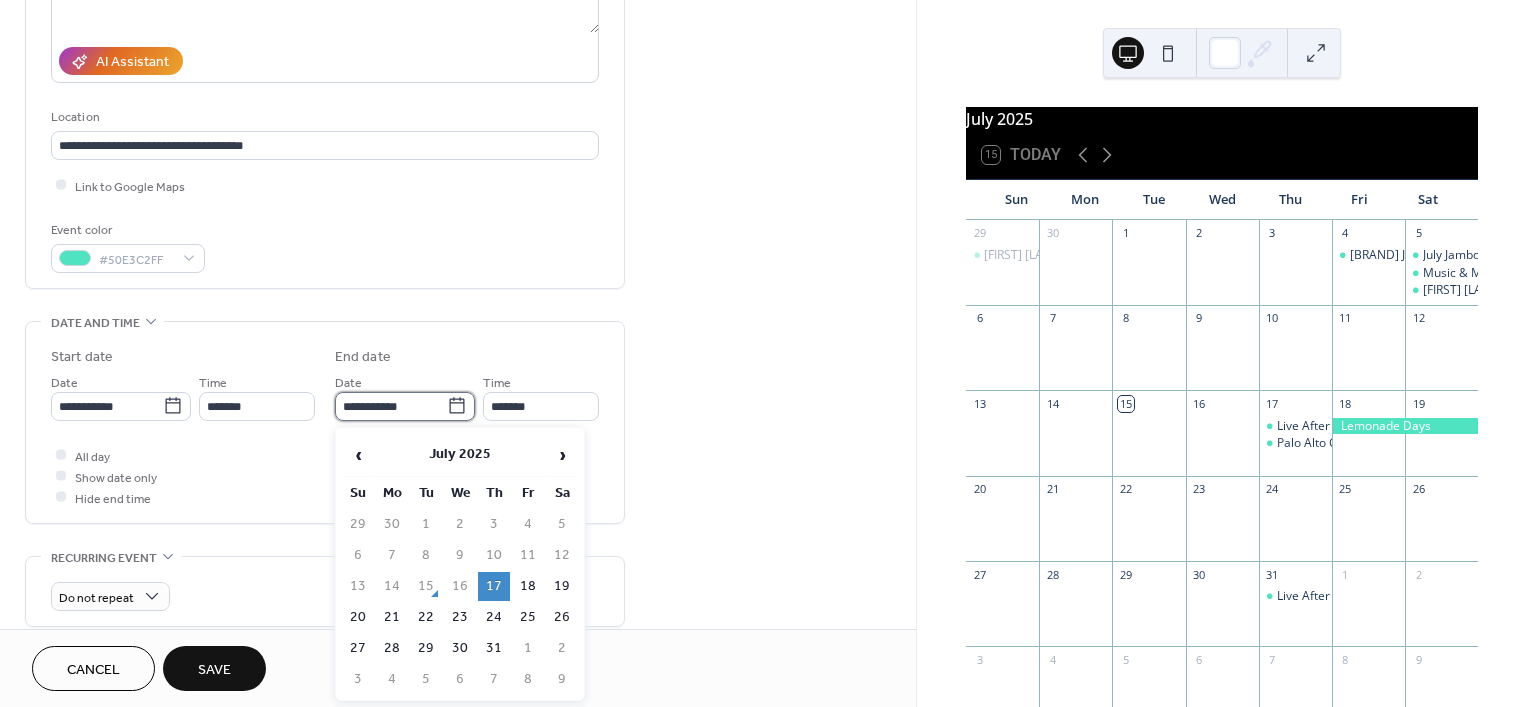 click on "**********" at bounding box center (391, 406) 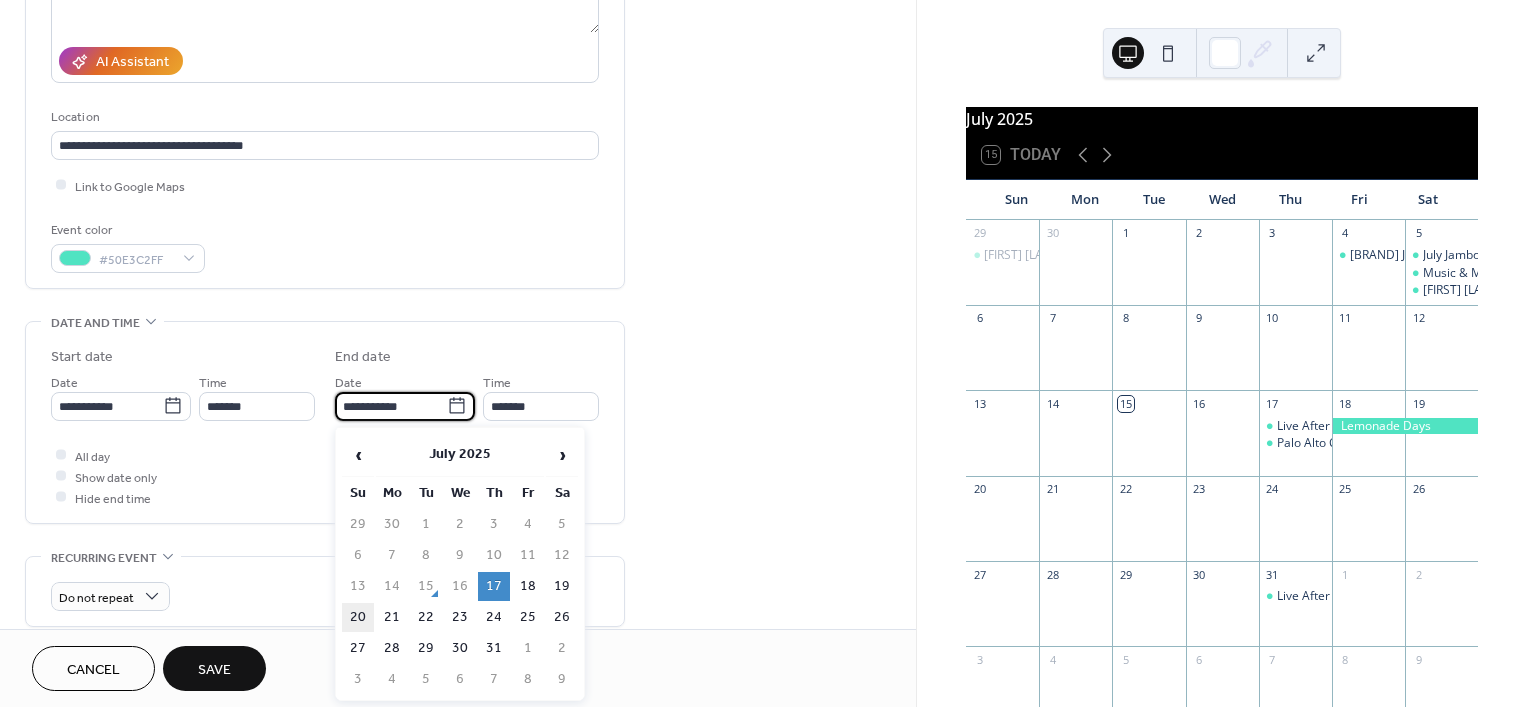 click on "20" at bounding box center (358, 617) 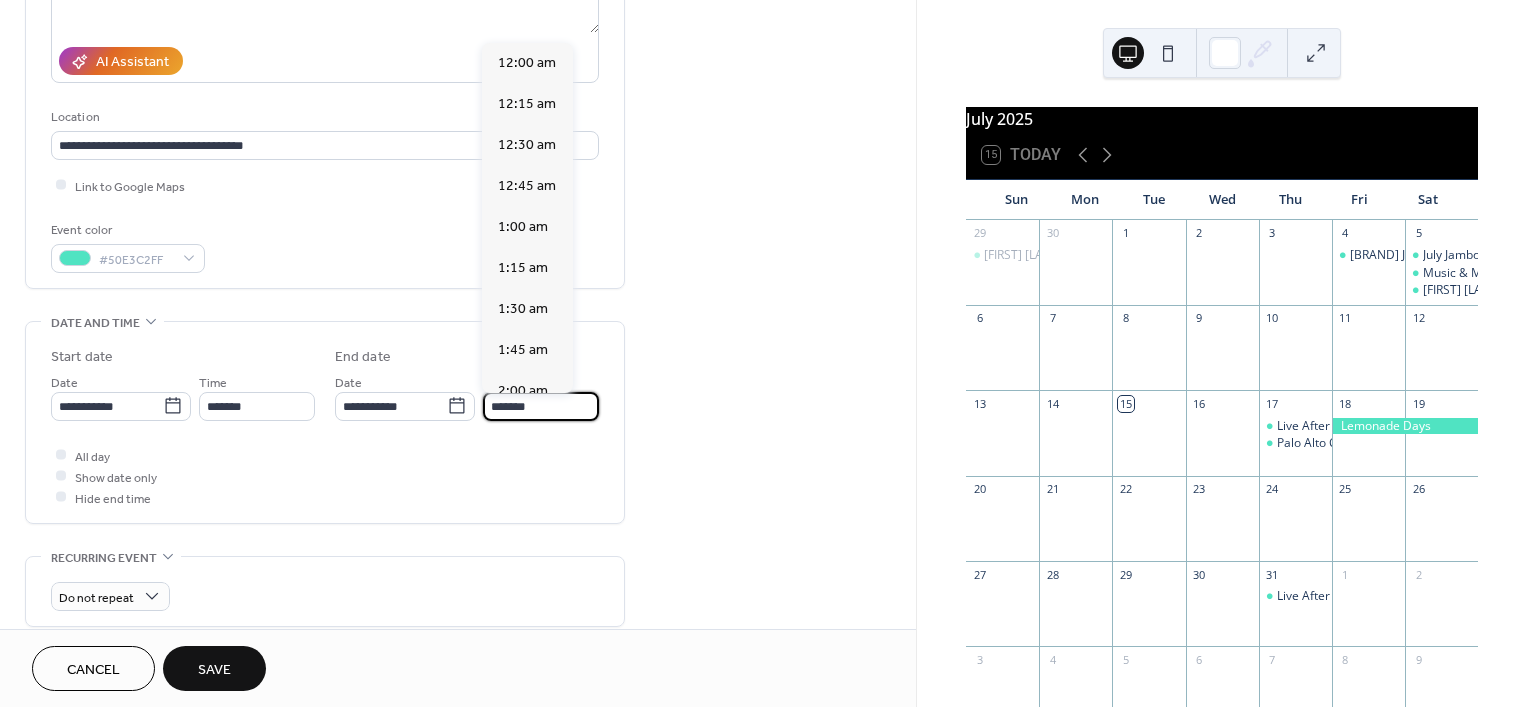 click on "*******" at bounding box center [541, 406] 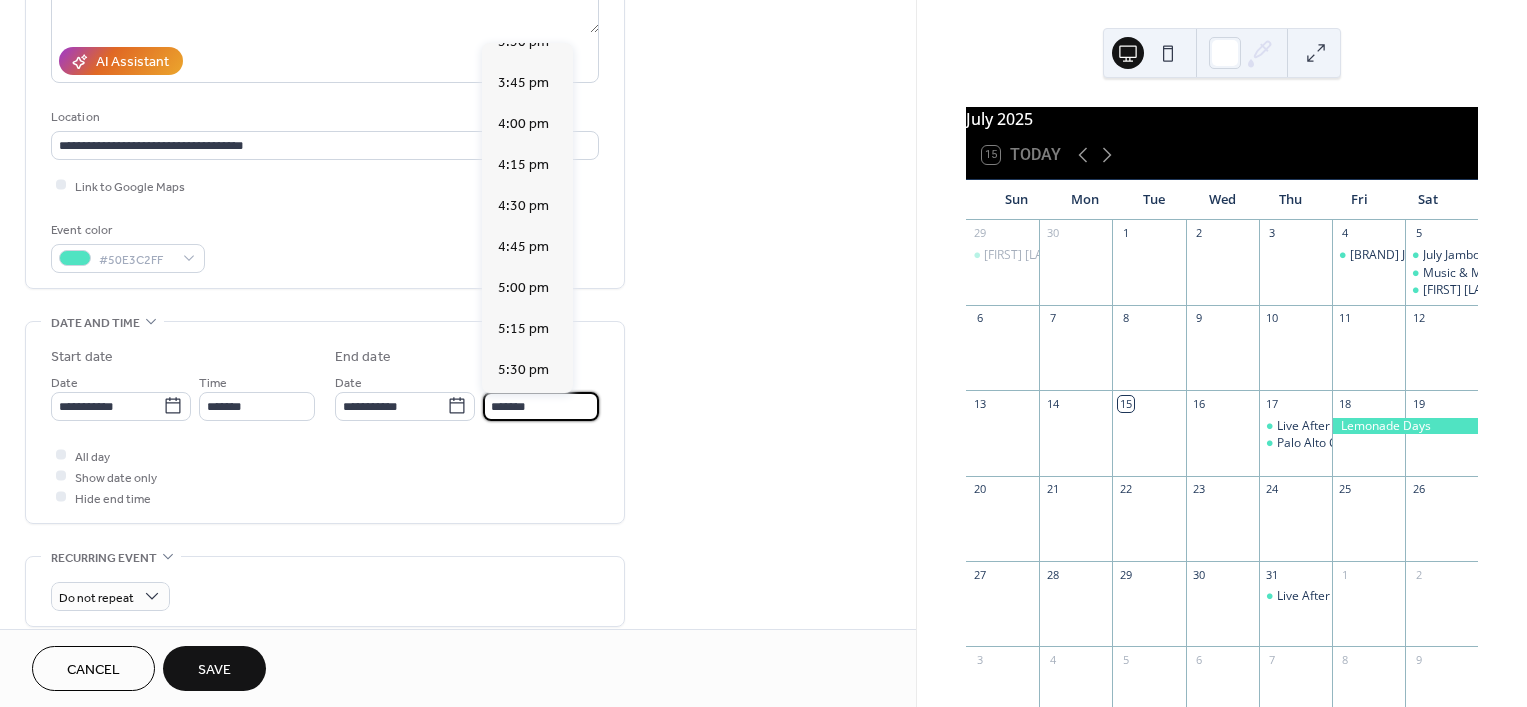 scroll, scrollTop: 2565, scrollLeft: 0, axis: vertical 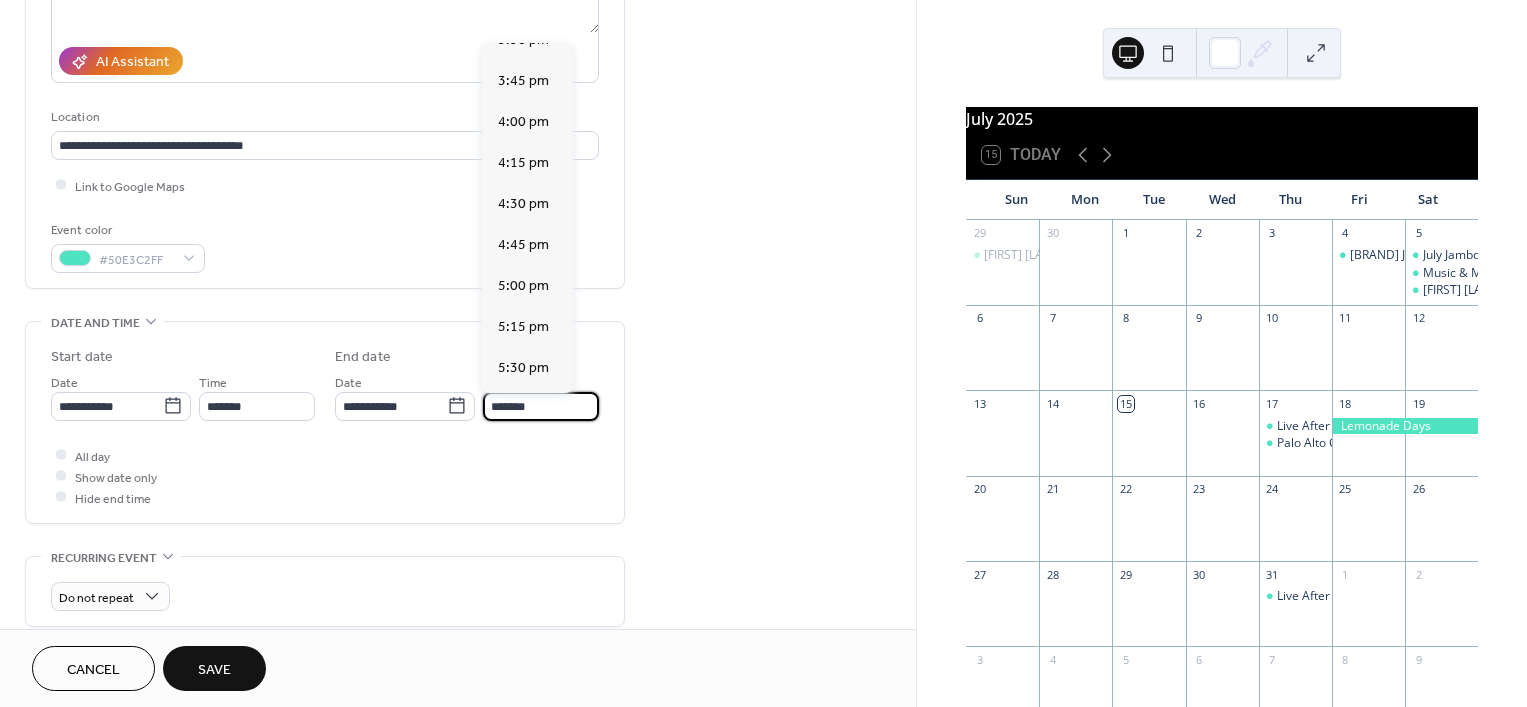 click on "6:00 pm" at bounding box center (523, 449) 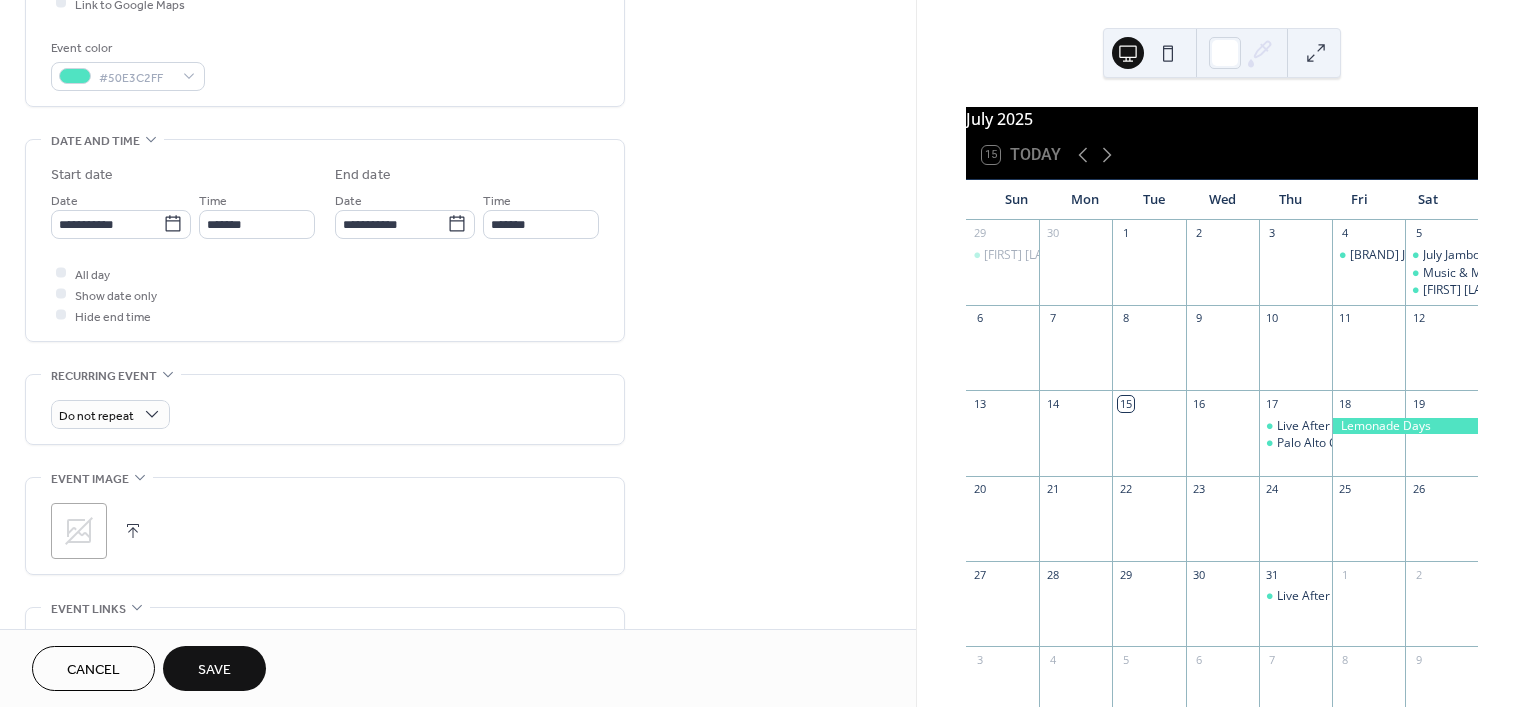 scroll, scrollTop: 862, scrollLeft: 0, axis: vertical 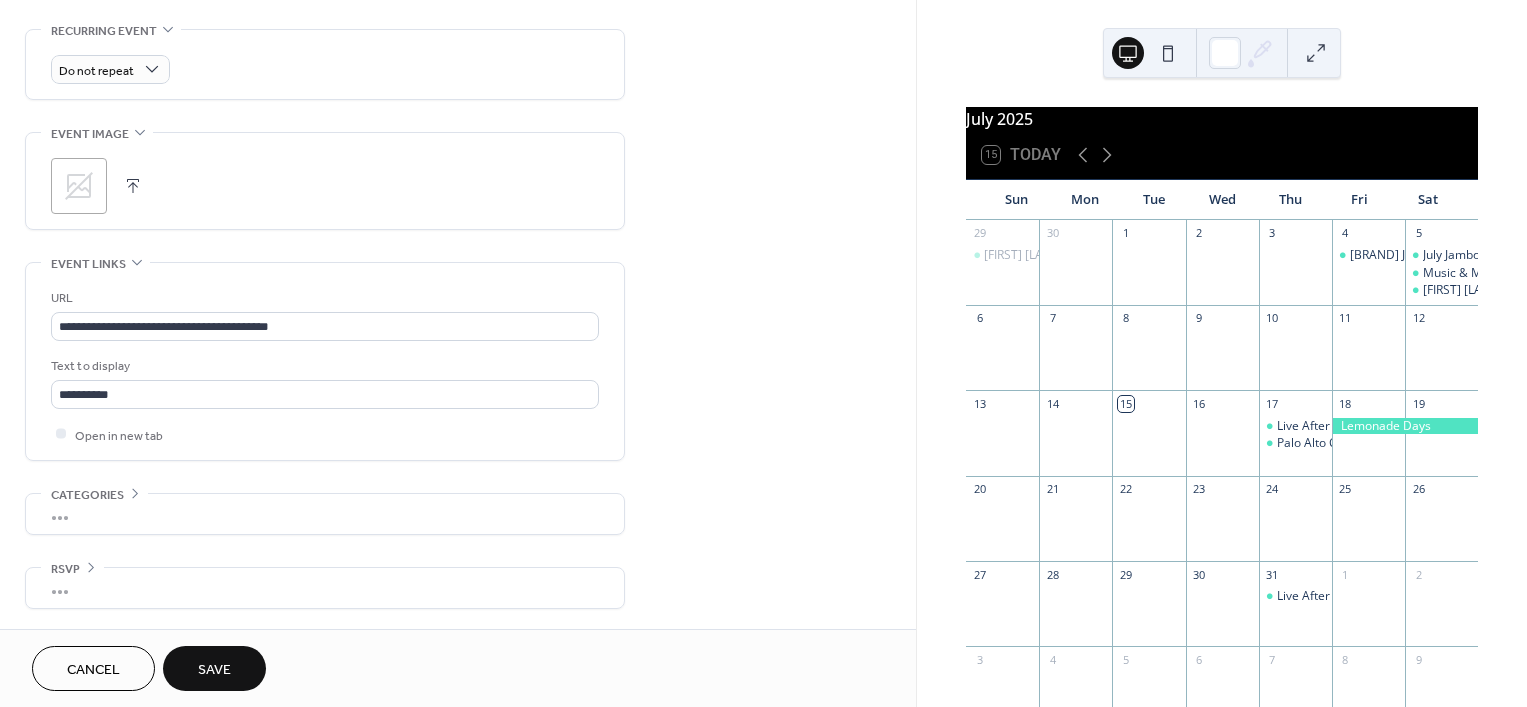 click on "**********" at bounding box center (325, 314) 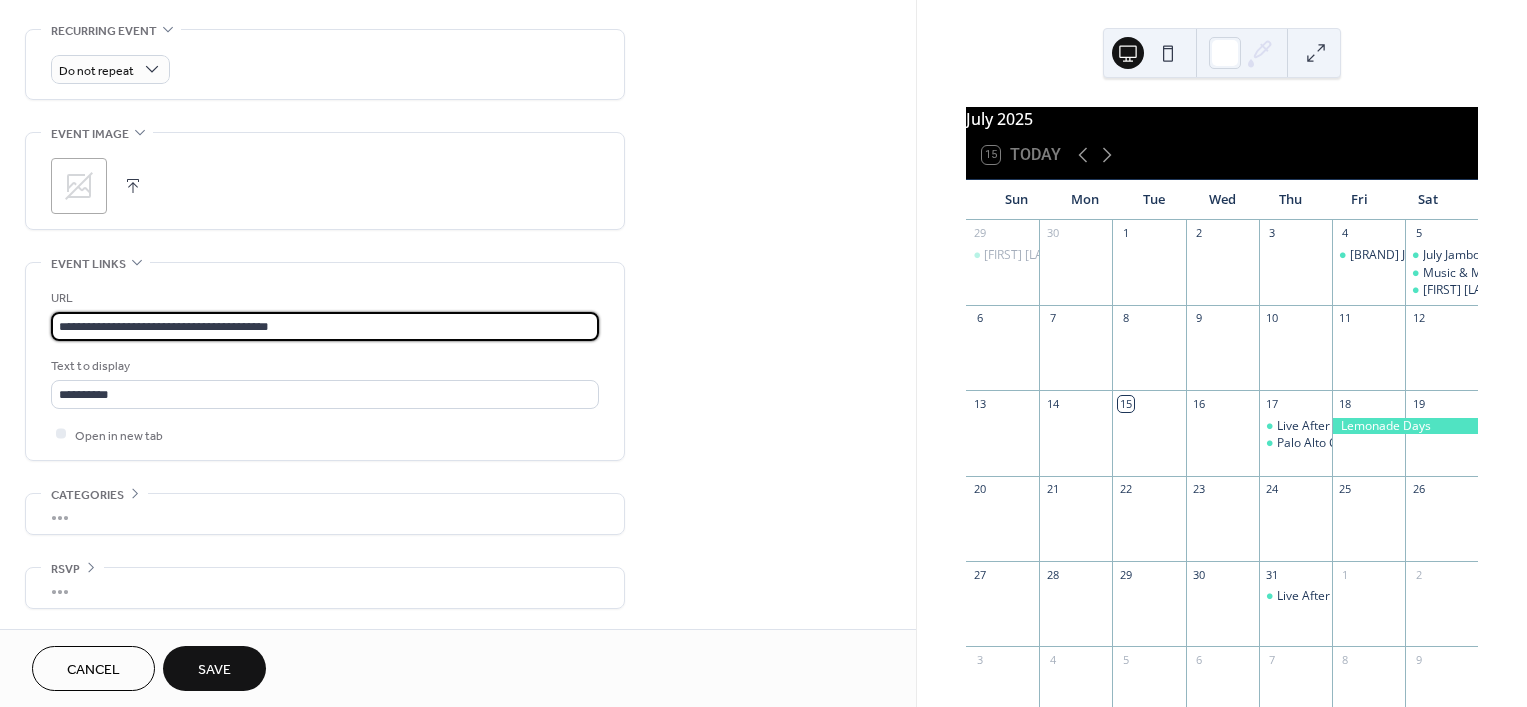 click on "**********" at bounding box center [325, 326] 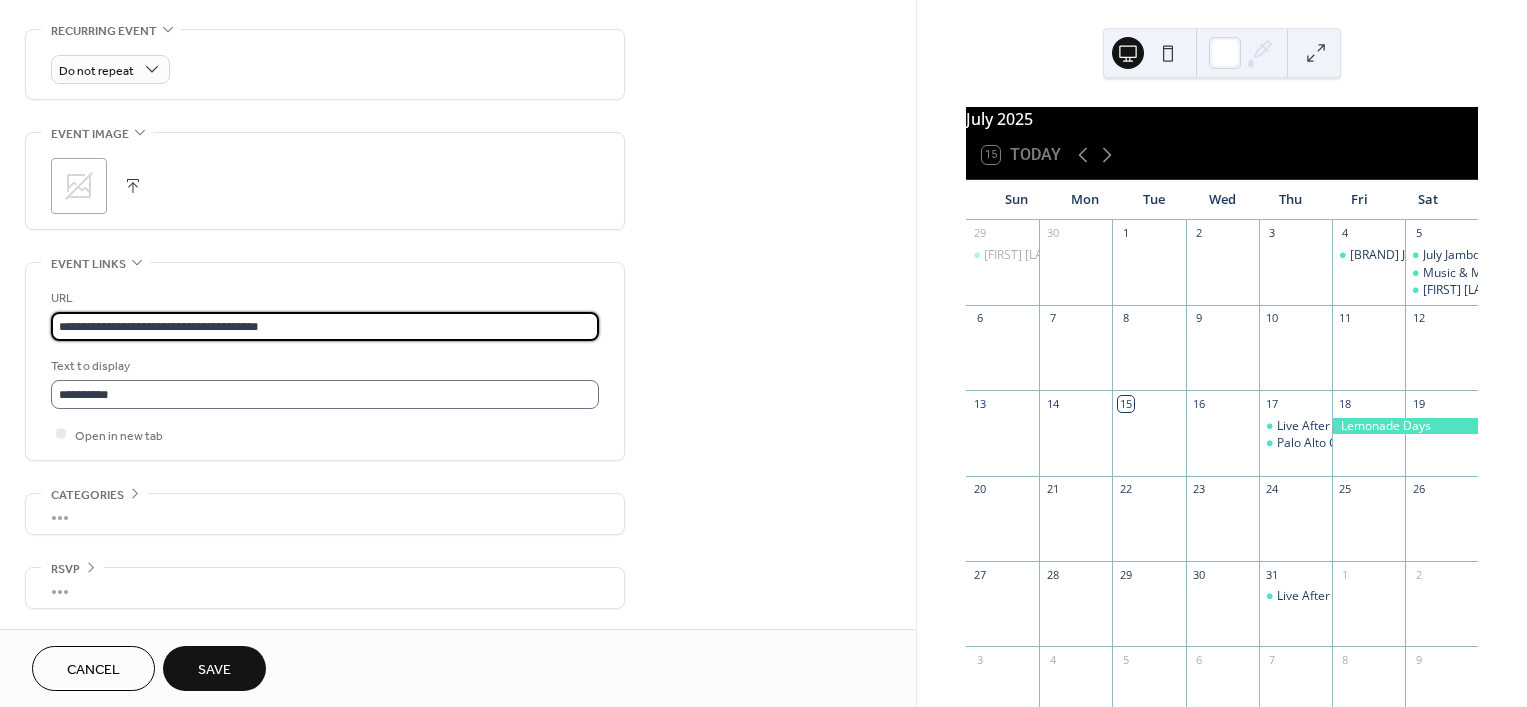 type on "**********" 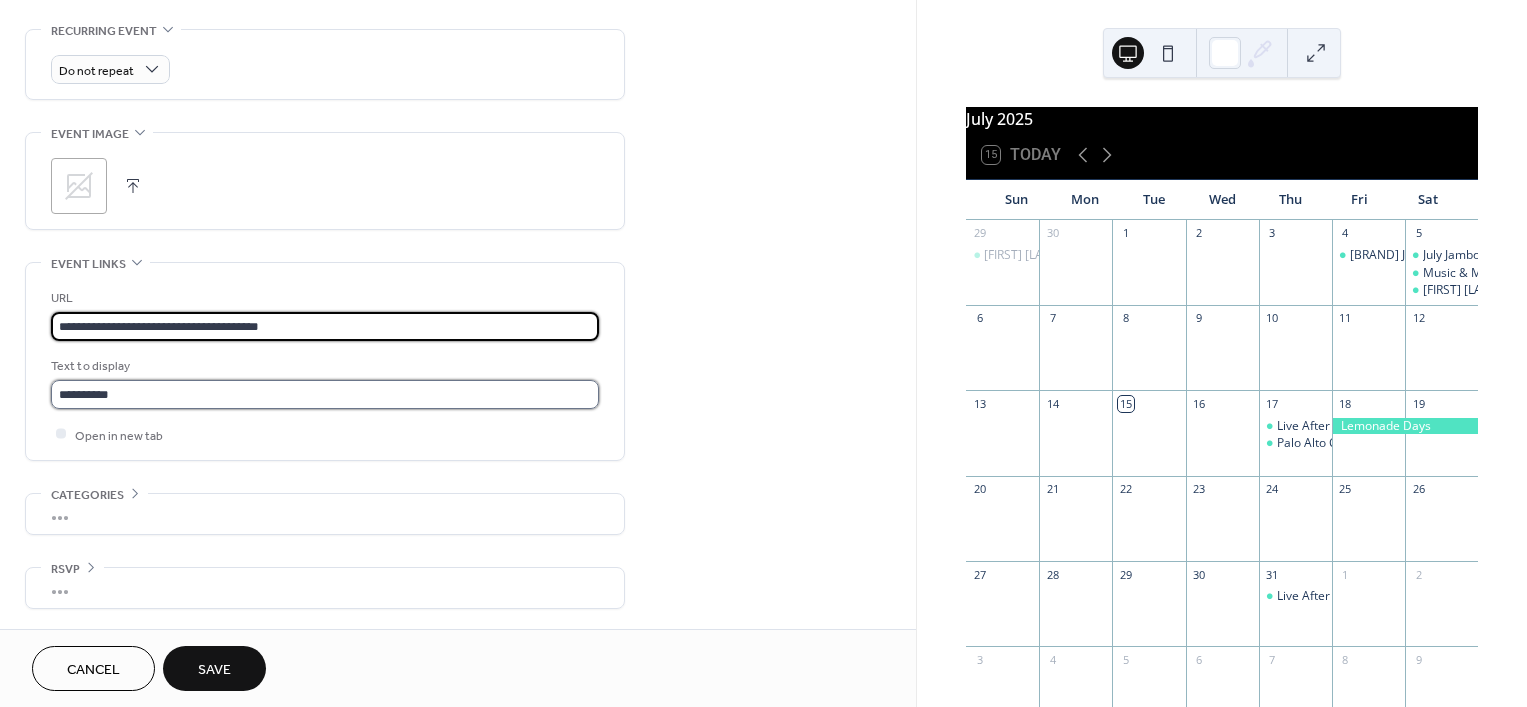 click on "**********" at bounding box center [325, 394] 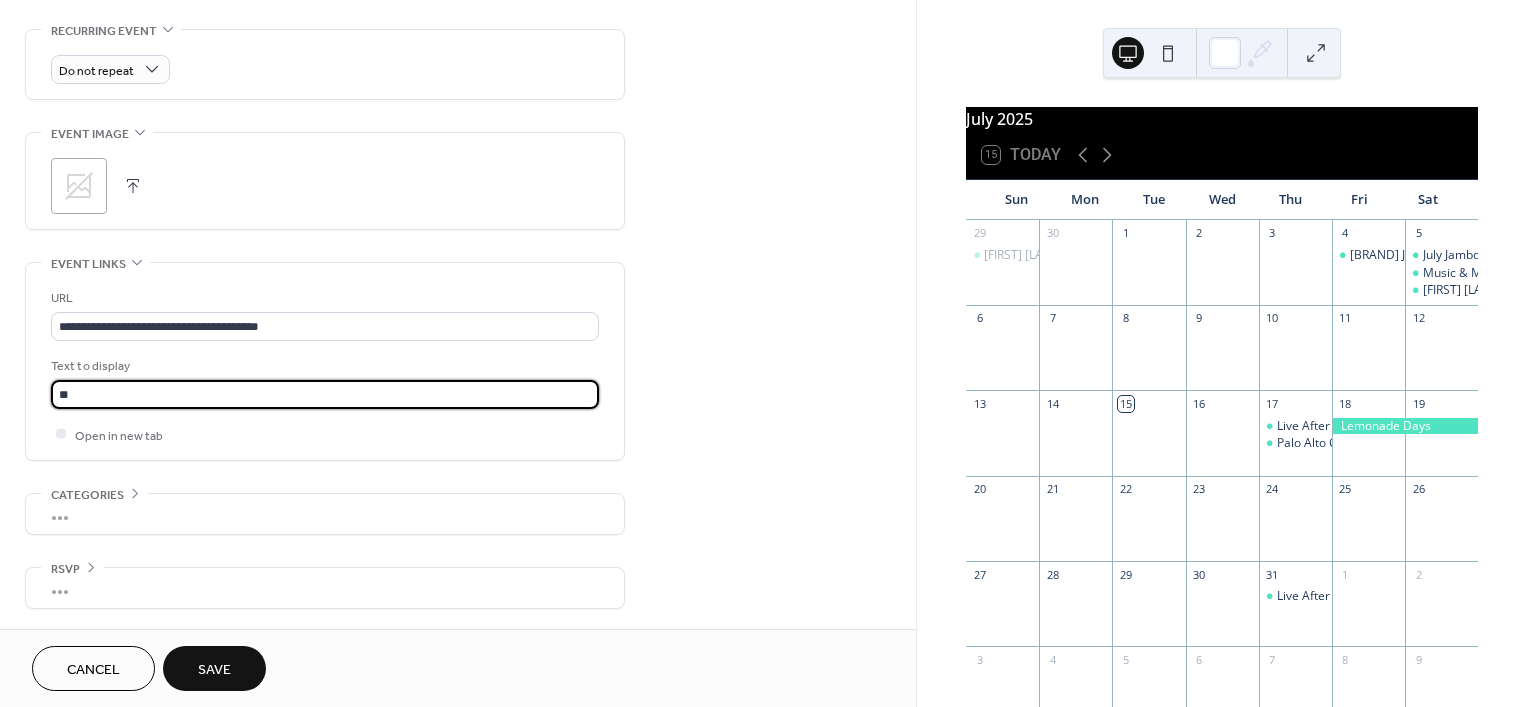 type on "*" 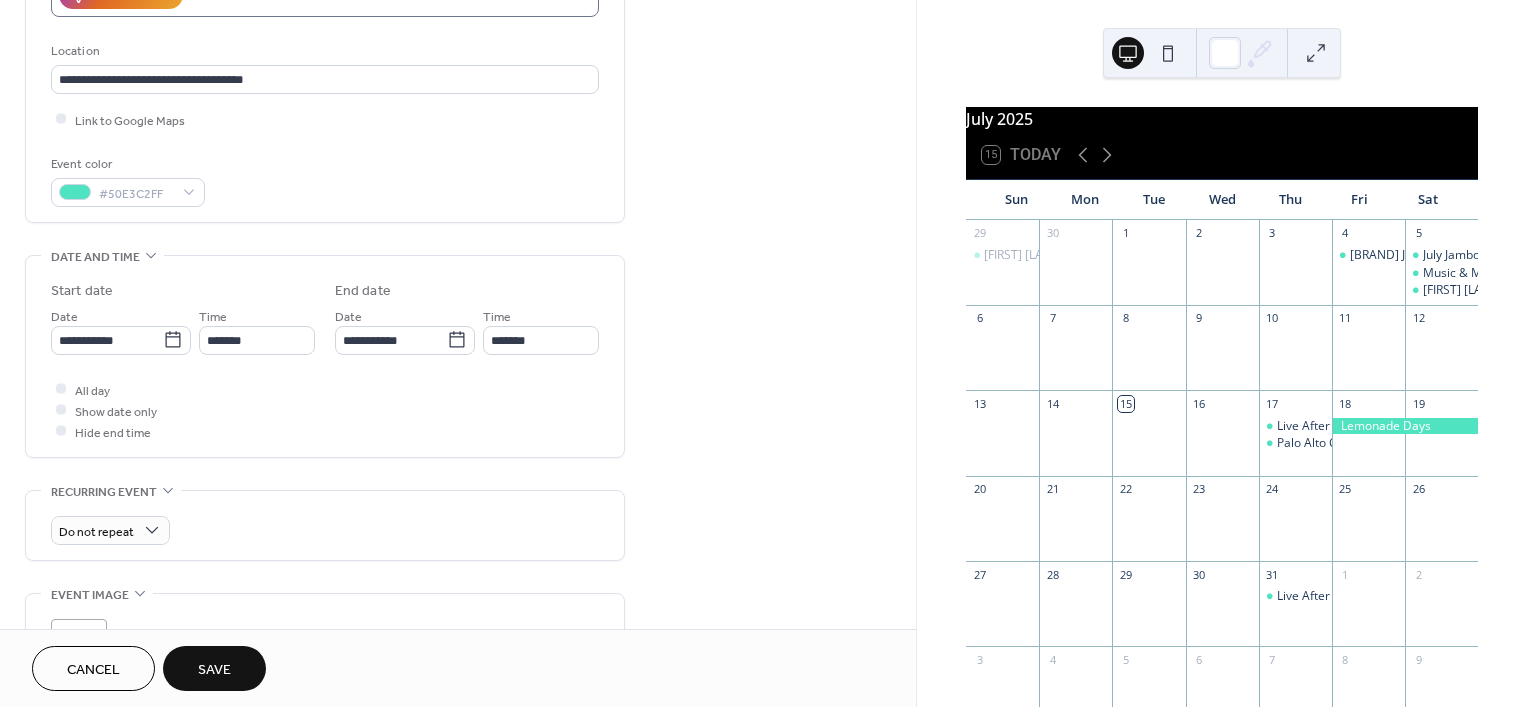 scroll, scrollTop: 397, scrollLeft: 0, axis: vertical 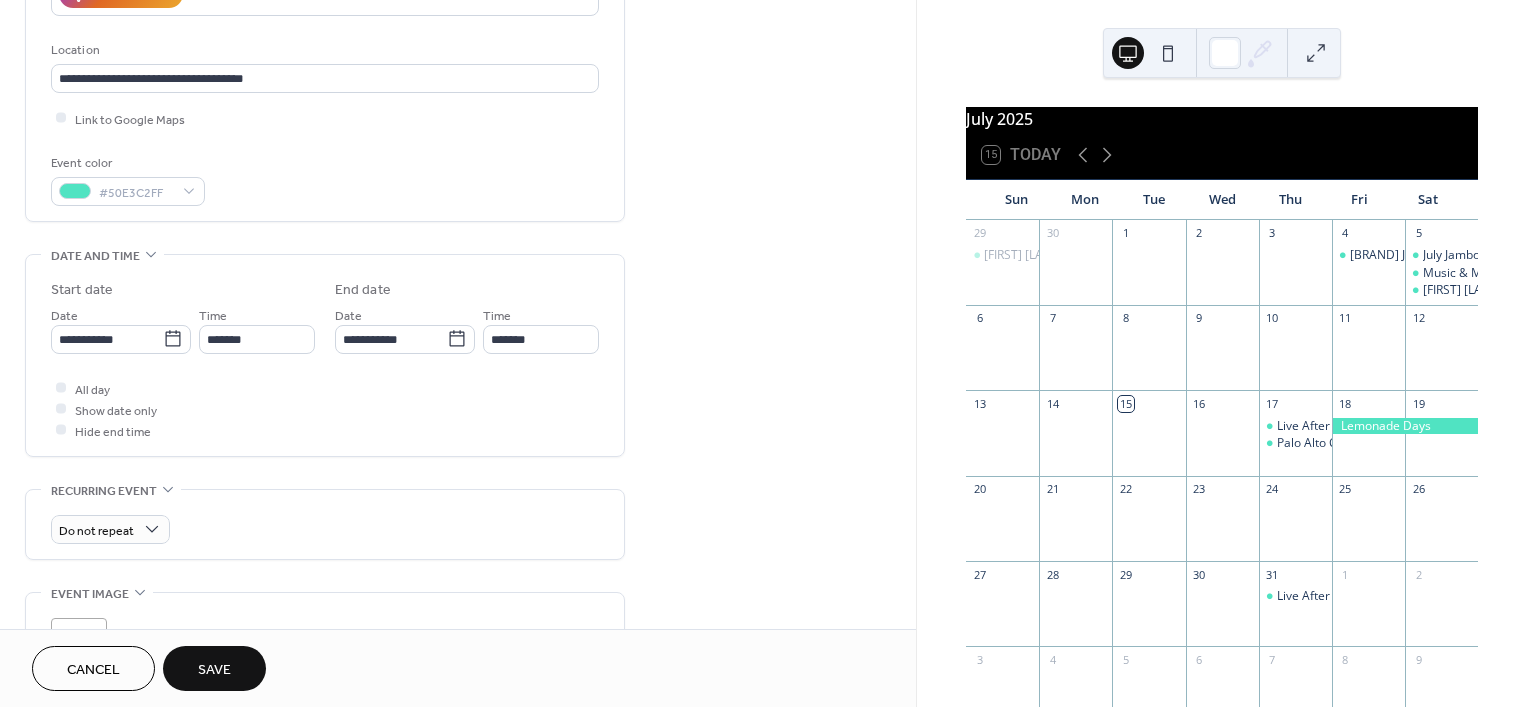 type on "**********" 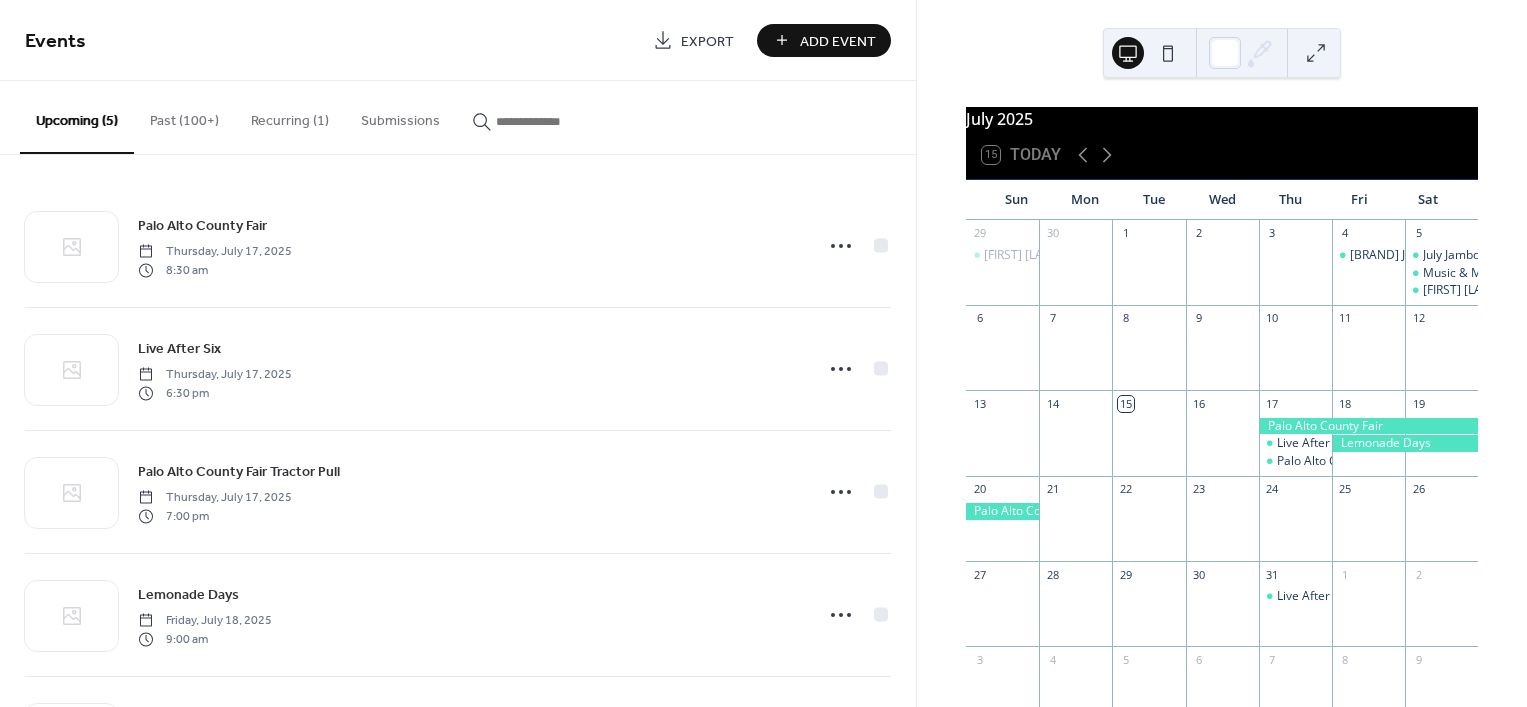 scroll, scrollTop: 122, scrollLeft: 0, axis: vertical 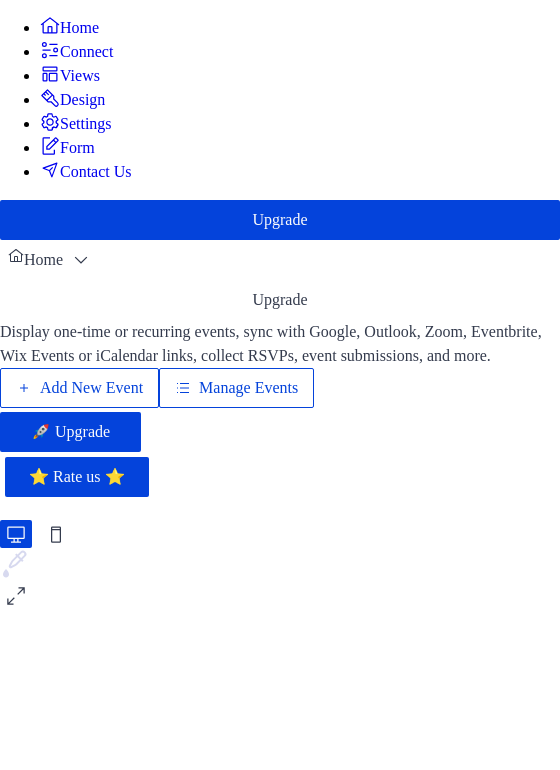 click on "Add New Event" at bounding box center [91, 388] 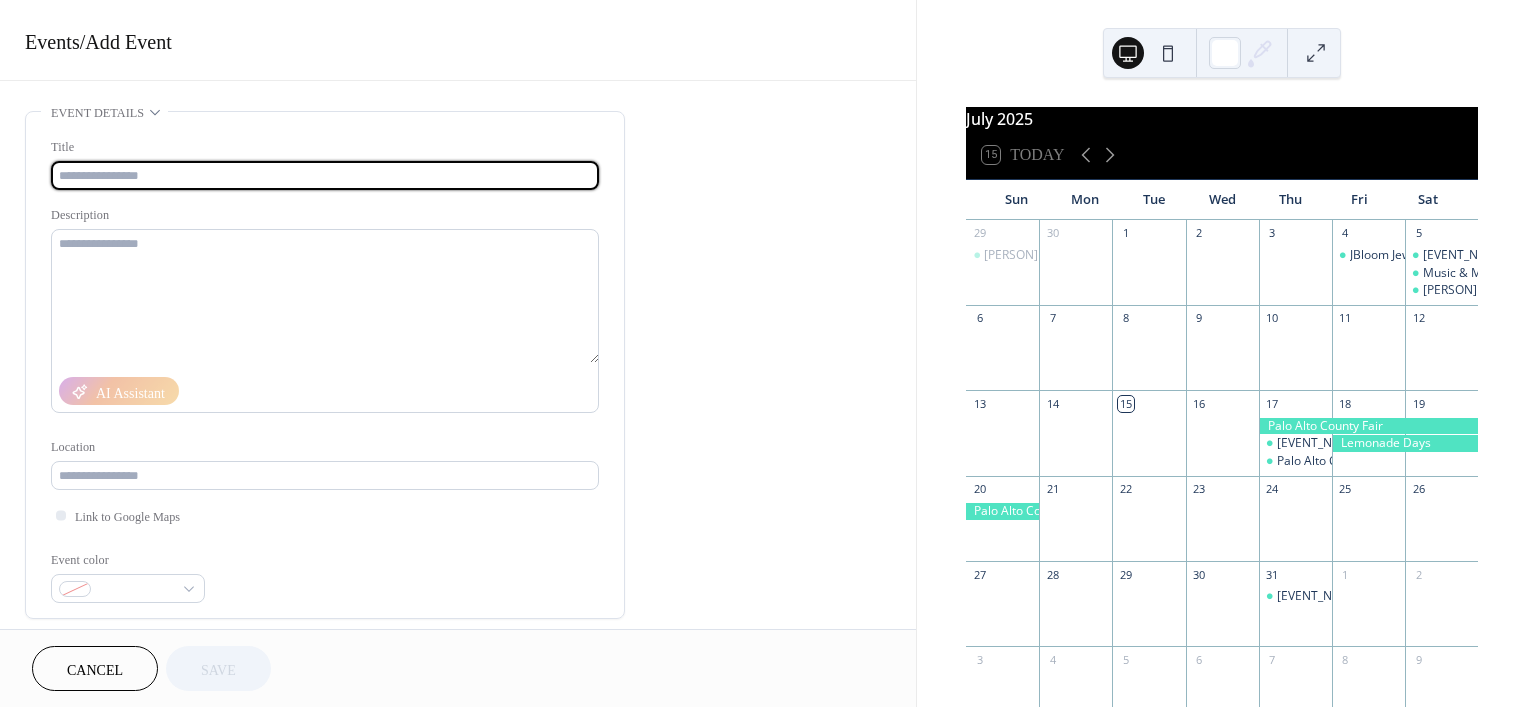 scroll, scrollTop: 0, scrollLeft: 0, axis: both 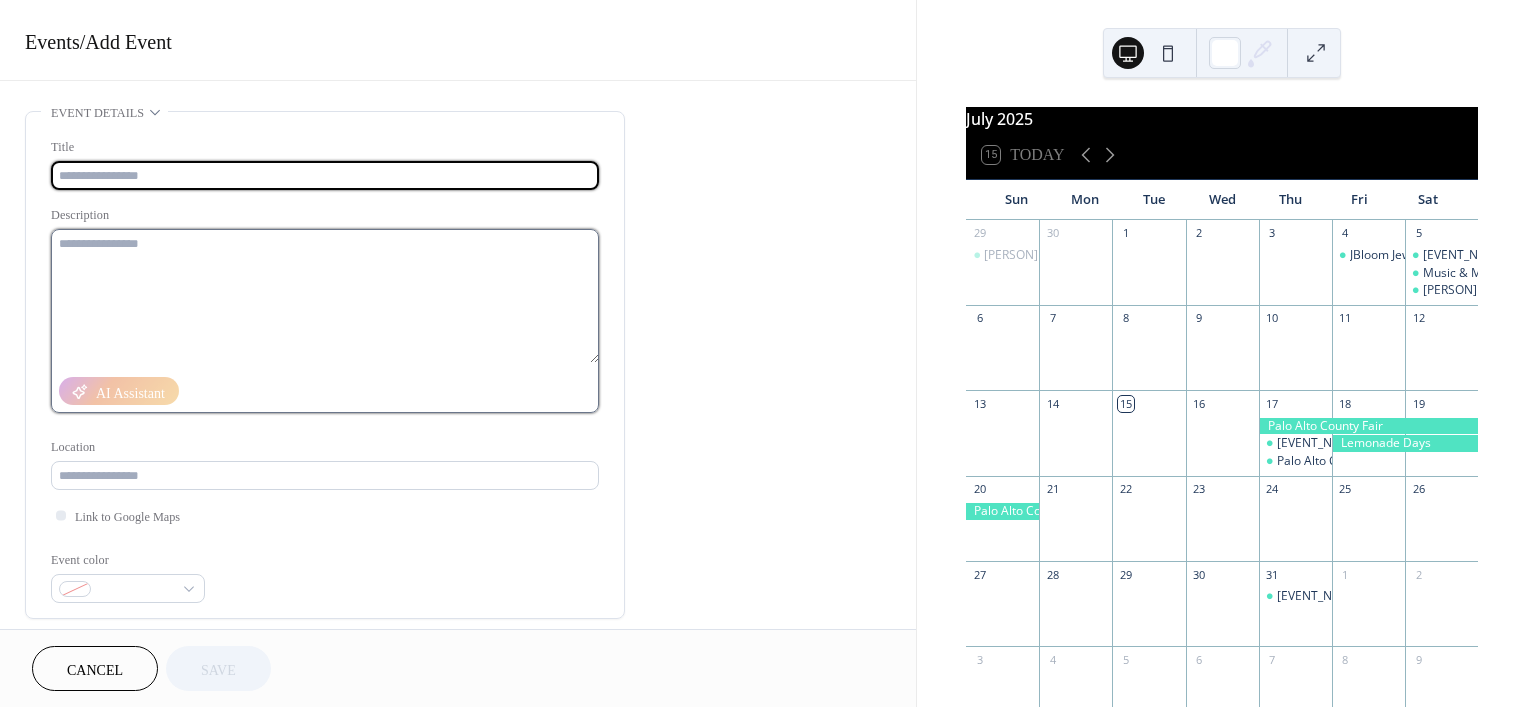 click at bounding box center [325, 296] 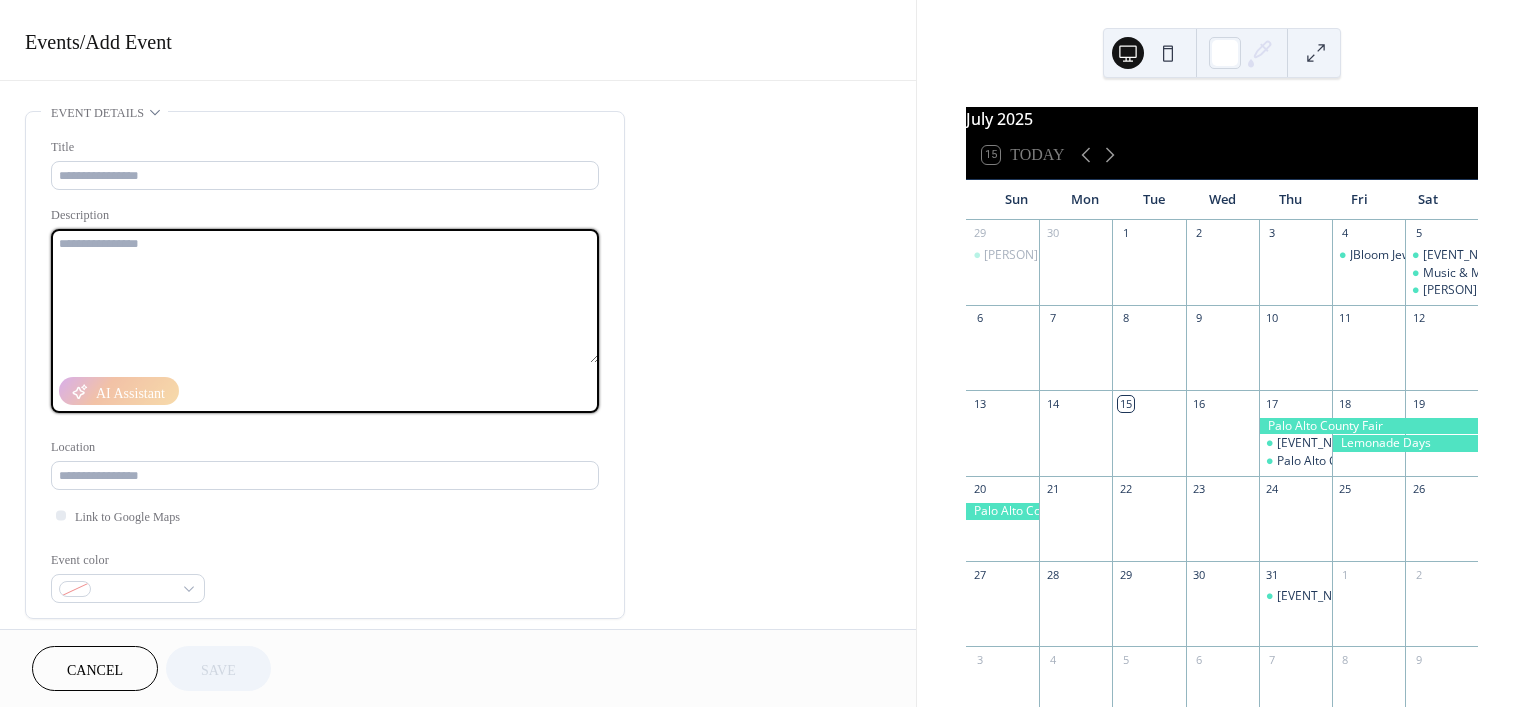 paste on "**********" 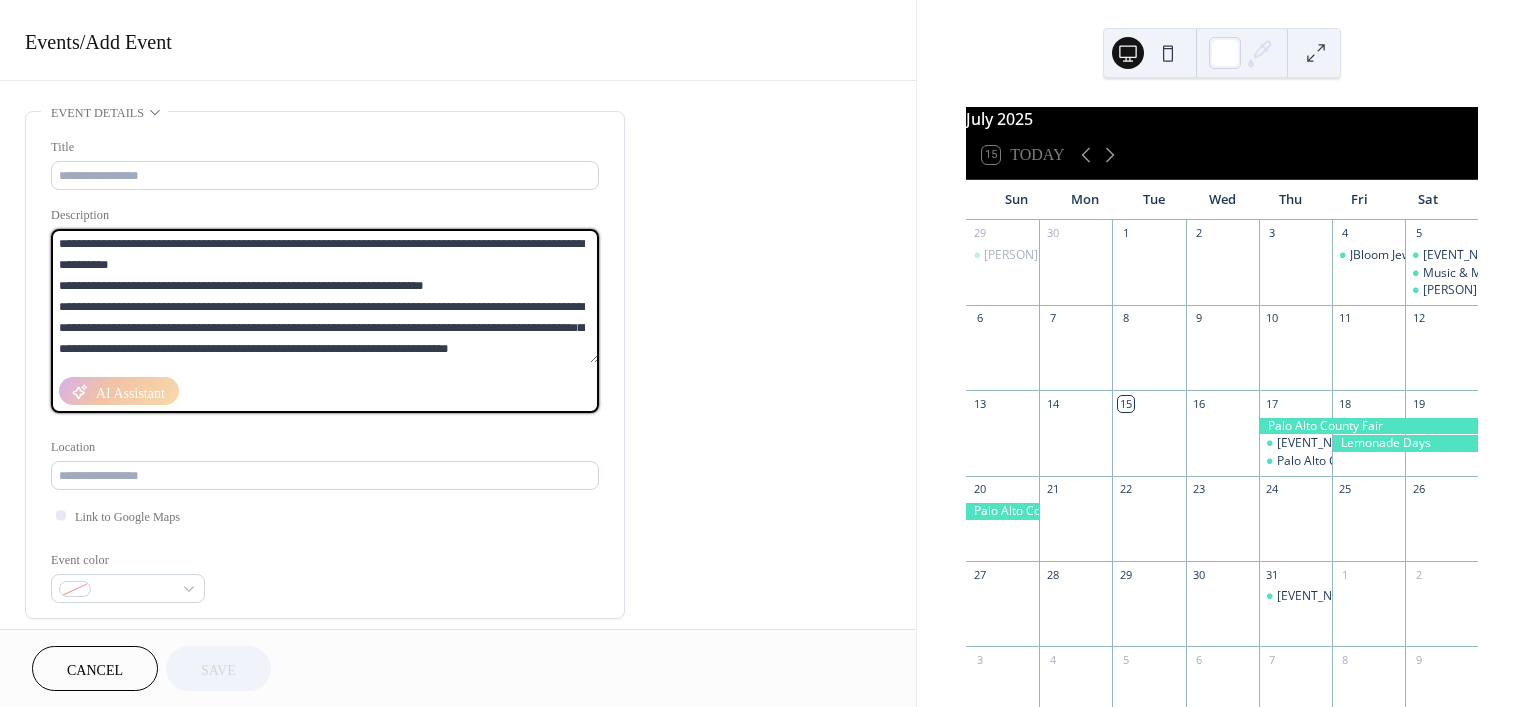 scroll, scrollTop: 290, scrollLeft: 0, axis: vertical 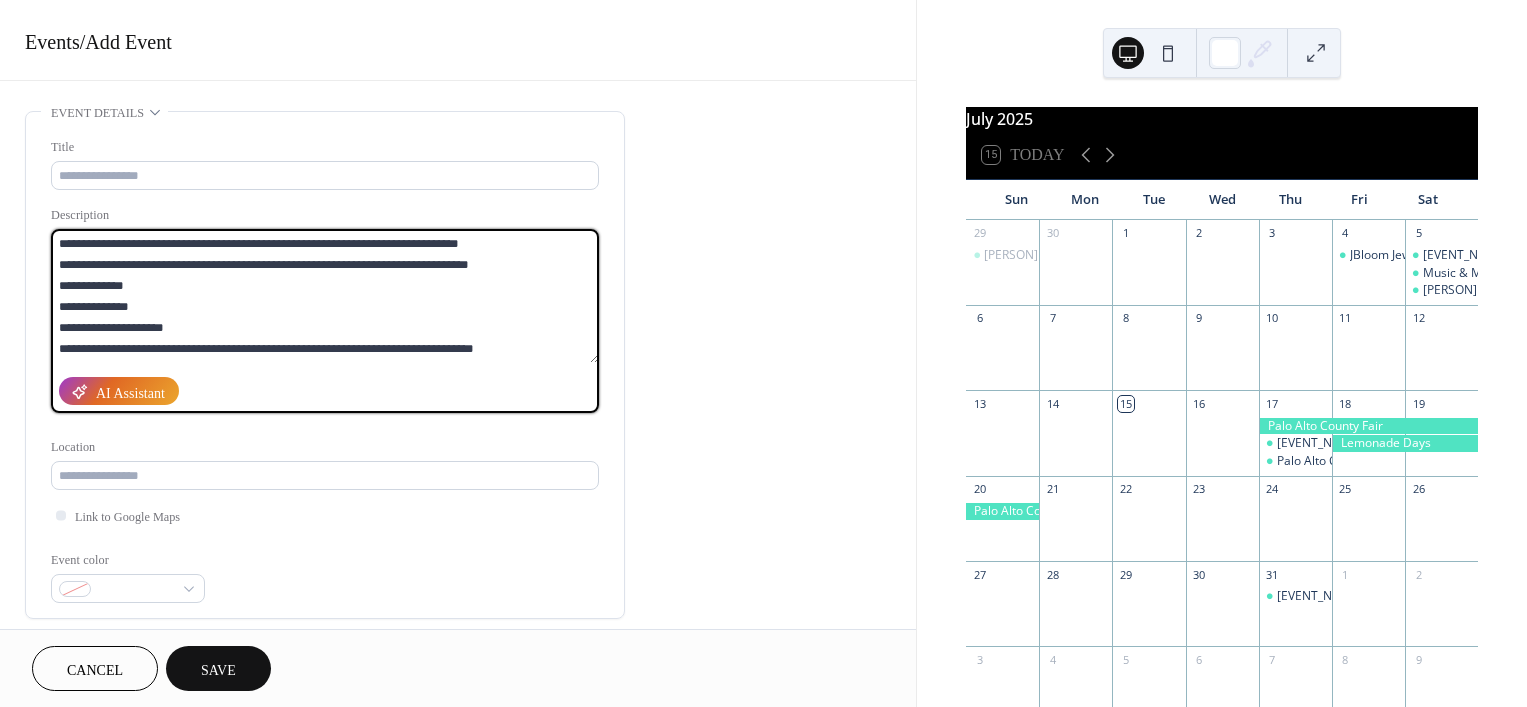 click at bounding box center [325, 296] 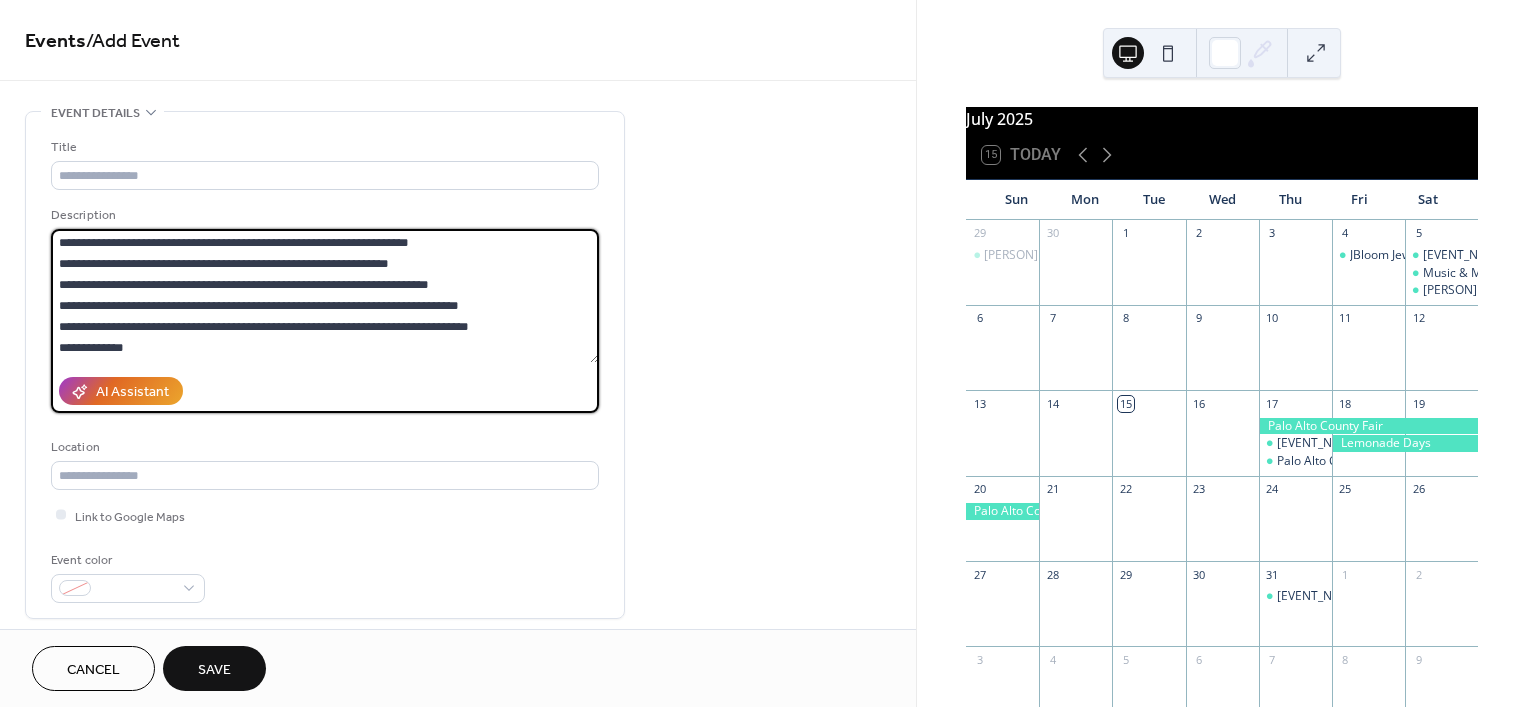 scroll, scrollTop: 293, scrollLeft: 0, axis: vertical 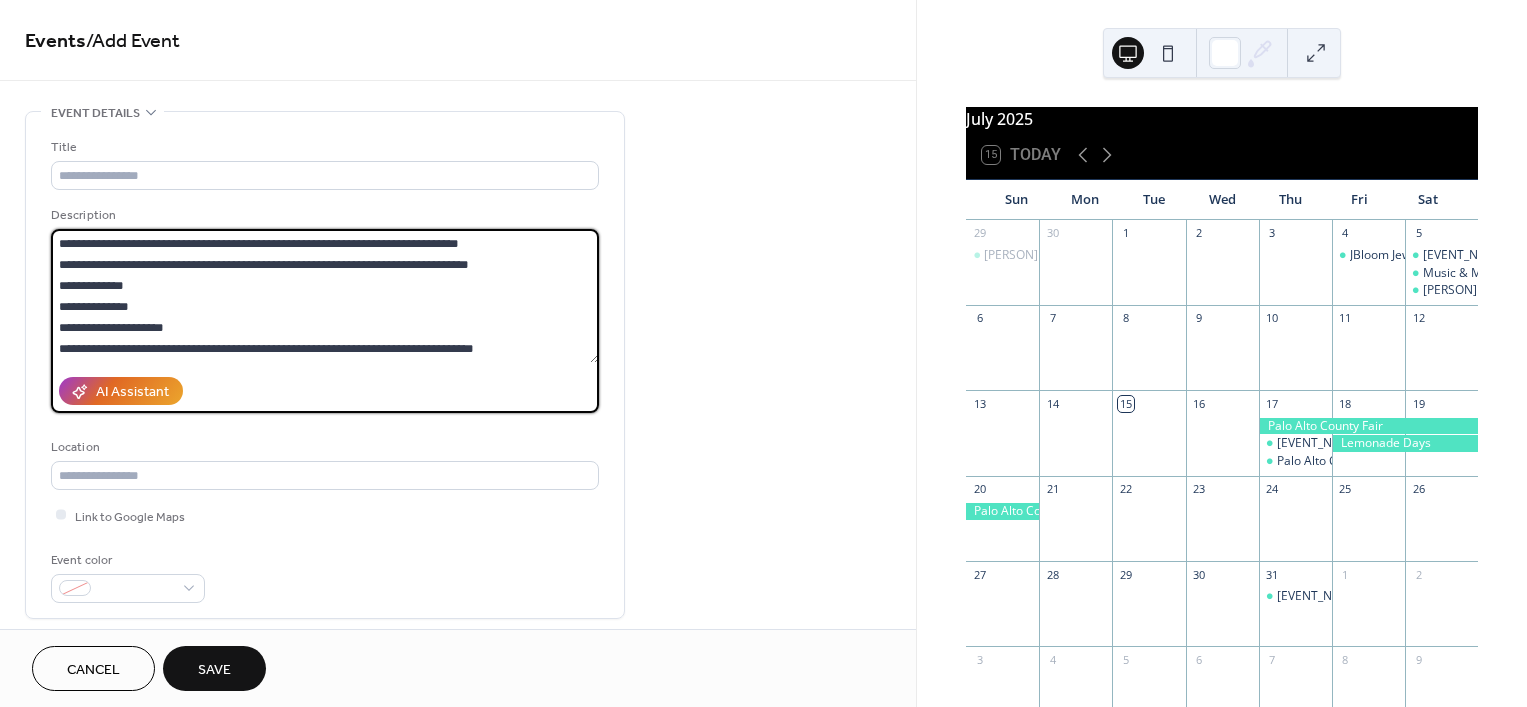 click at bounding box center (325, 296) 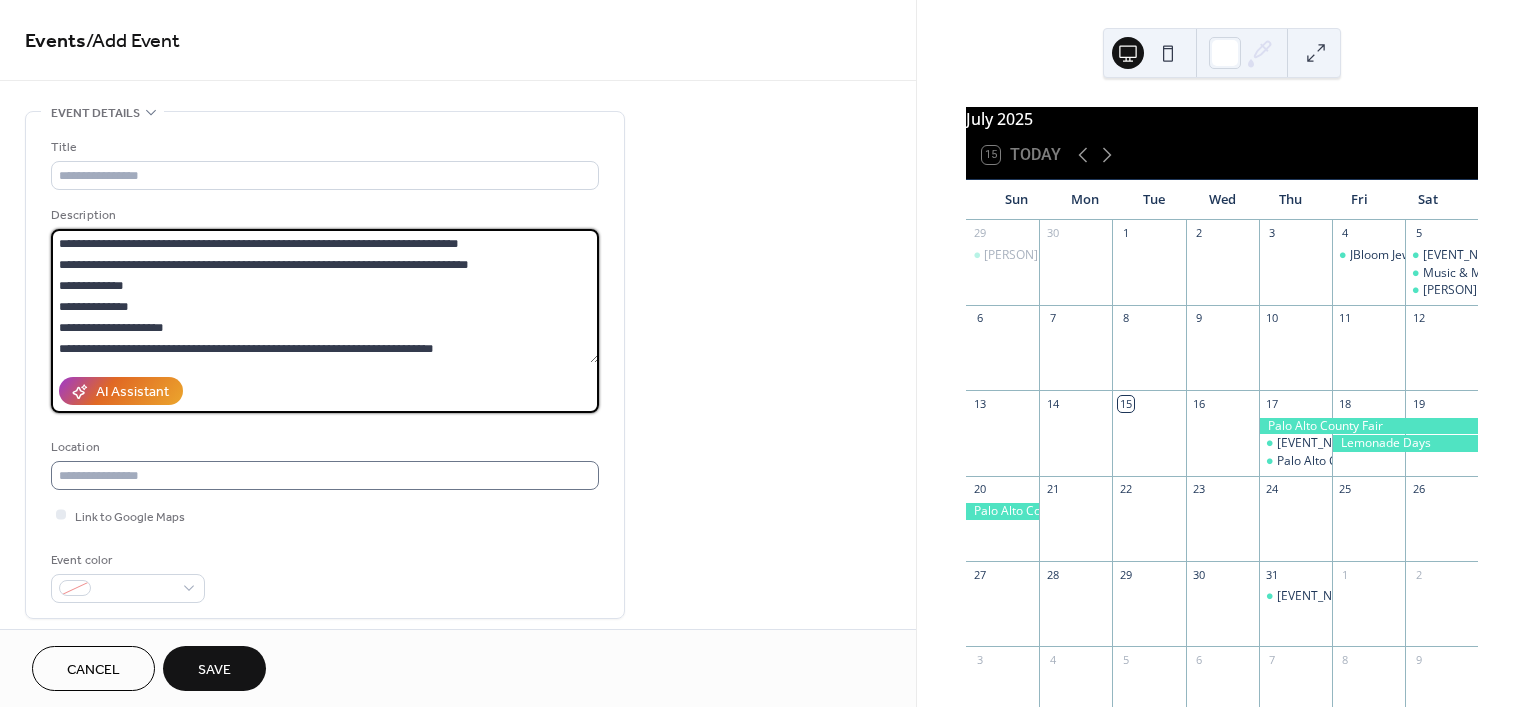 type on "**********" 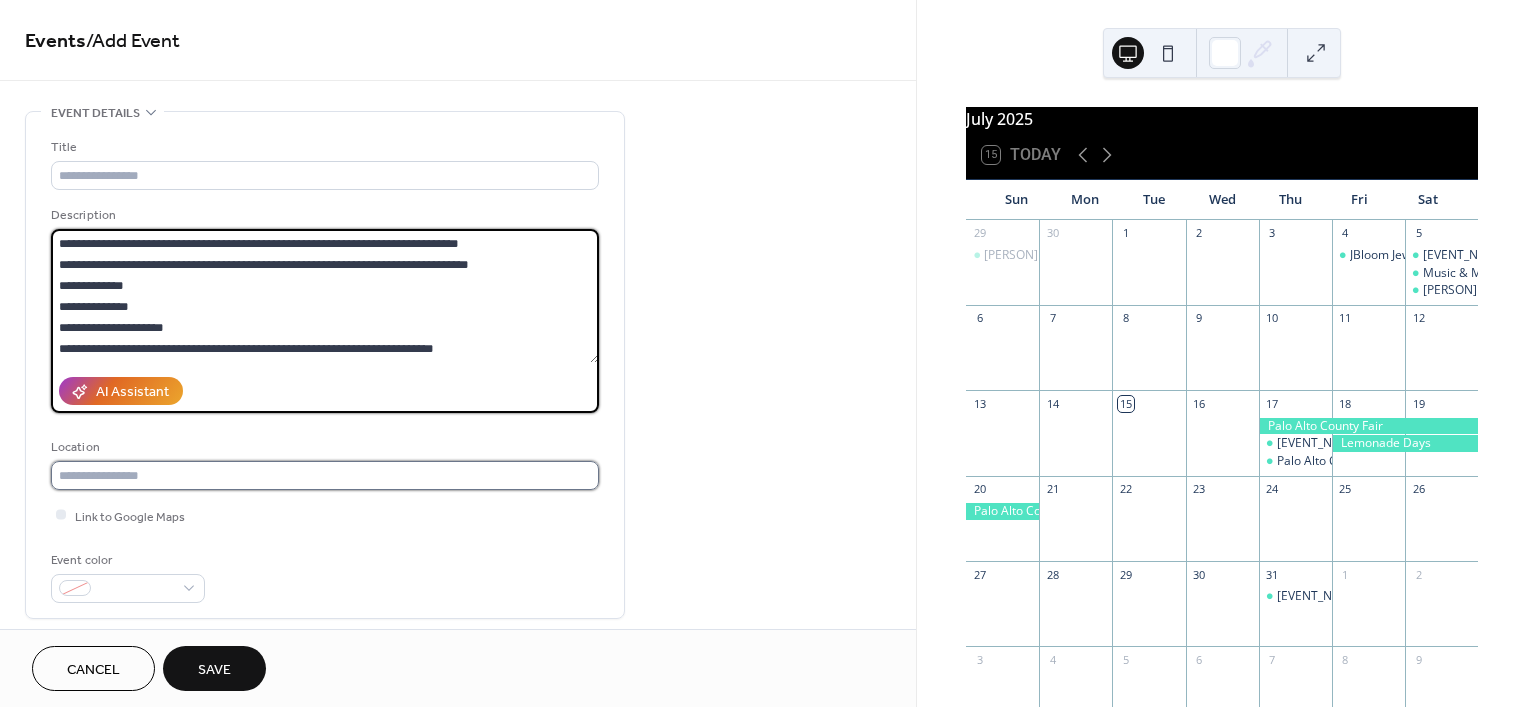click at bounding box center [325, 475] 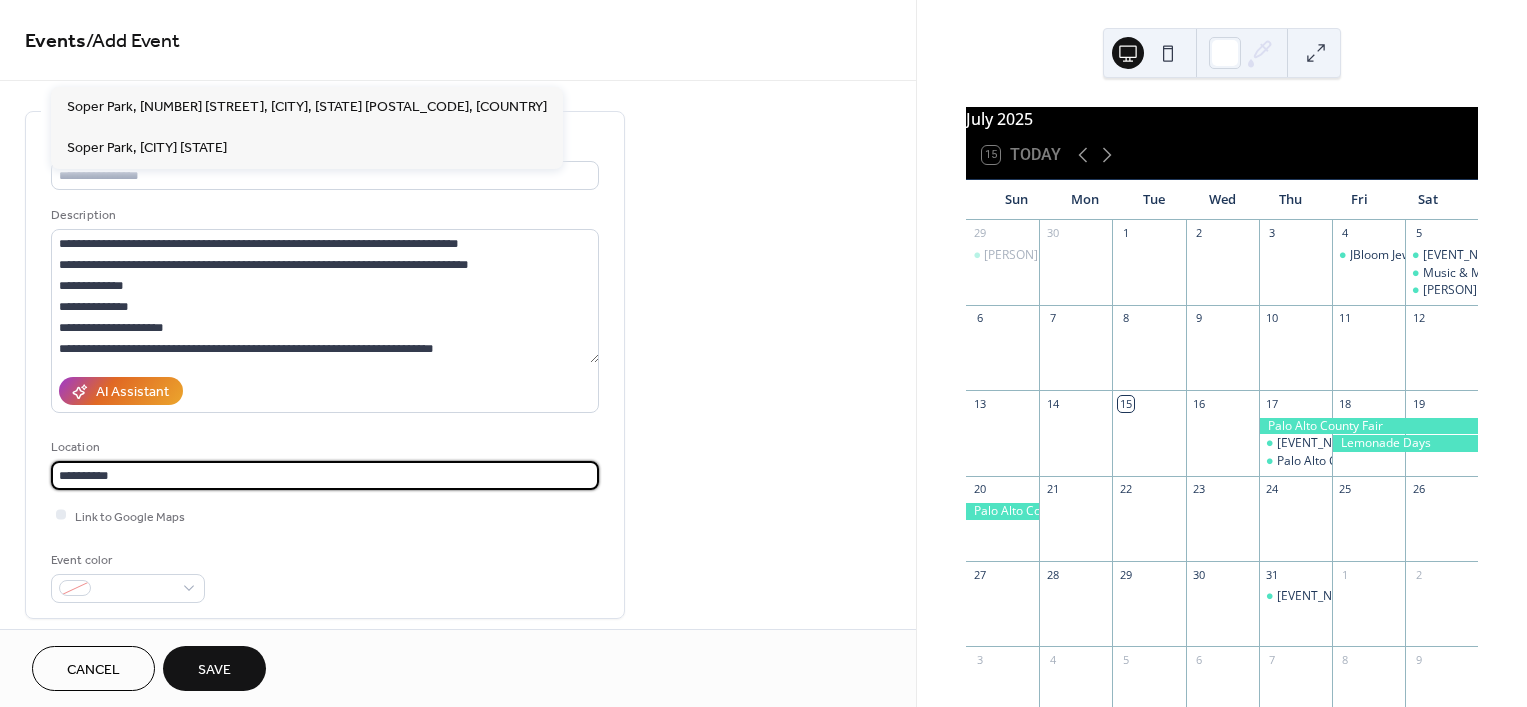 type on "**********" 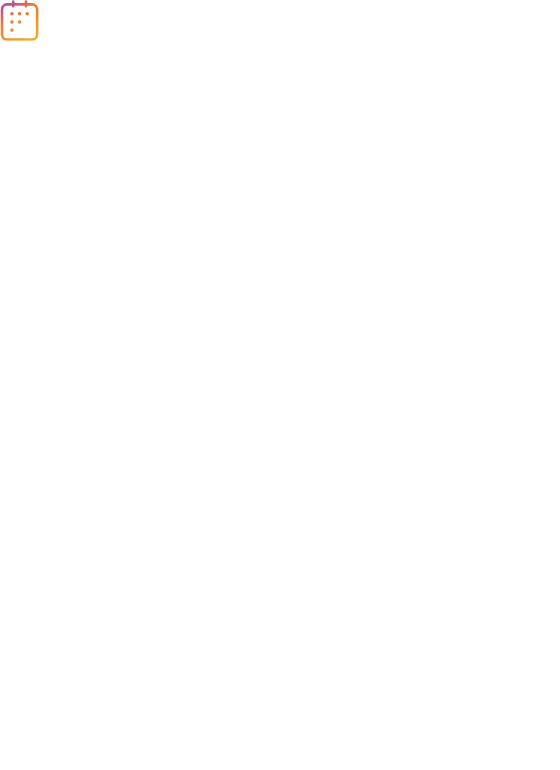 scroll, scrollTop: 0, scrollLeft: 0, axis: both 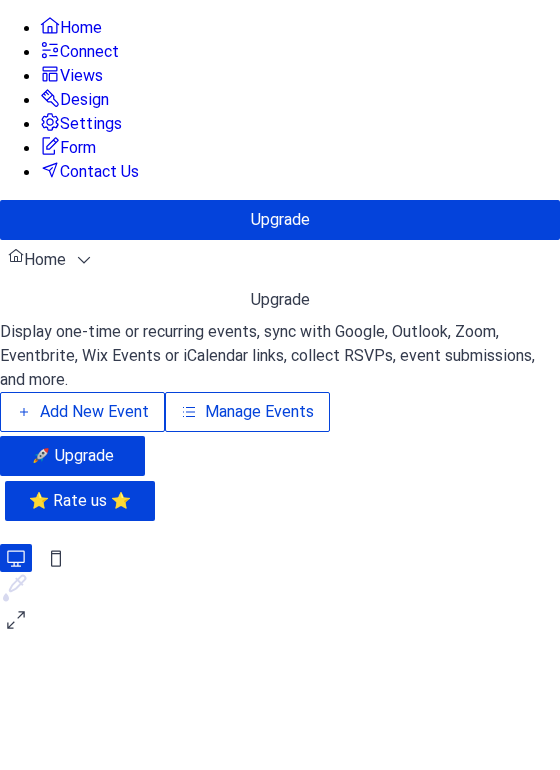 click on "Manage Events" at bounding box center [259, 412] 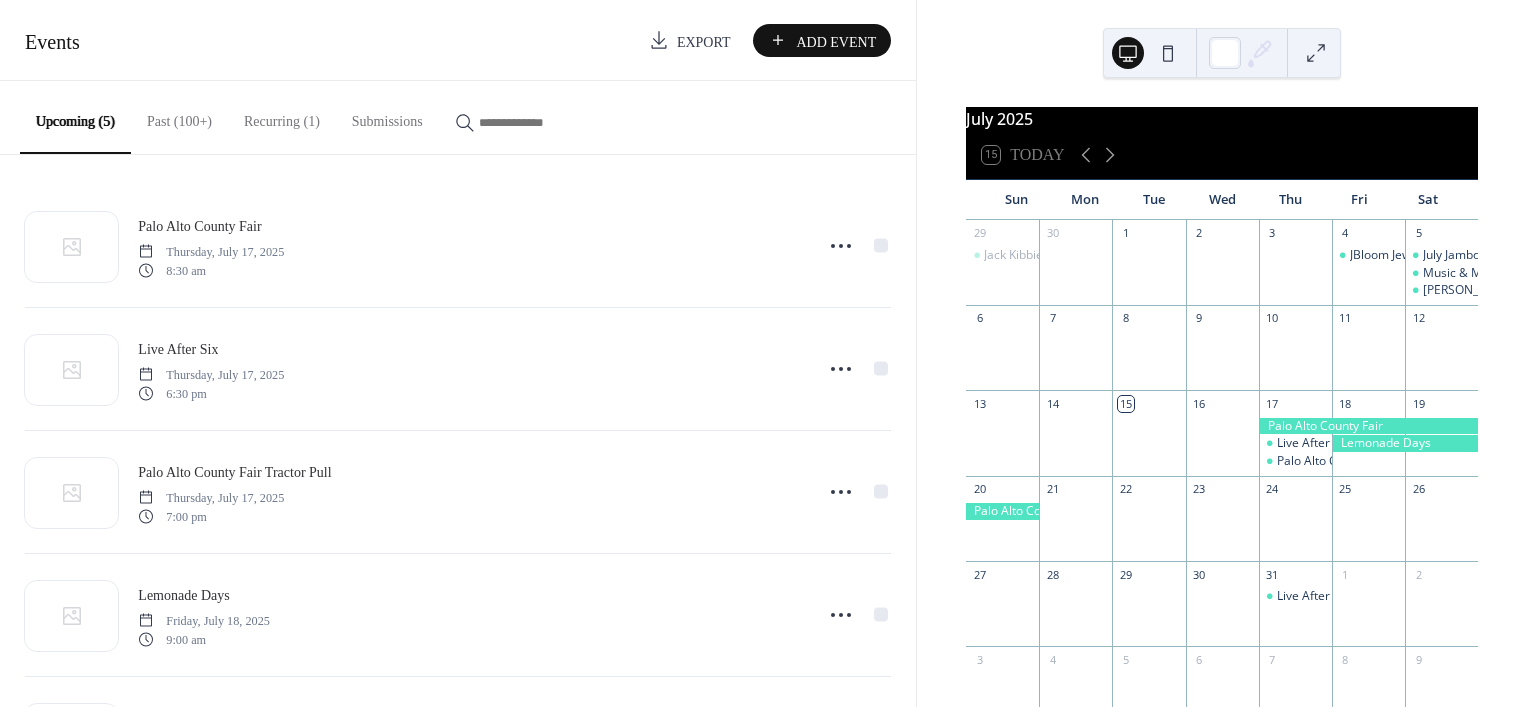 scroll, scrollTop: 0, scrollLeft: 0, axis: both 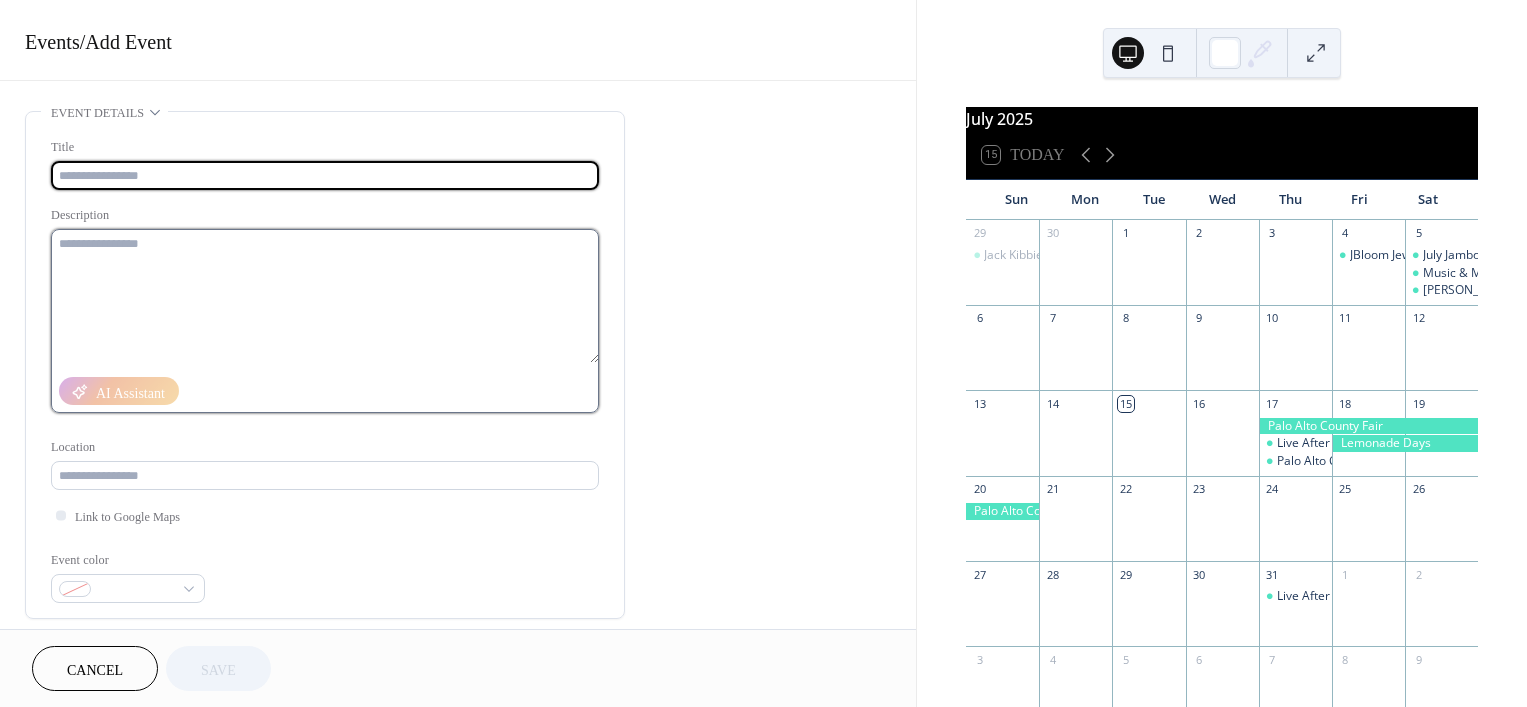 click at bounding box center (325, 296) 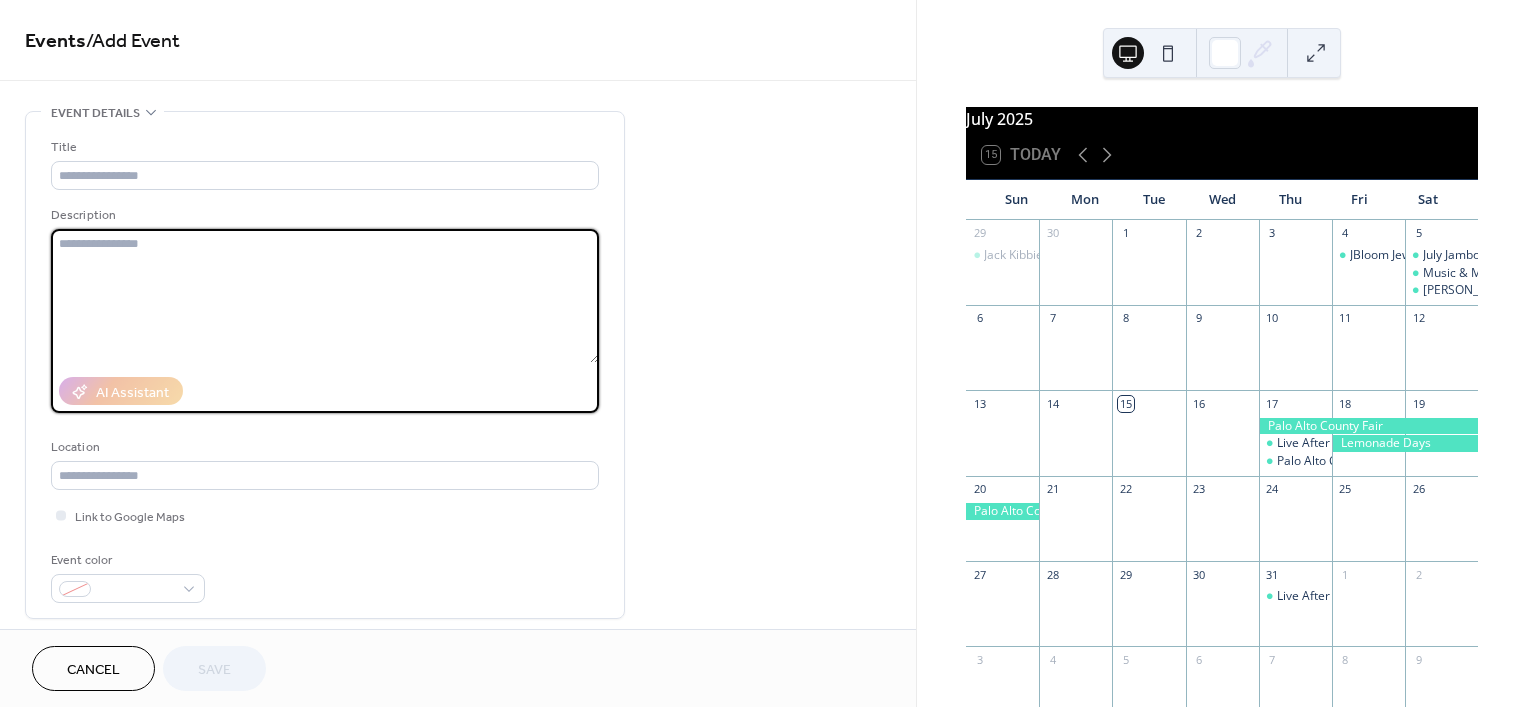 paste on "**********" 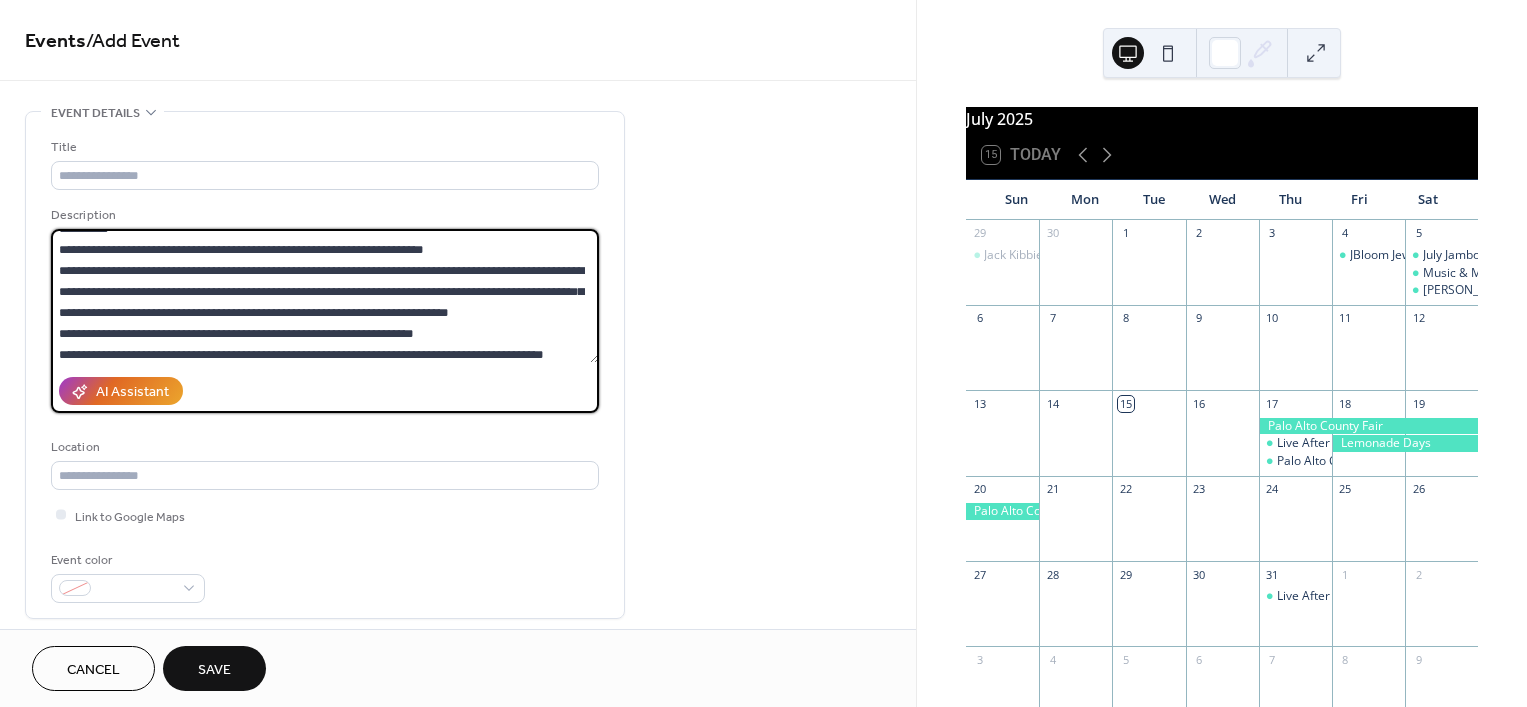 scroll, scrollTop: 0, scrollLeft: 0, axis: both 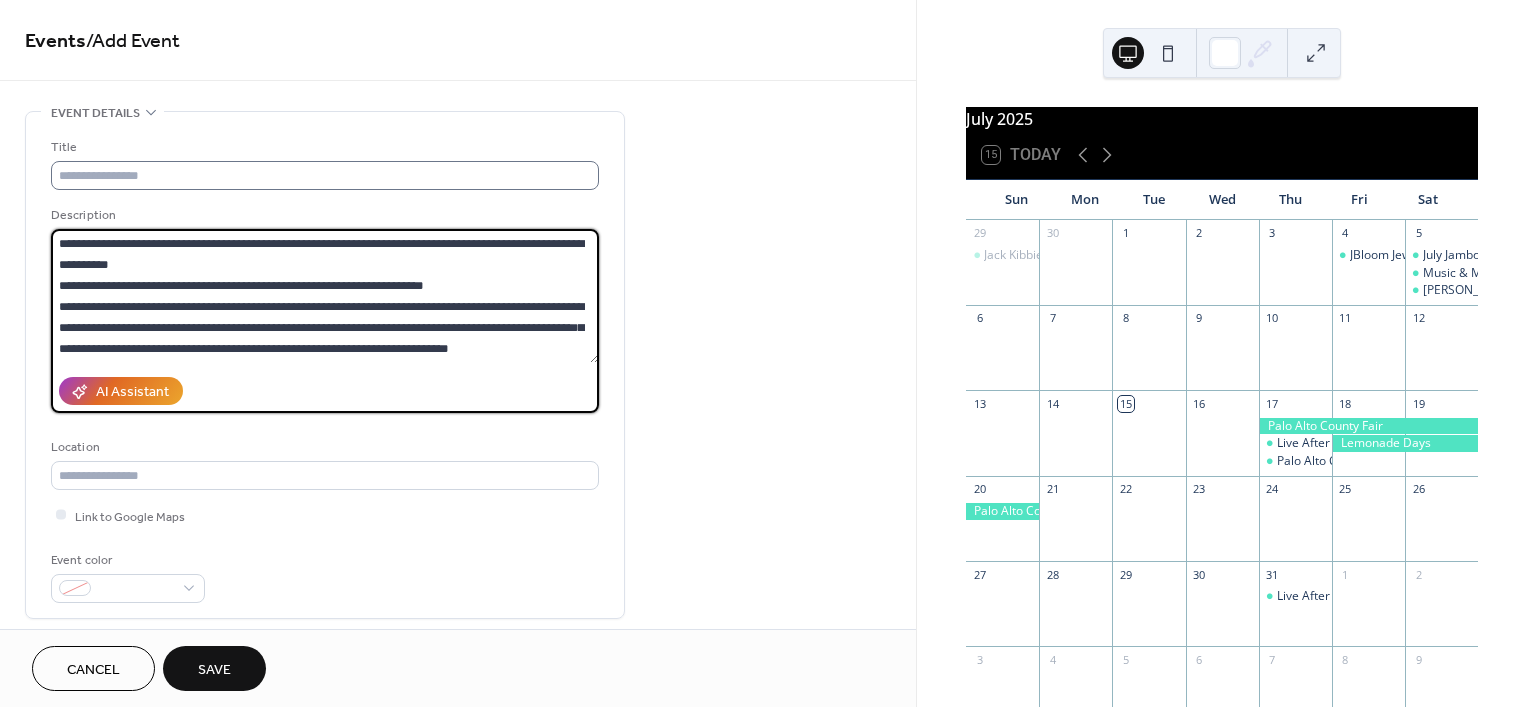type on "**********" 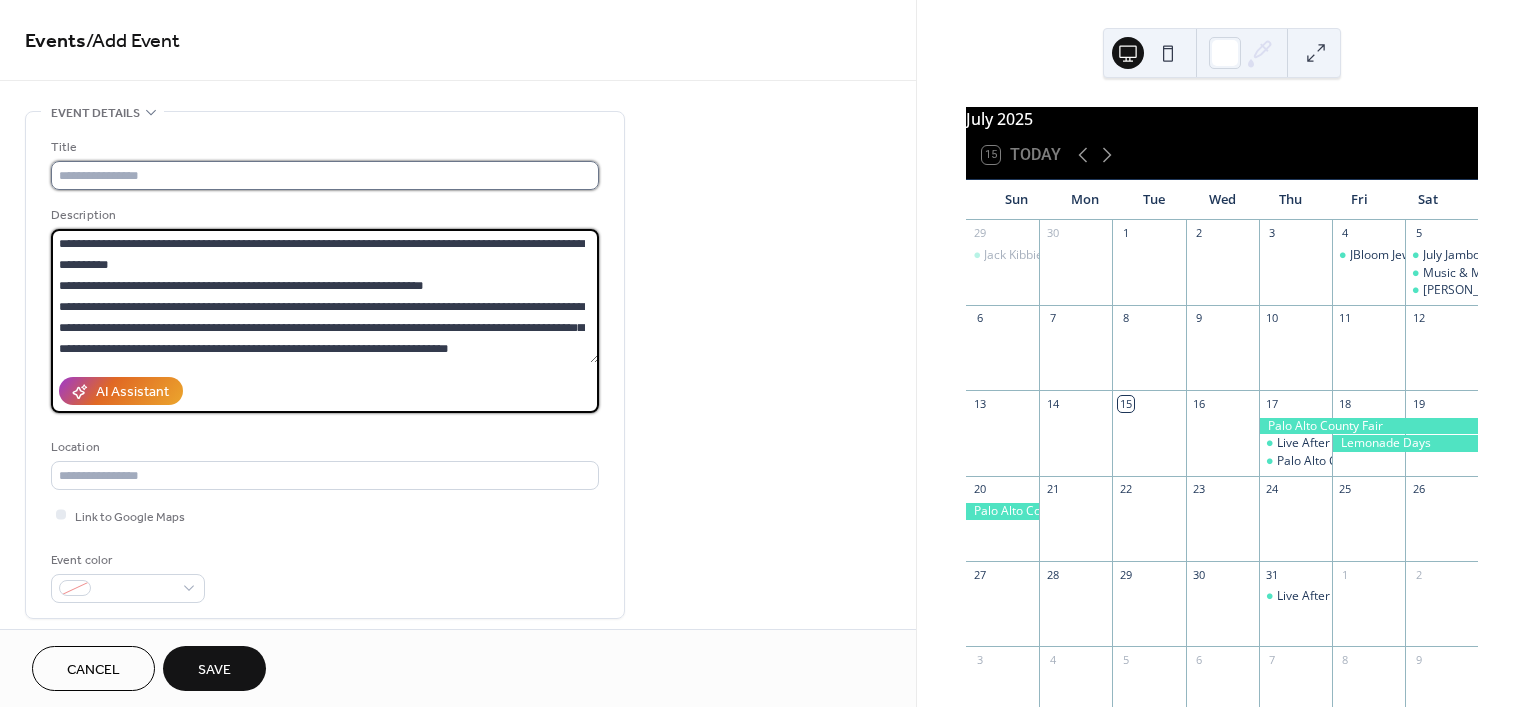 click at bounding box center [325, 175] 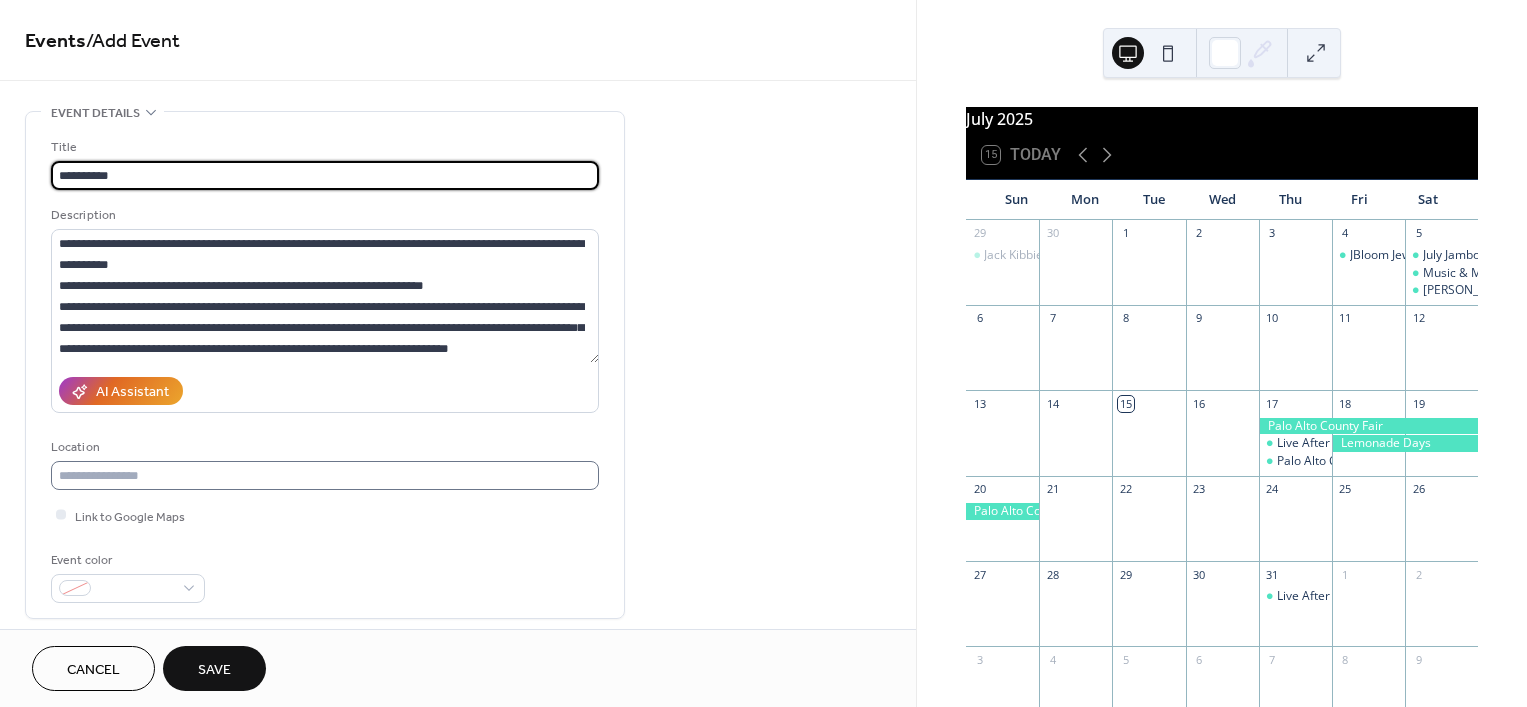 type on "**********" 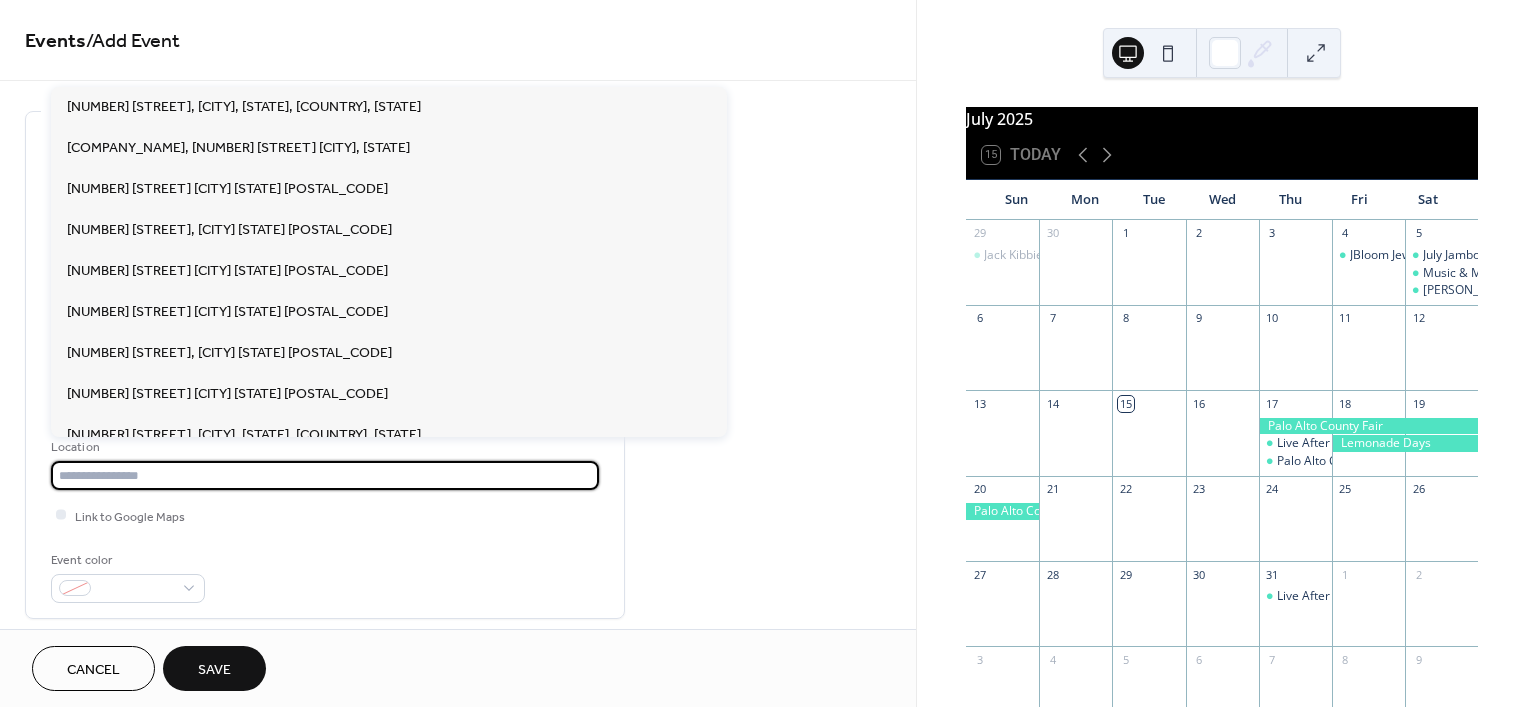 click at bounding box center (325, 475) 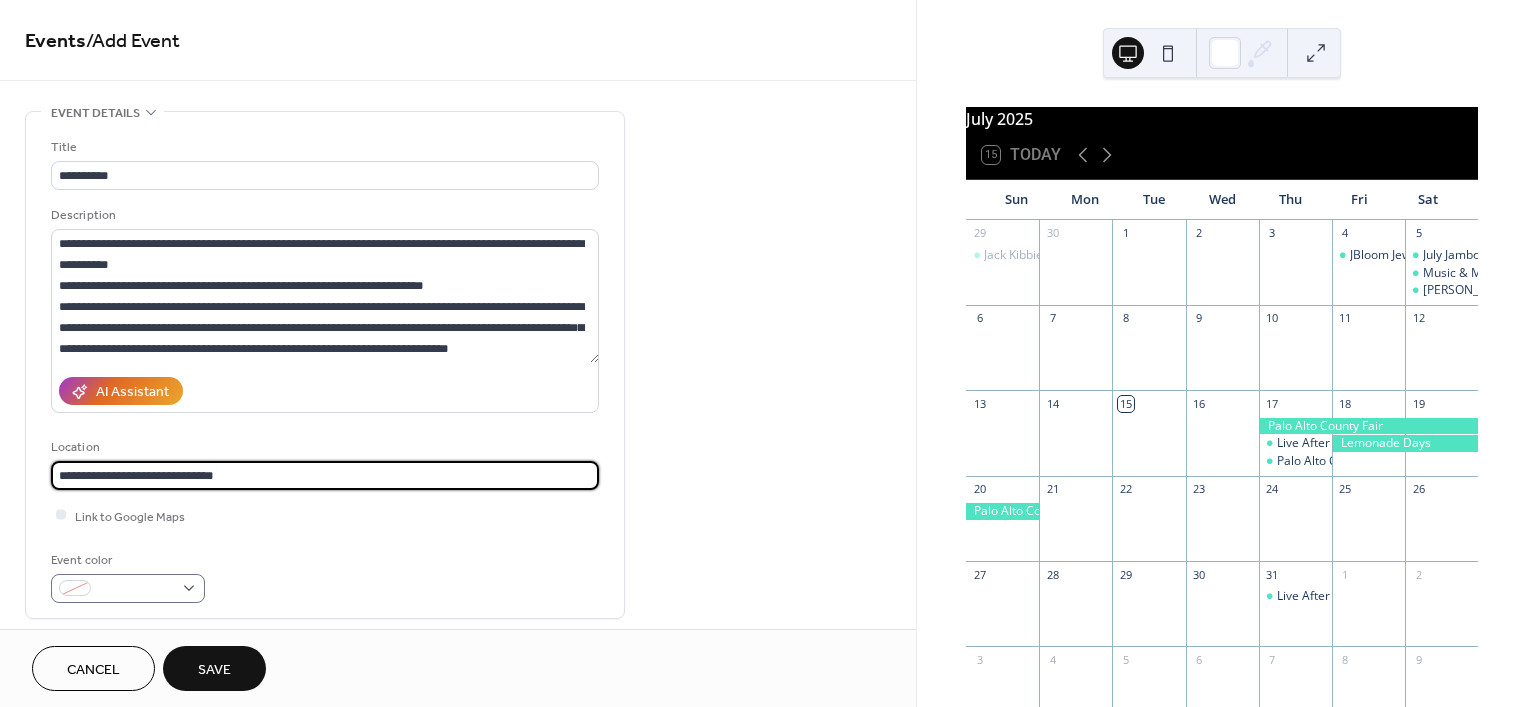 type on "**********" 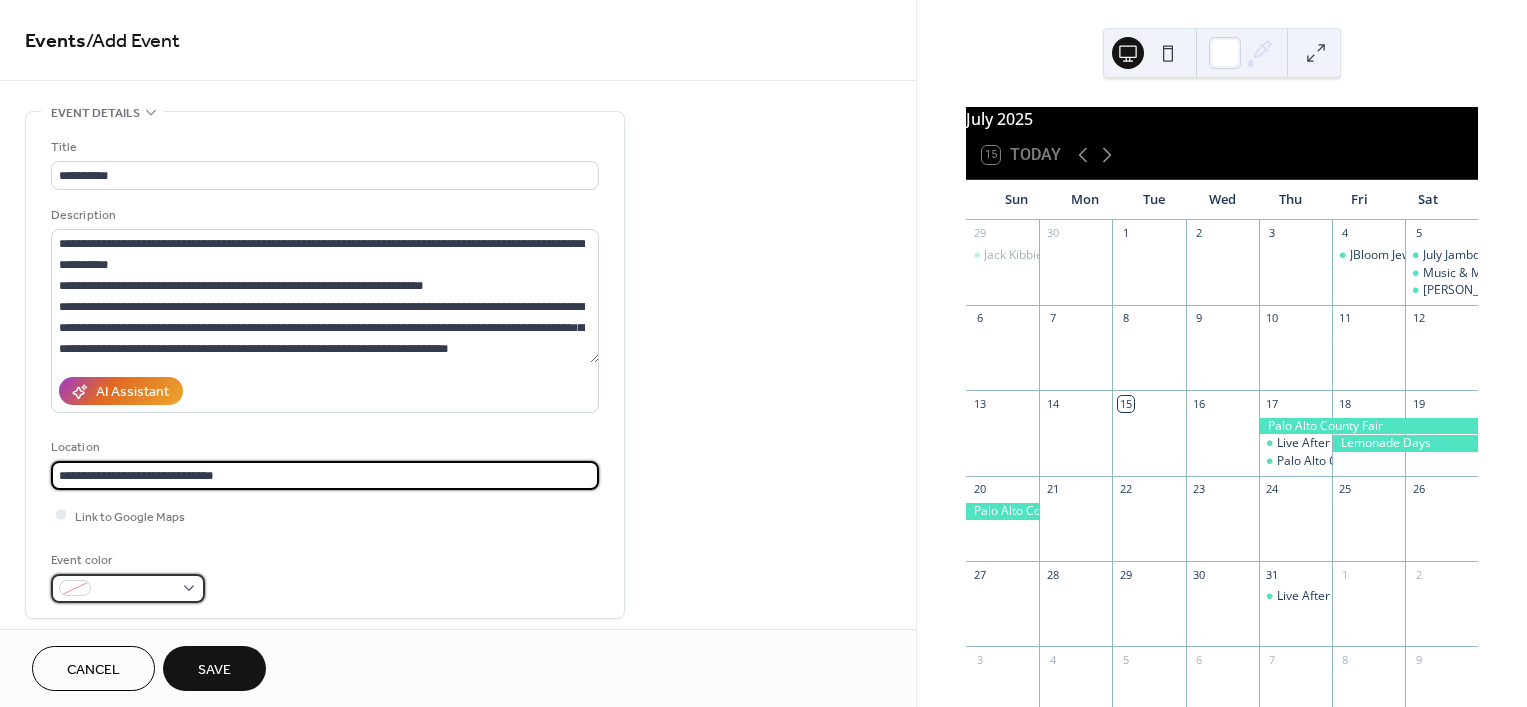click at bounding box center [128, 588] 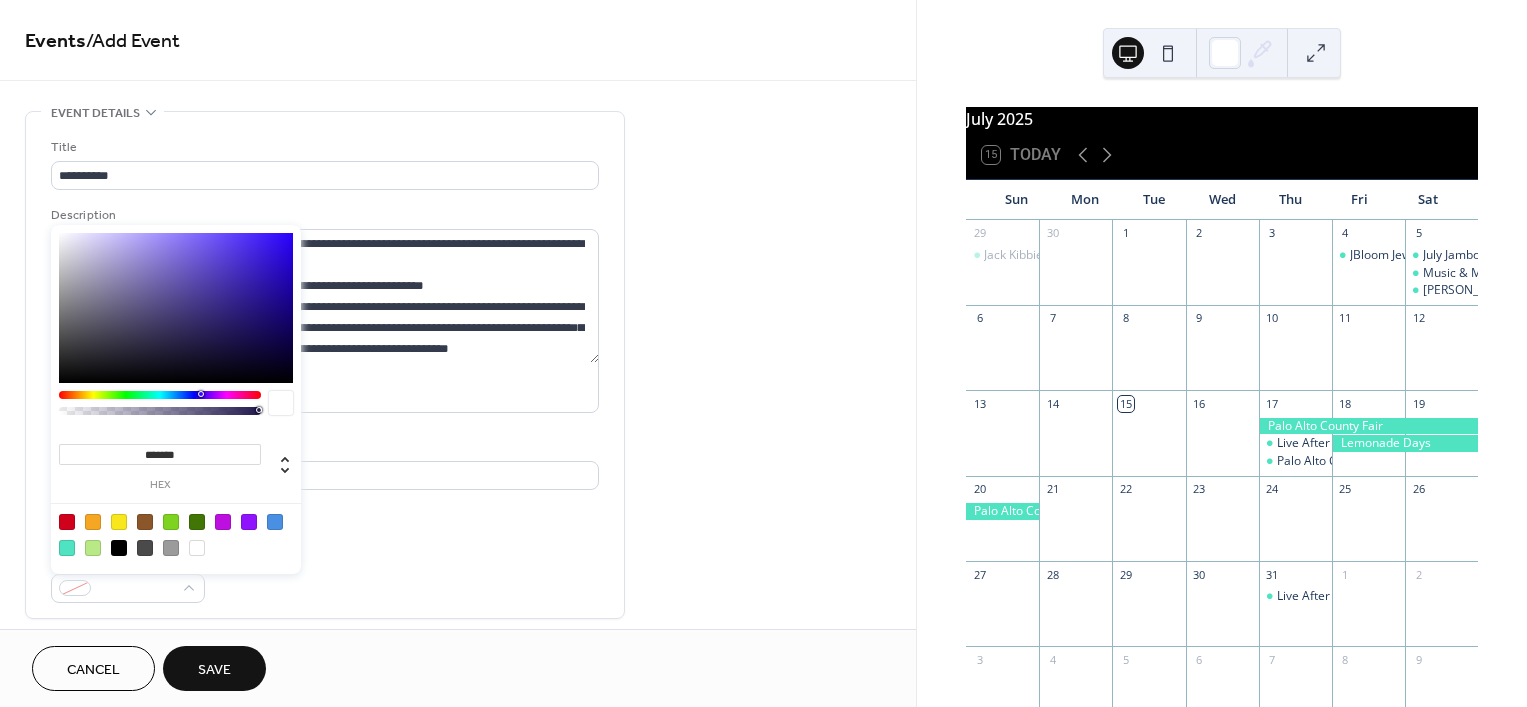 click at bounding box center (67, 548) 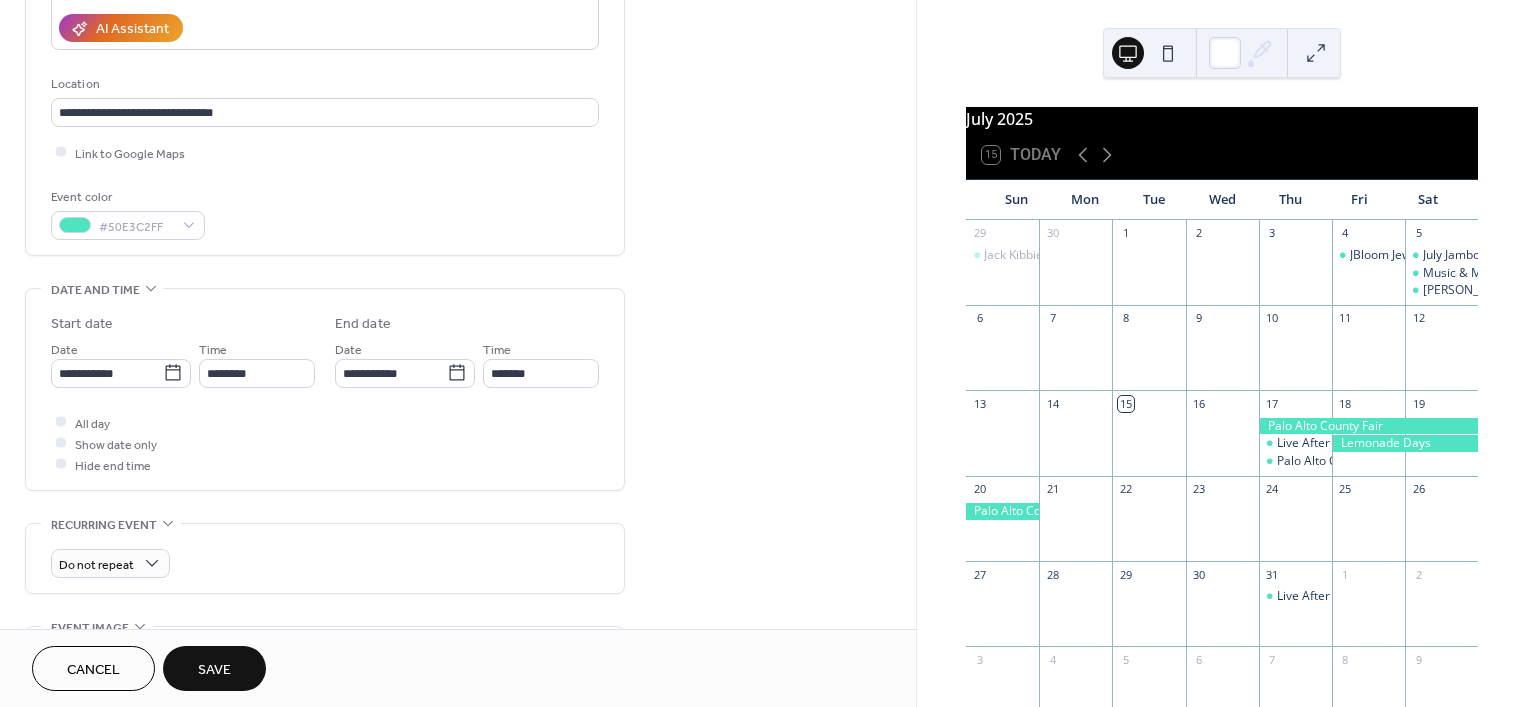 scroll, scrollTop: 365, scrollLeft: 0, axis: vertical 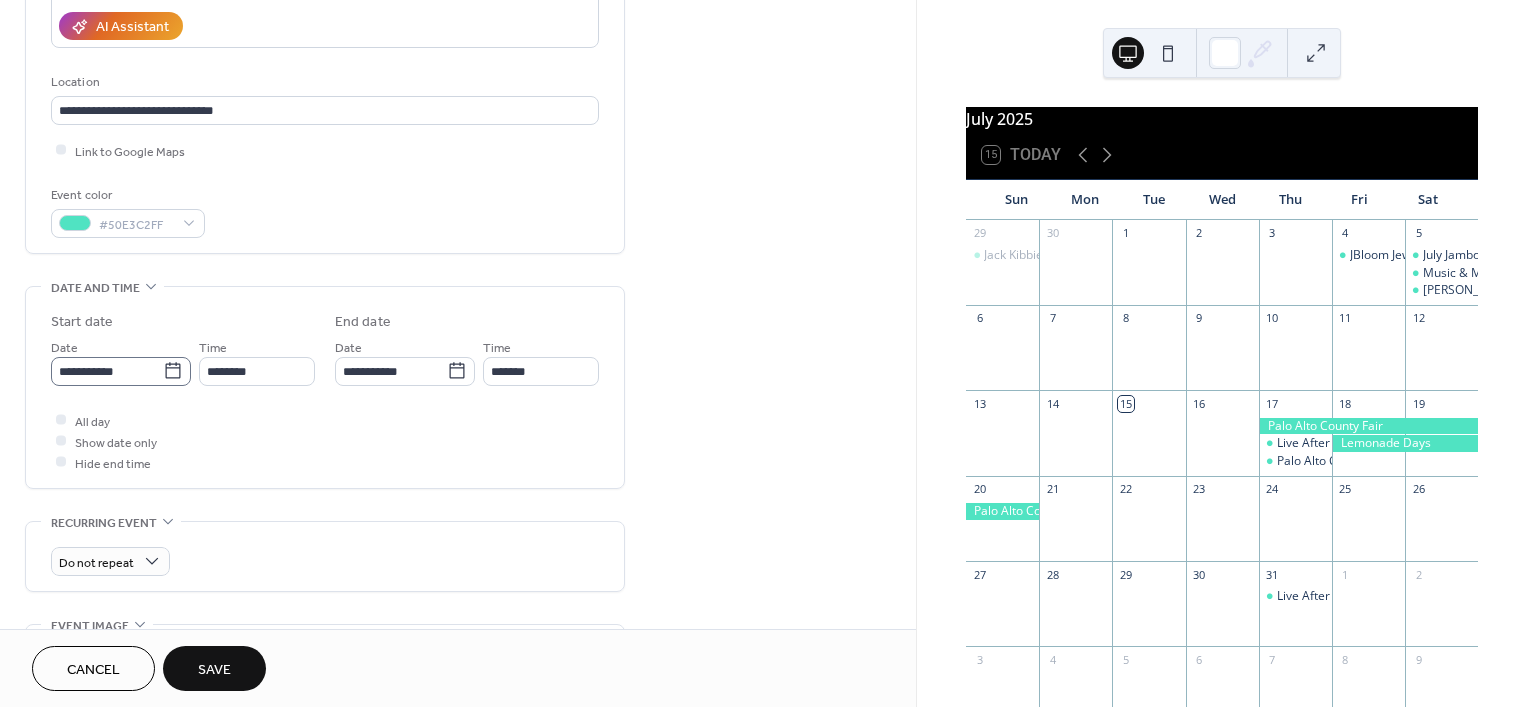 click 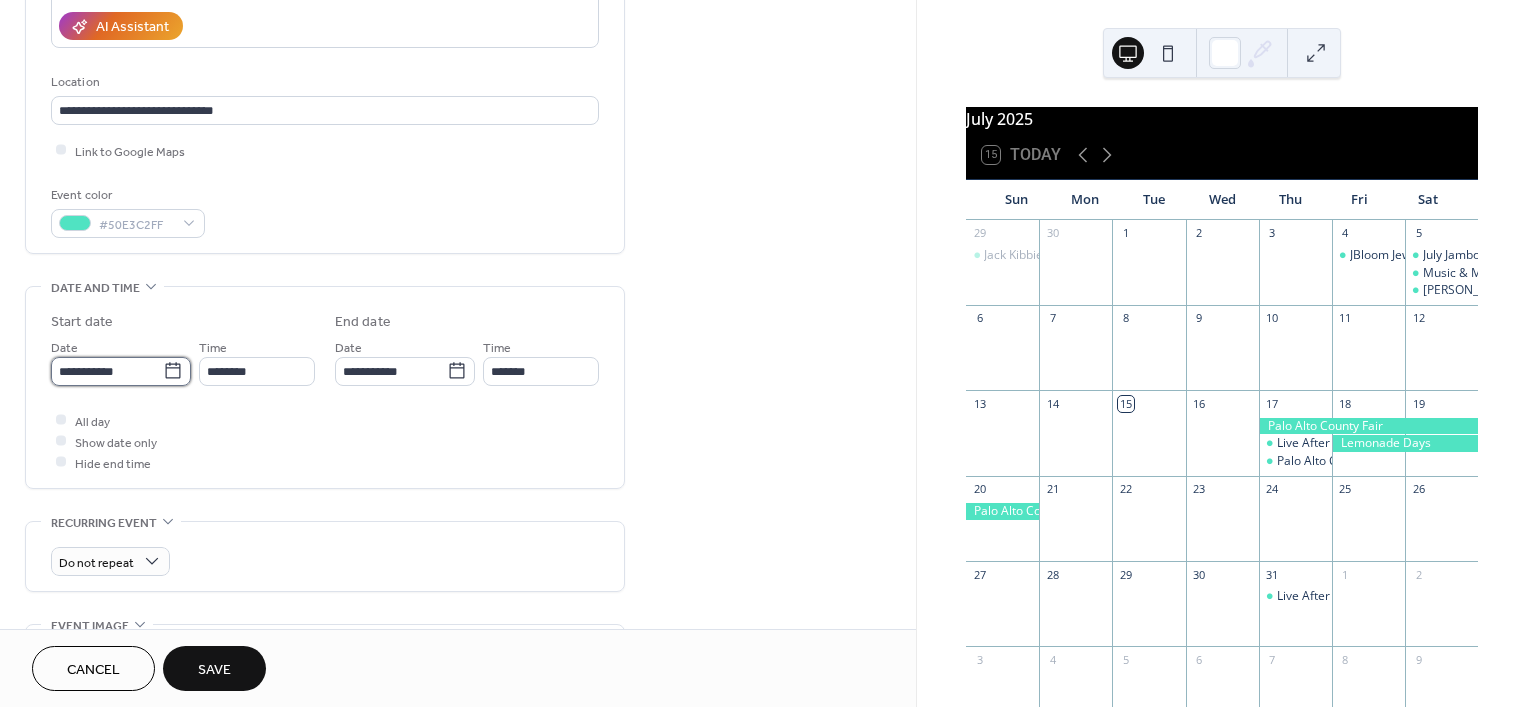 click on "**********" at bounding box center [107, 371] 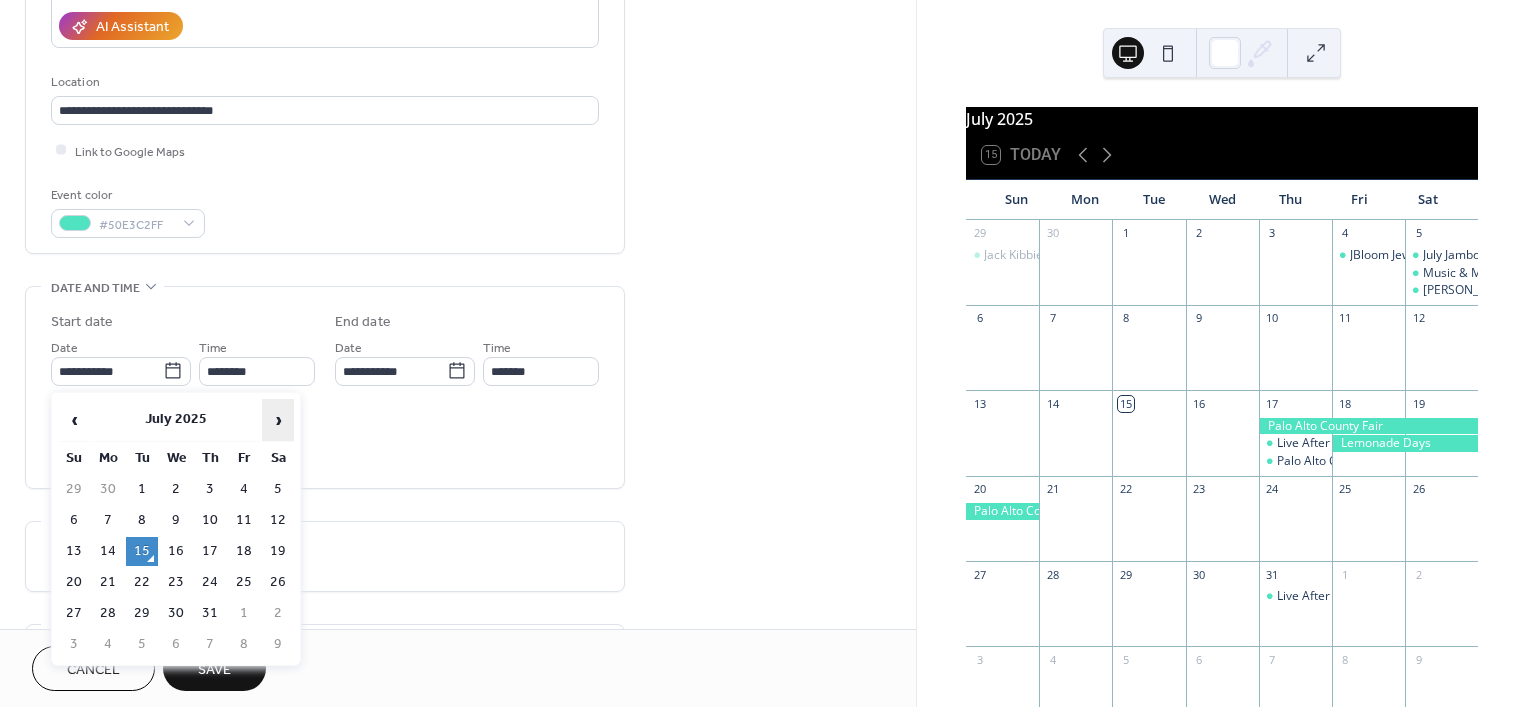 click on "›" at bounding box center [278, 420] 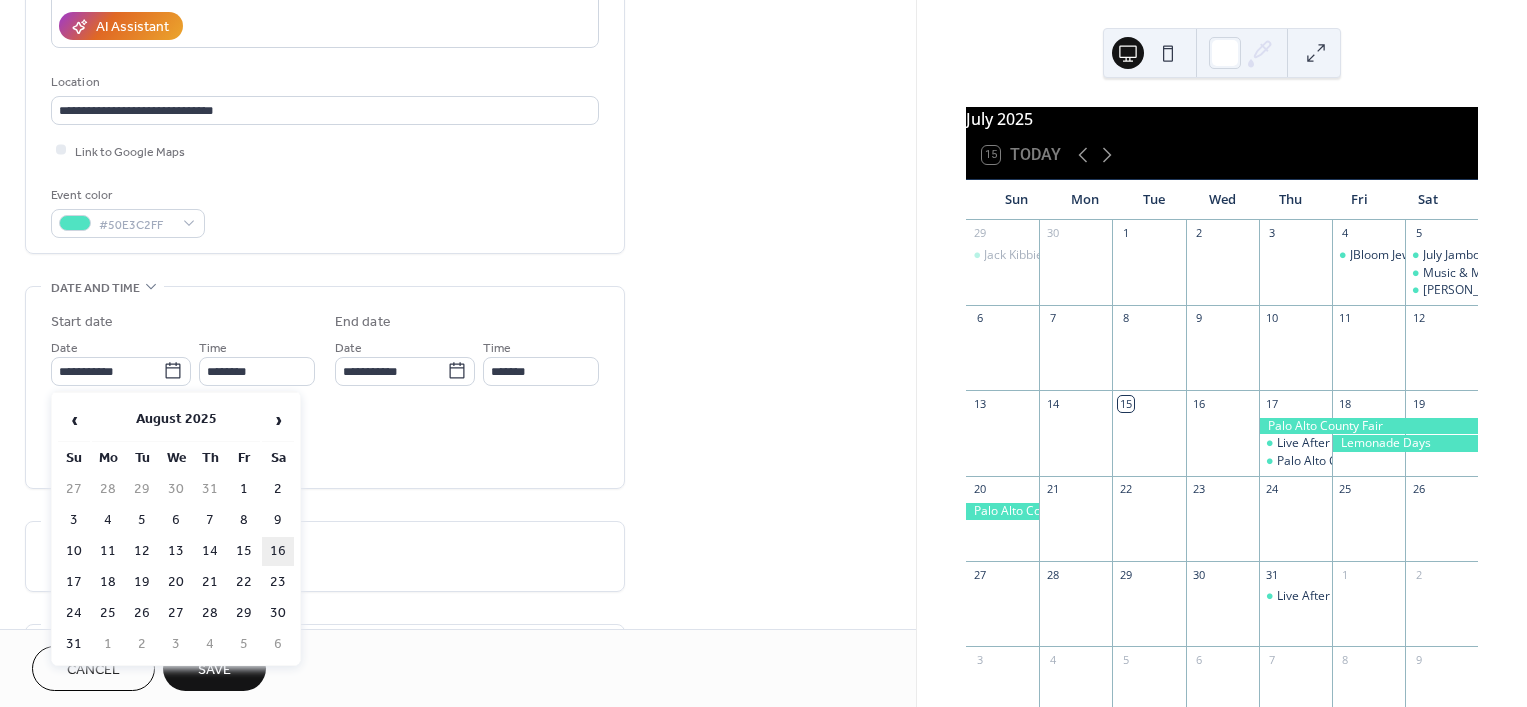 click on "16" at bounding box center (278, 551) 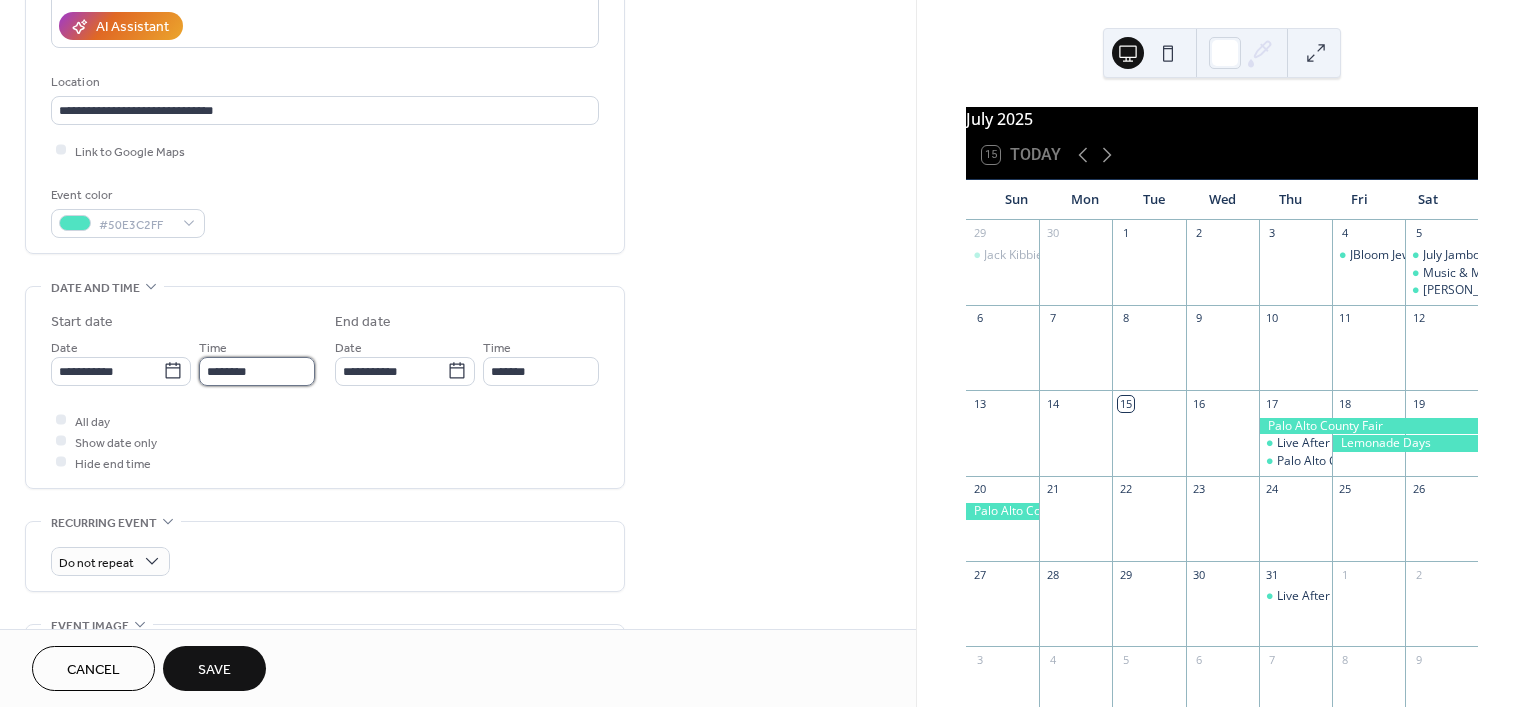 click on "********" at bounding box center (257, 371) 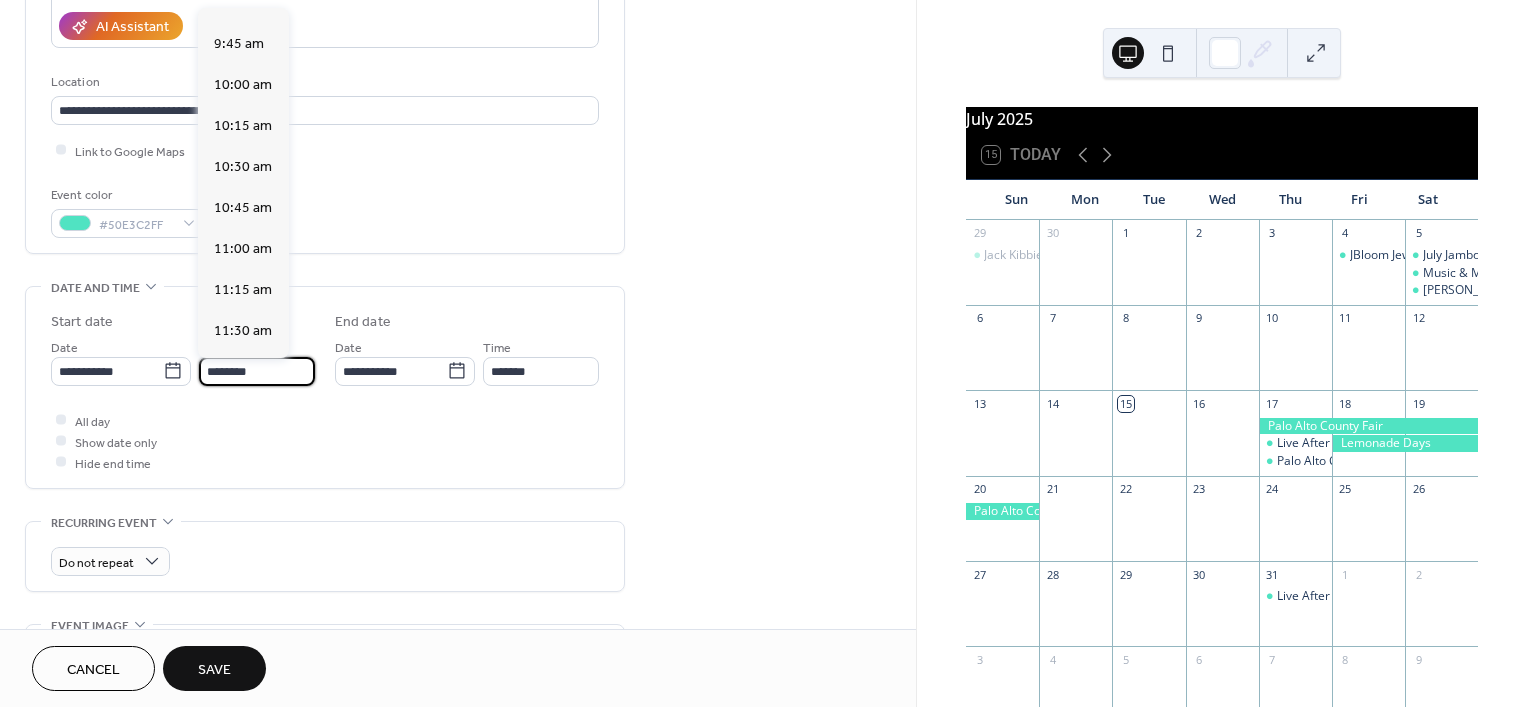 scroll, scrollTop: 1582, scrollLeft: 0, axis: vertical 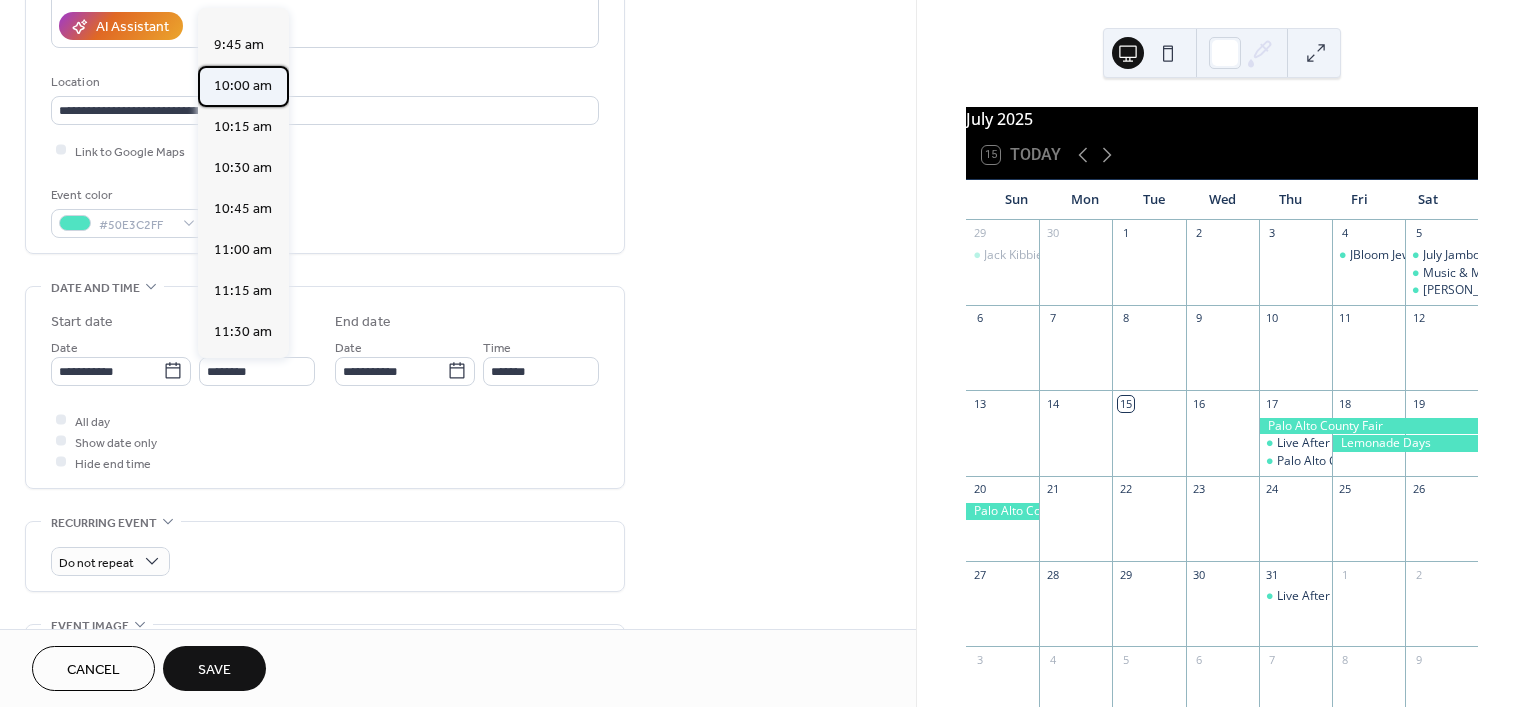 click on "10:00 am" at bounding box center (243, 85) 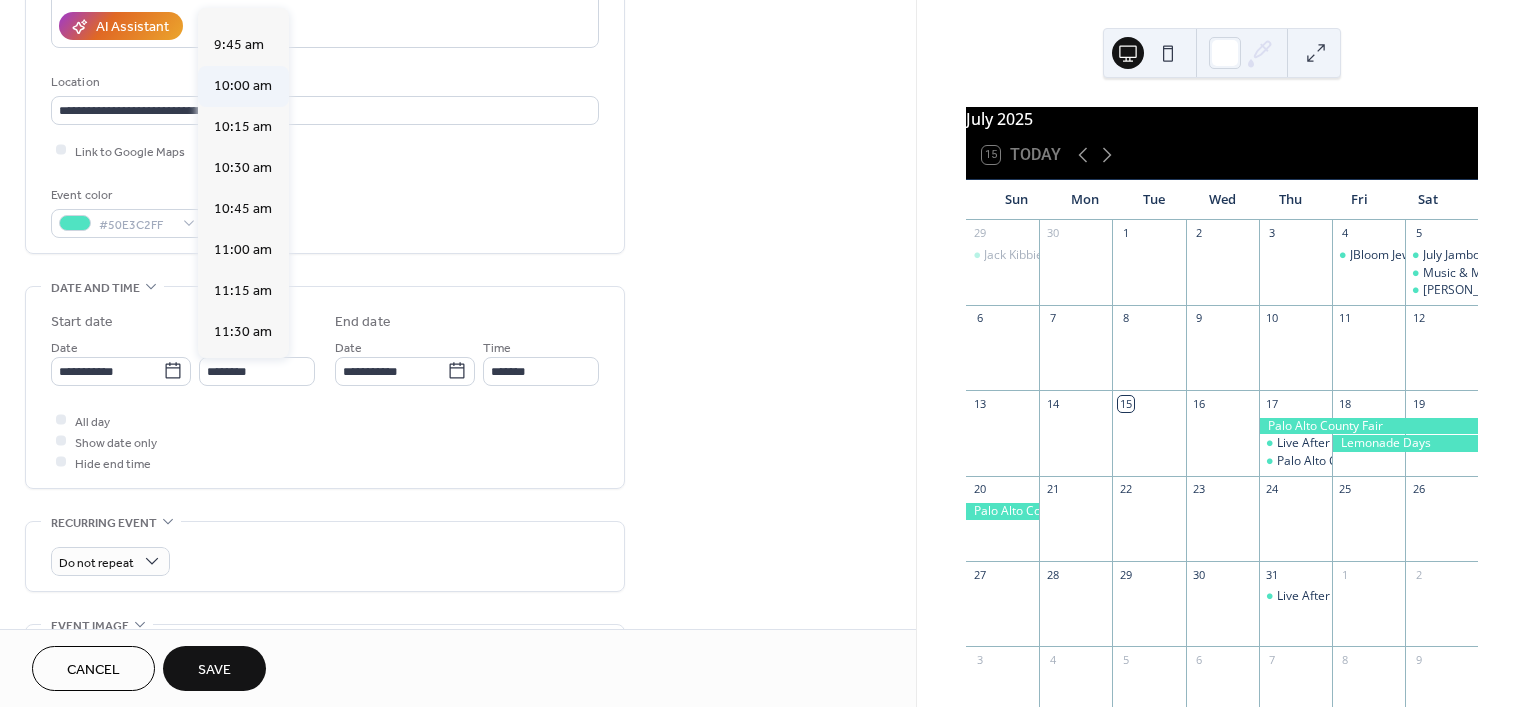 type on "********" 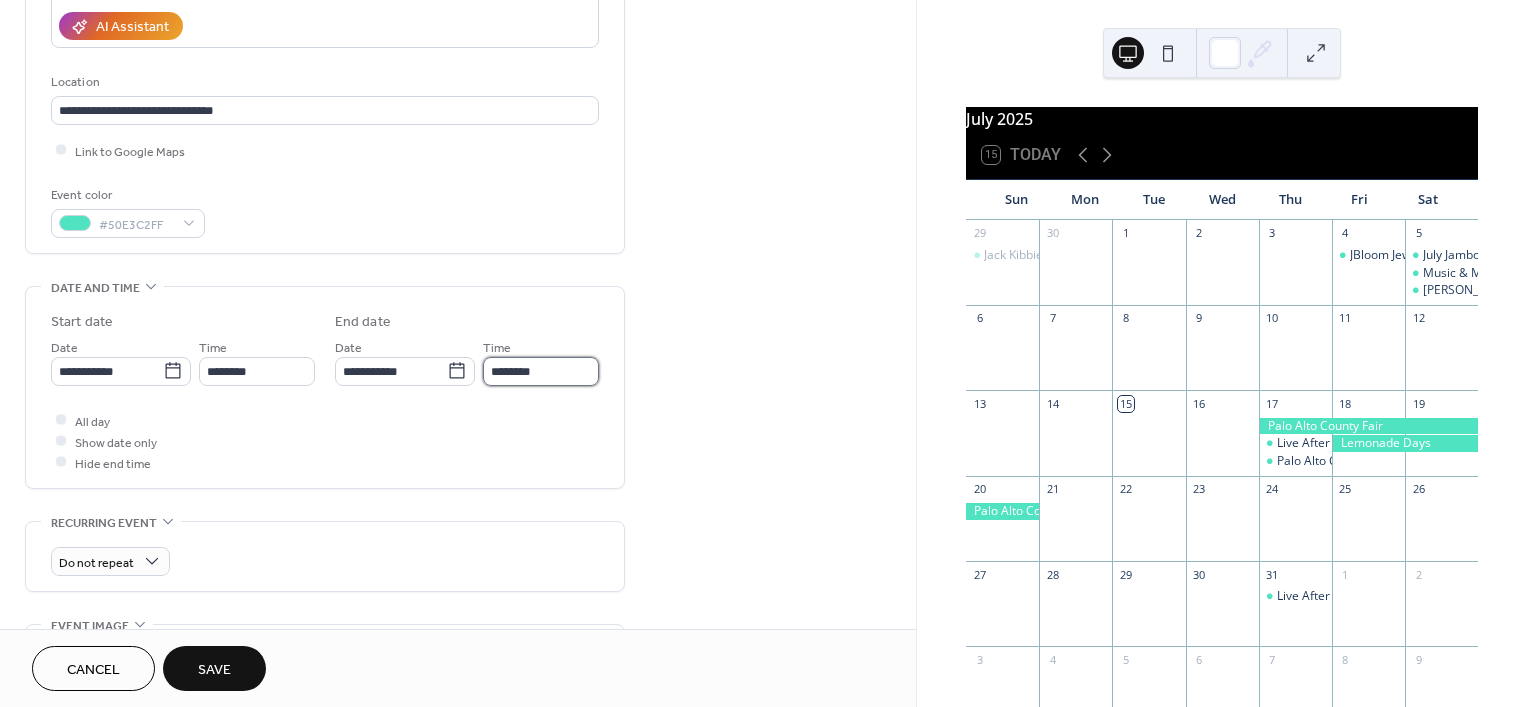 click on "********" at bounding box center (541, 371) 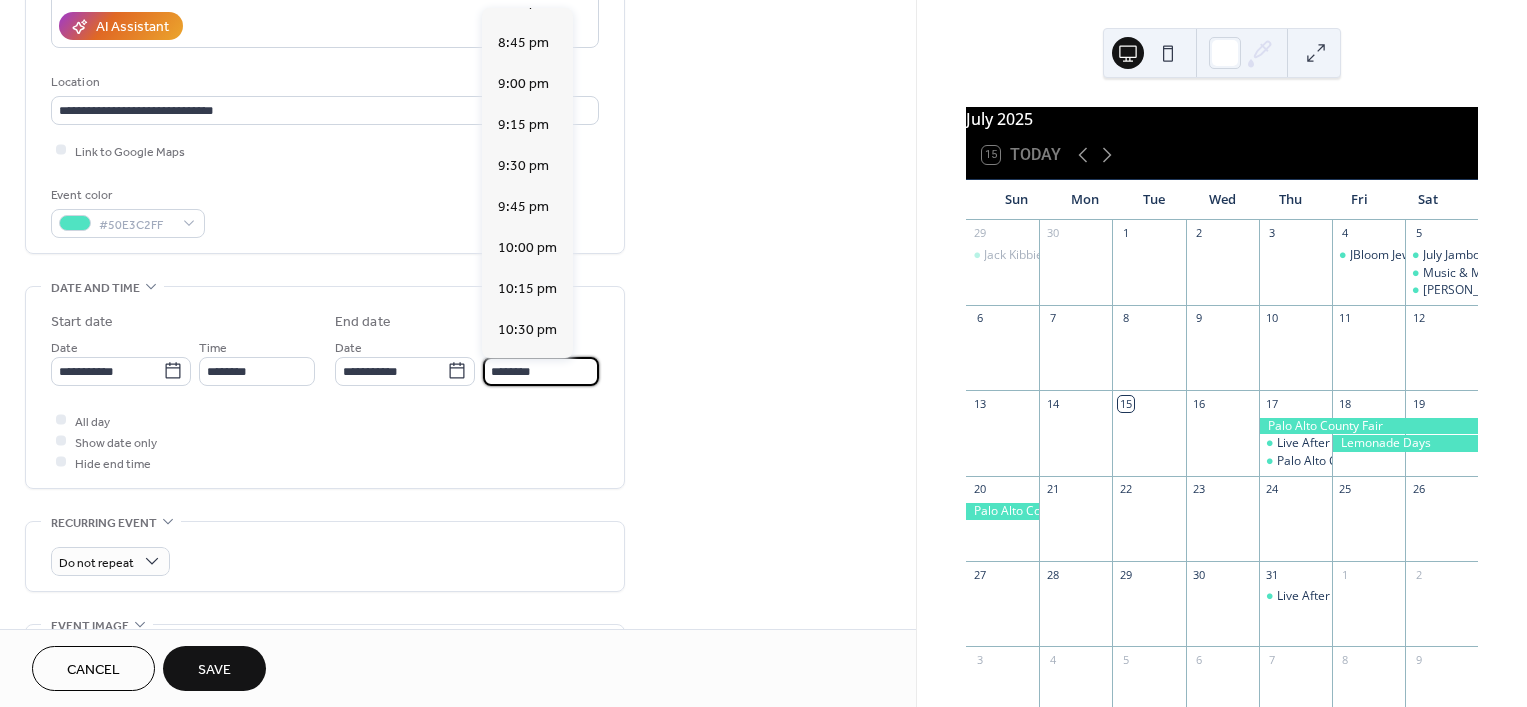 scroll, scrollTop: 1712, scrollLeft: 0, axis: vertical 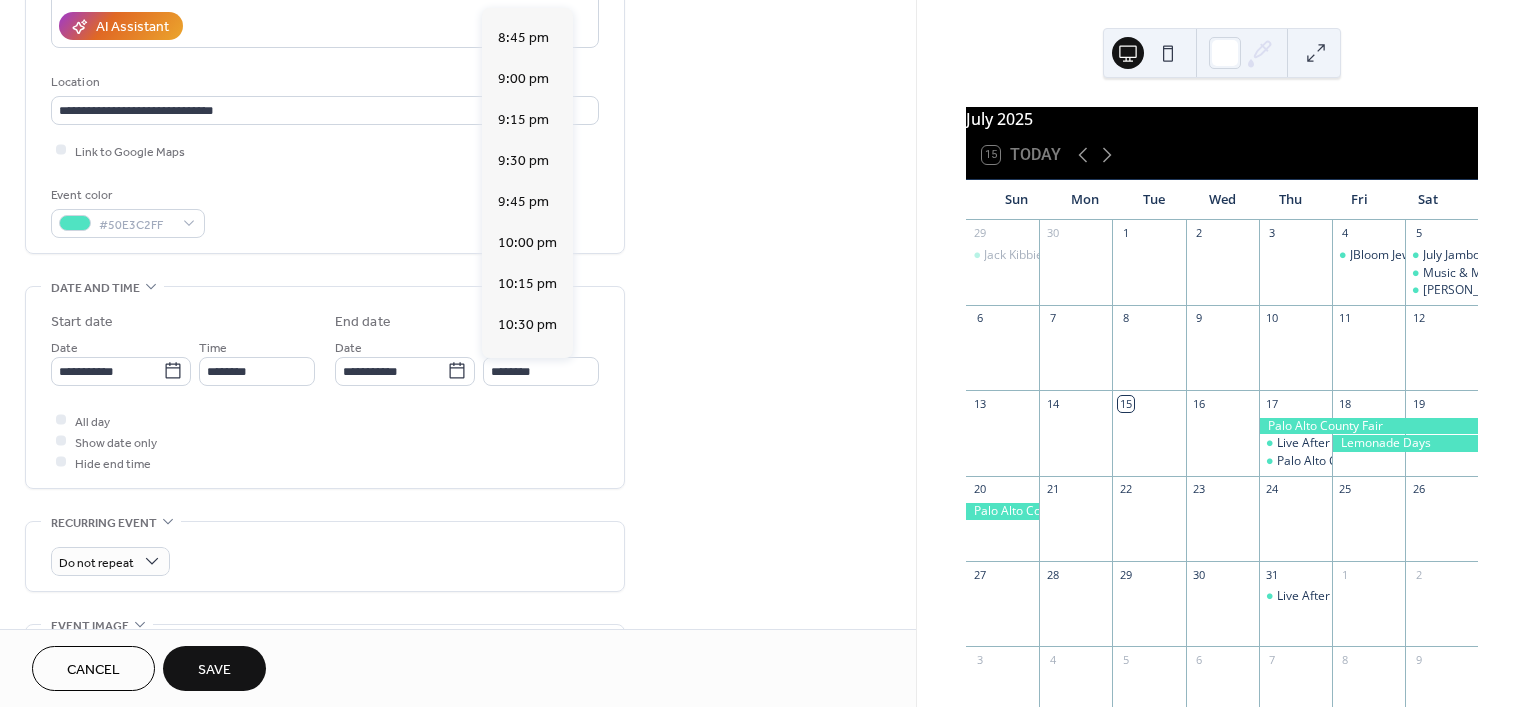 click on "11:00 pm" at bounding box center (527, 406) 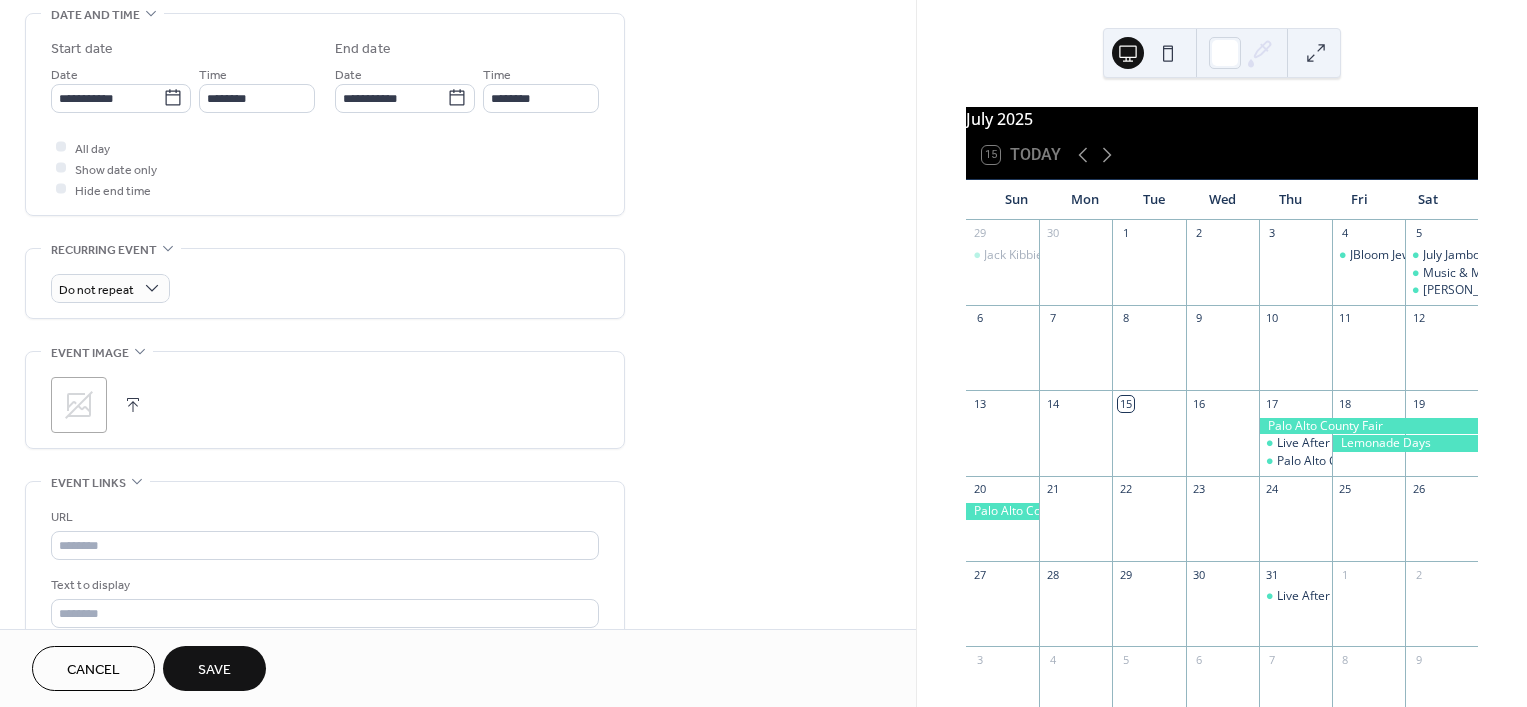 scroll, scrollTop: 640, scrollLeft: 0, axis: vertical 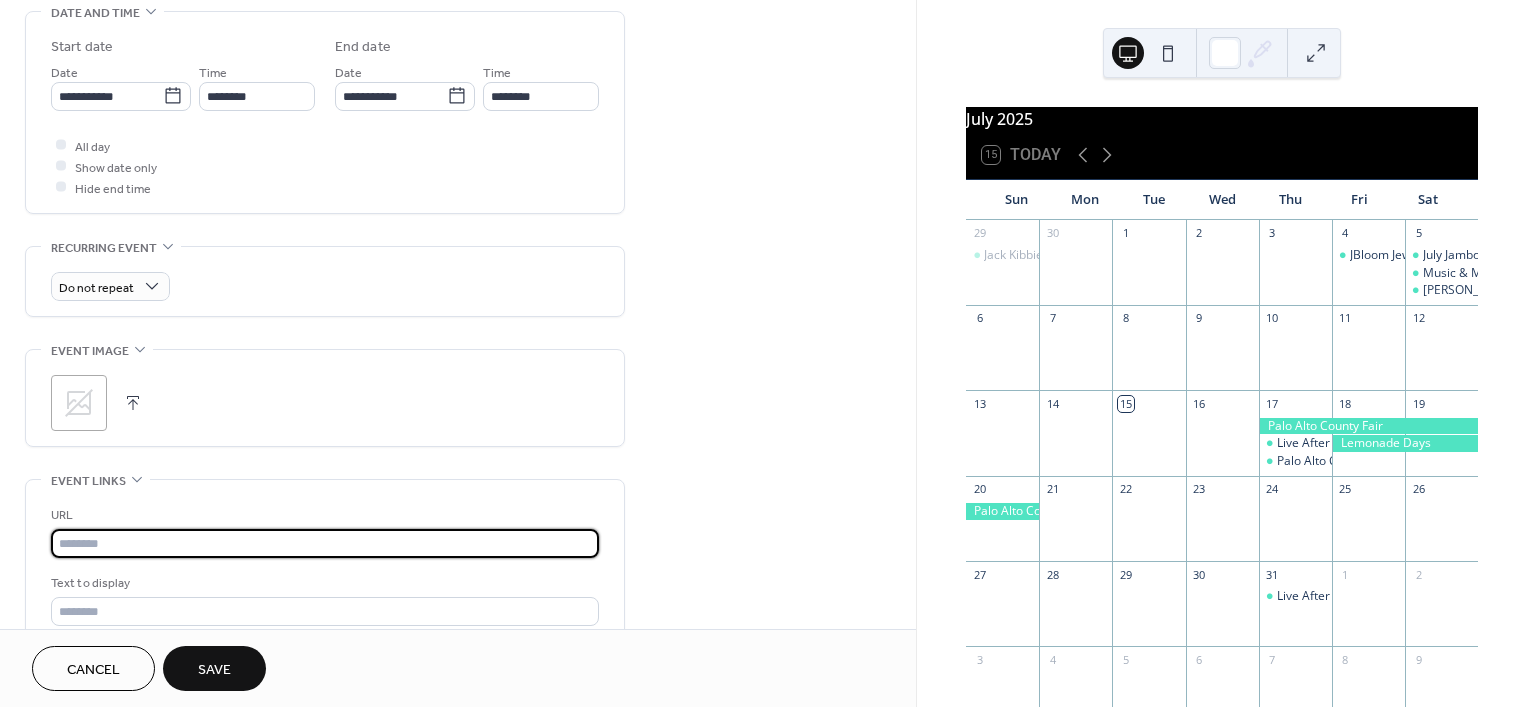 click at bounding box center (325, 543) 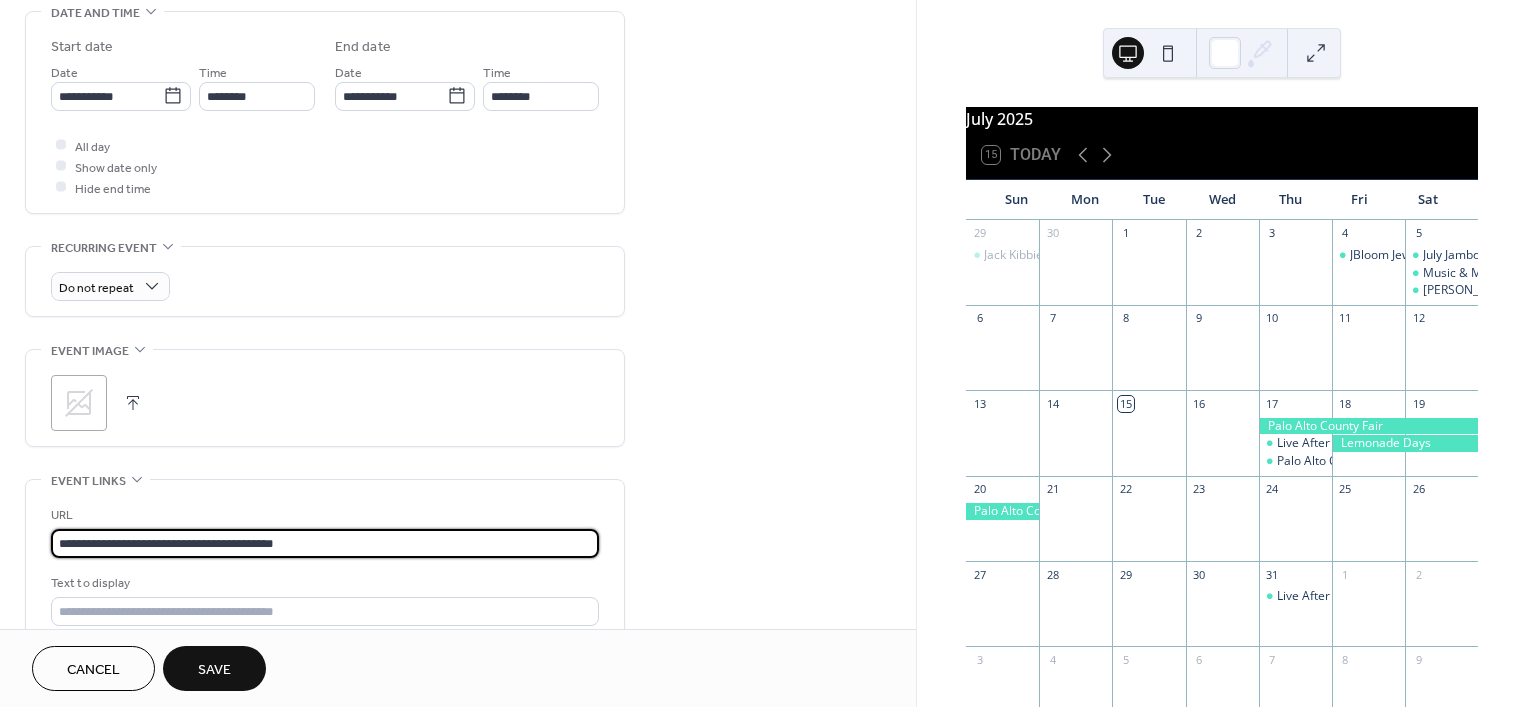 click on "**********" at bounding box center [325, 543] 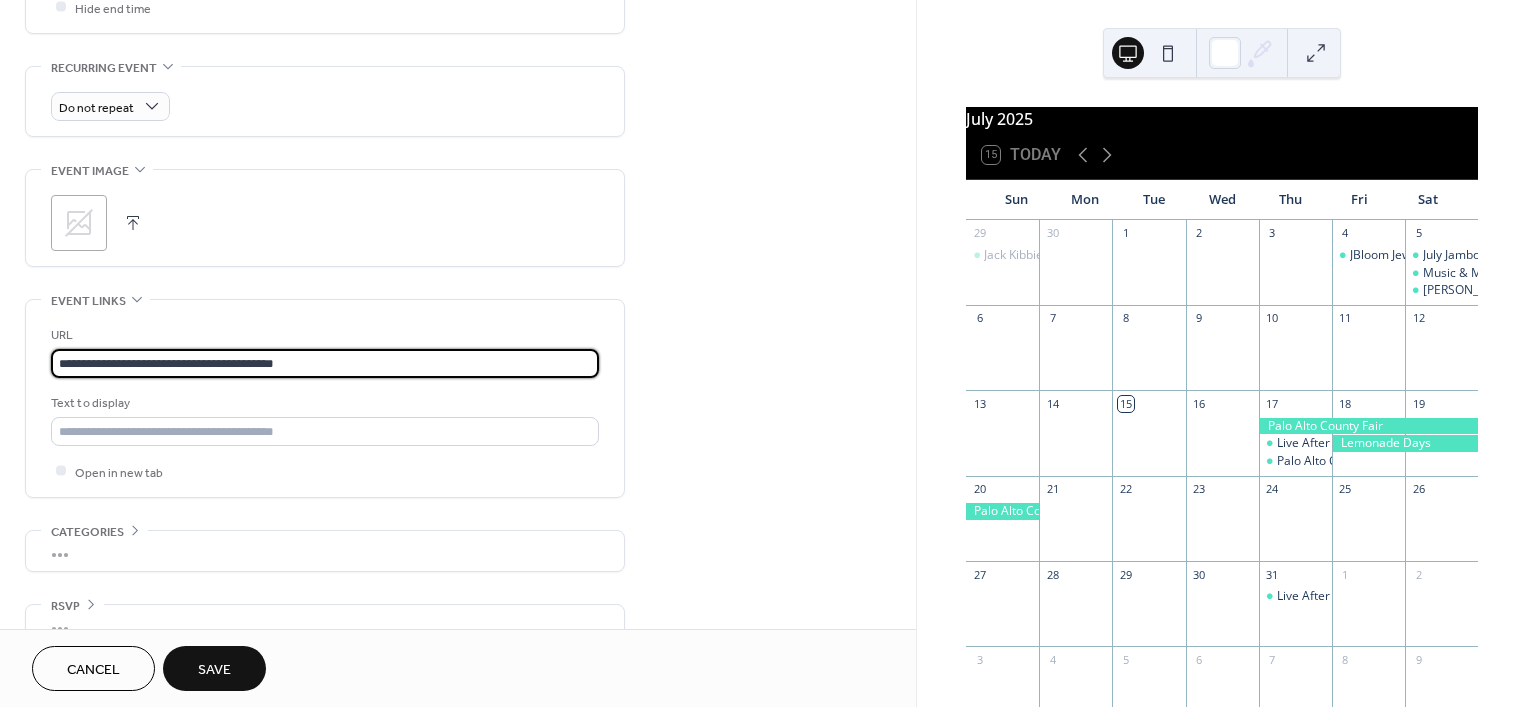 type on "**********" 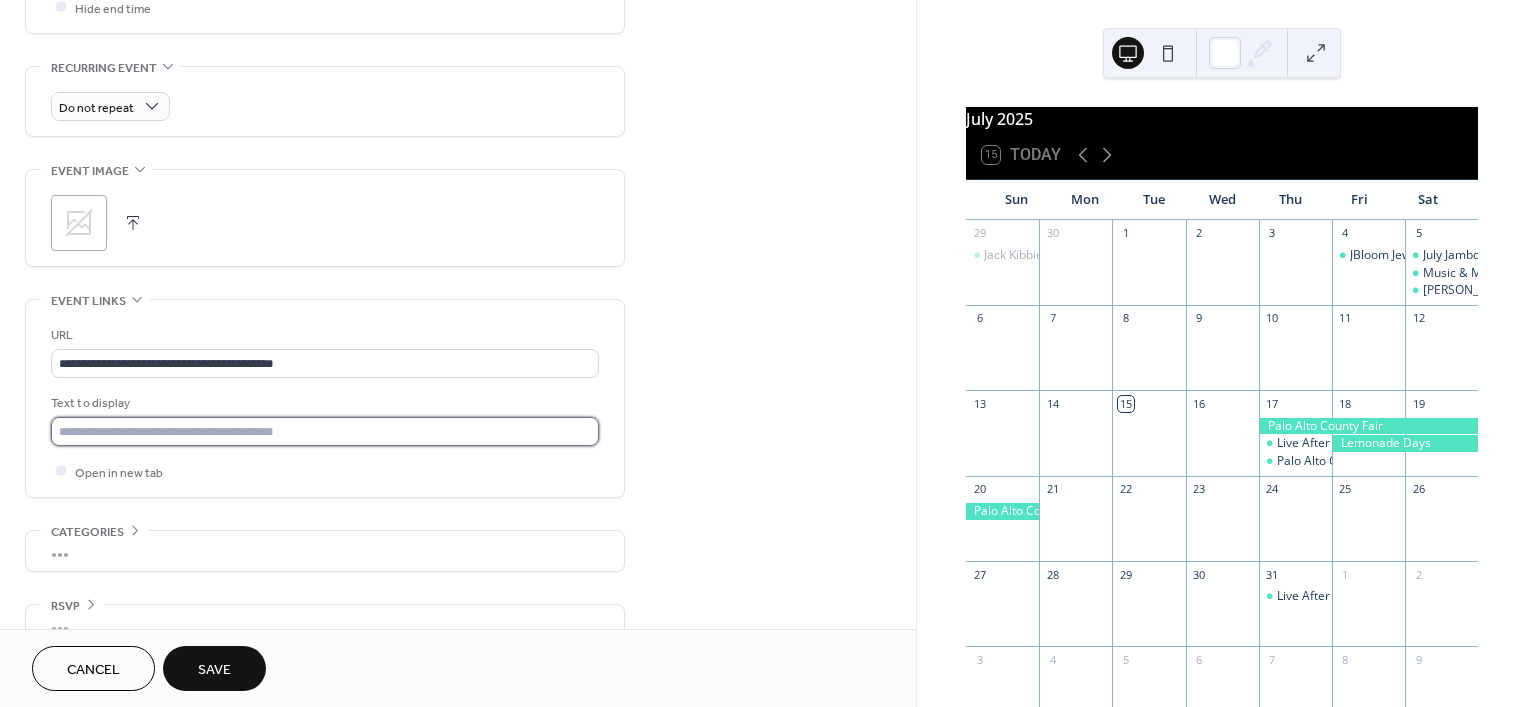 click at bounding box center (325, 431) 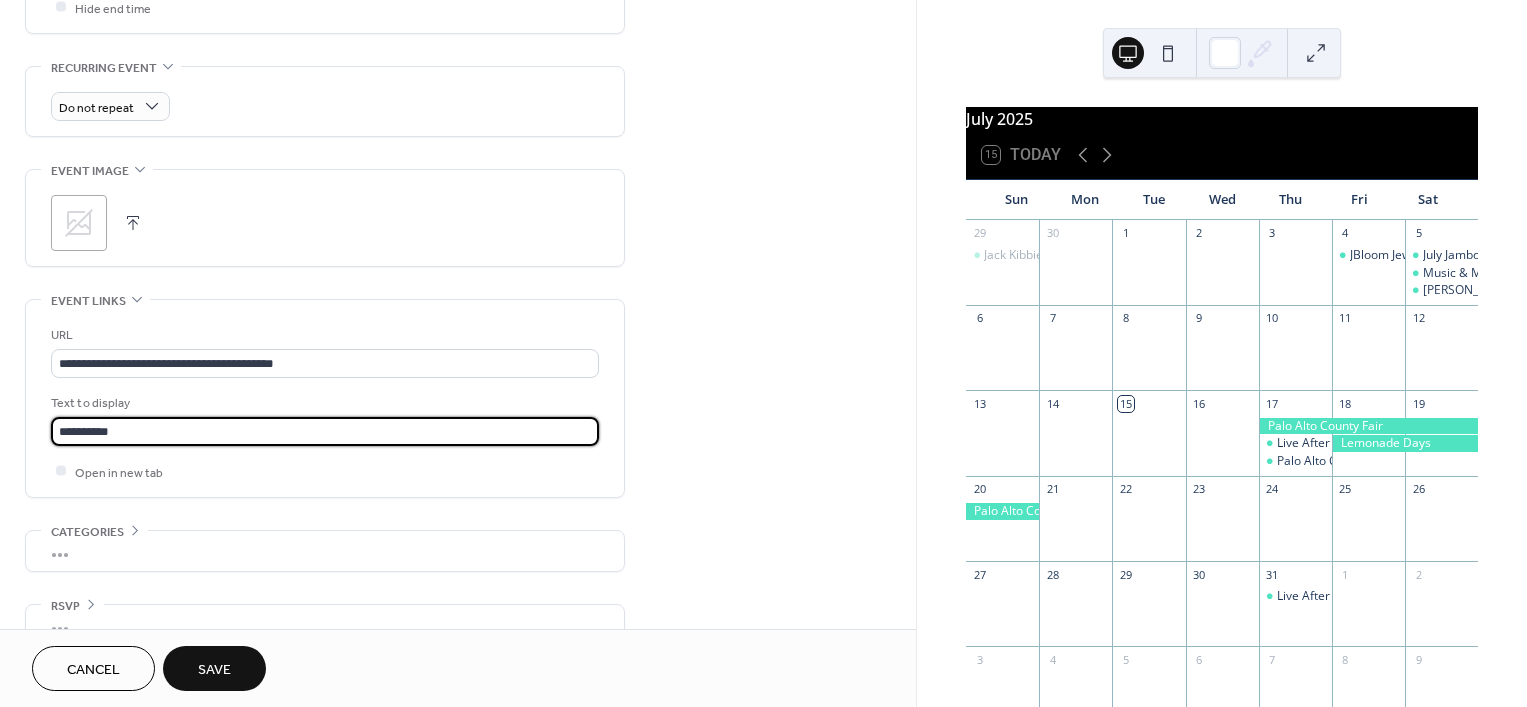 type on "**********" 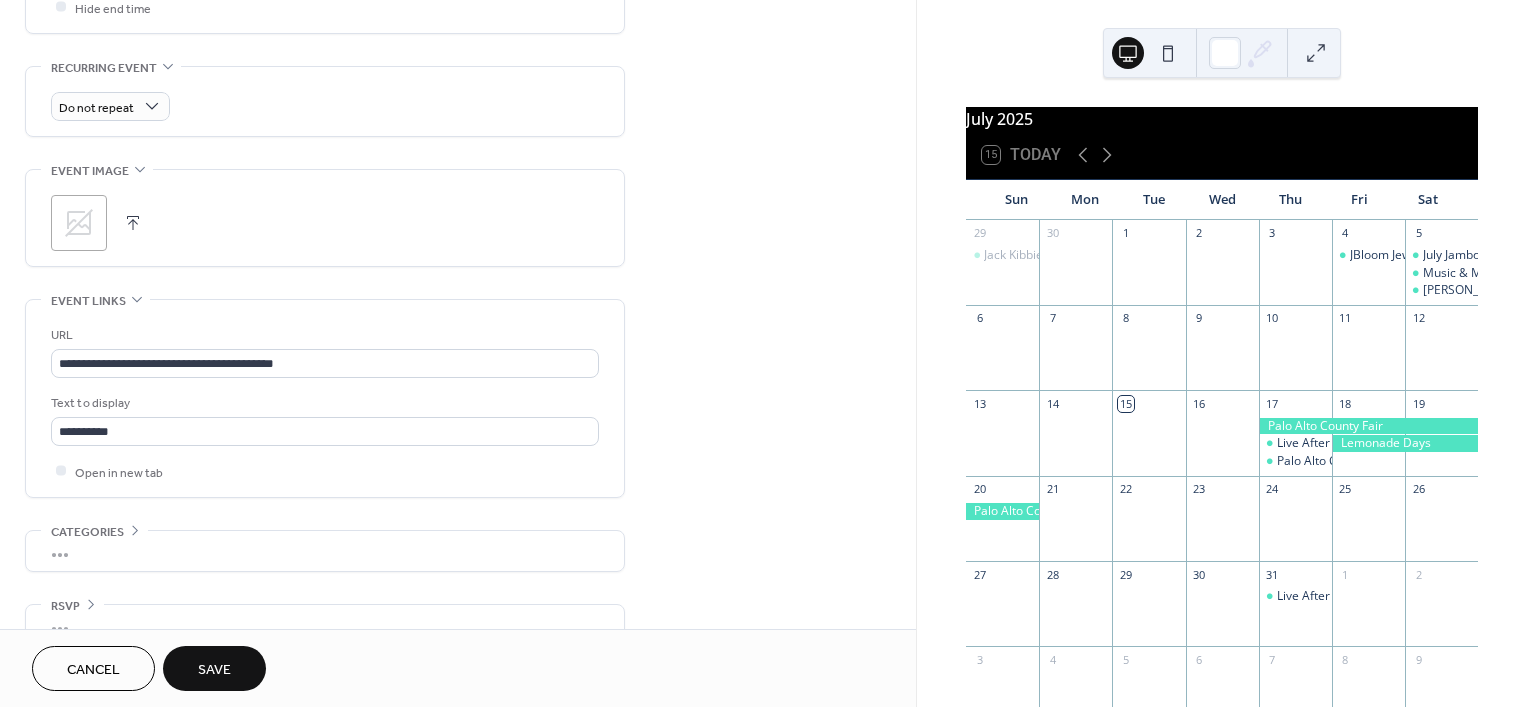 click on "Save" at bounding box center [214, 668] 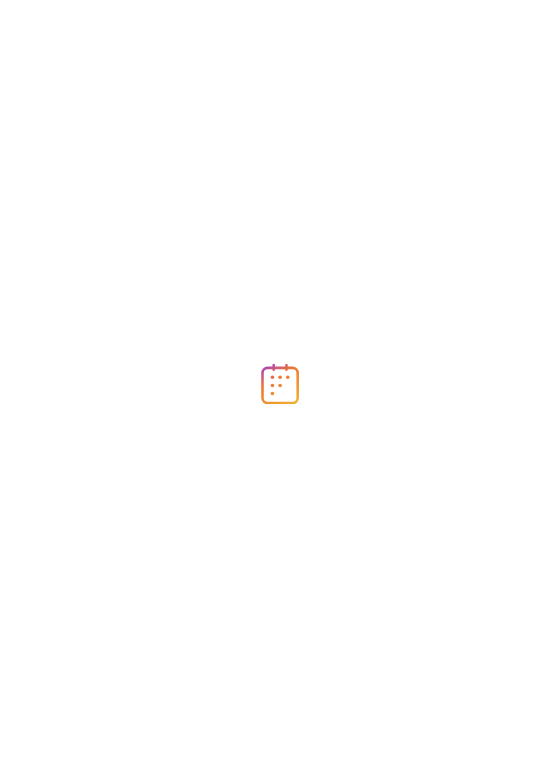 scroll, scrollTop: 0, scrollLeft: 0, axis: both 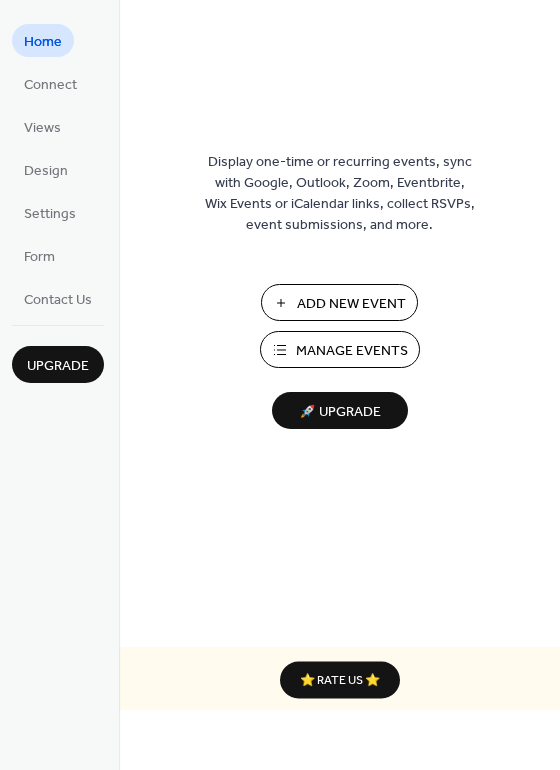 click on "Add New Event" at bounding box center [351, 304] 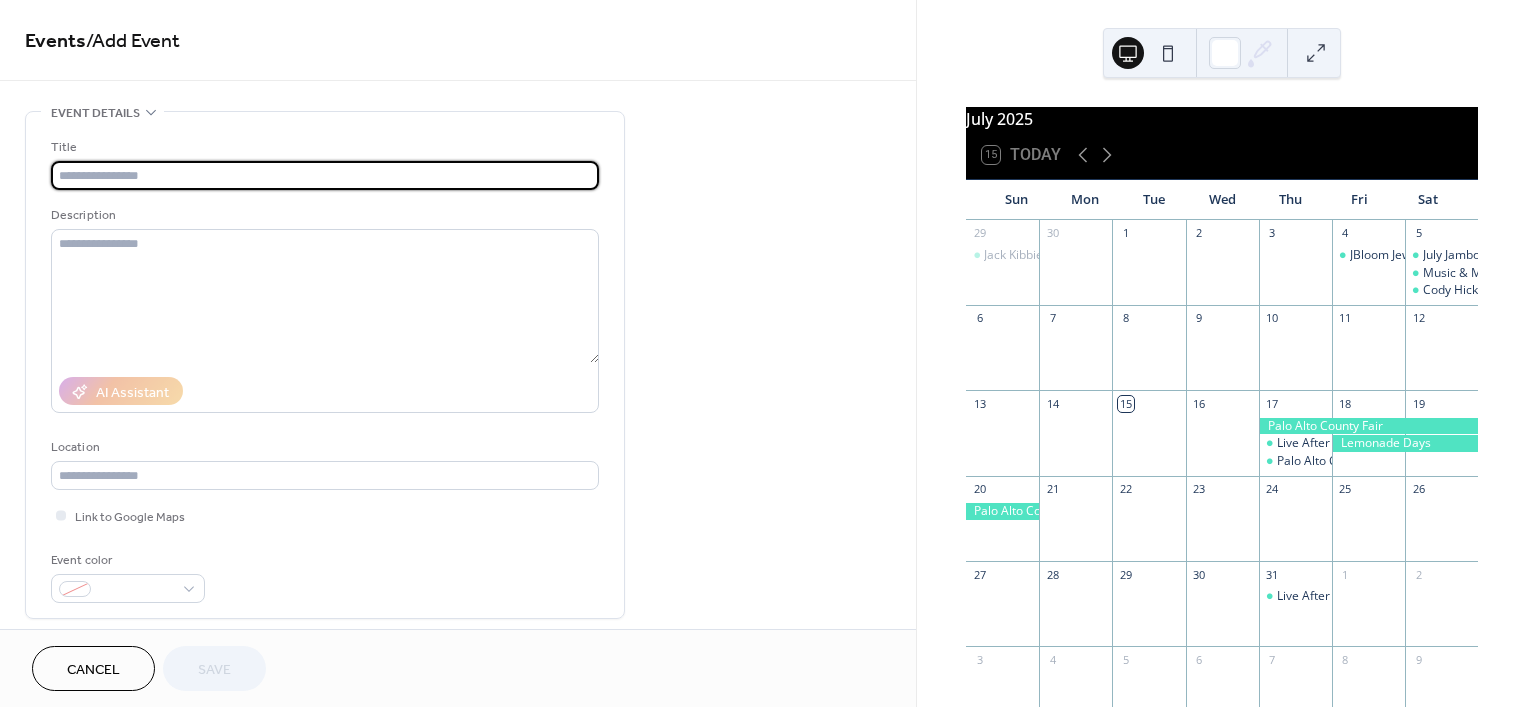 scroll, scrollTop: 0, scrollLeft: 0, axis: both 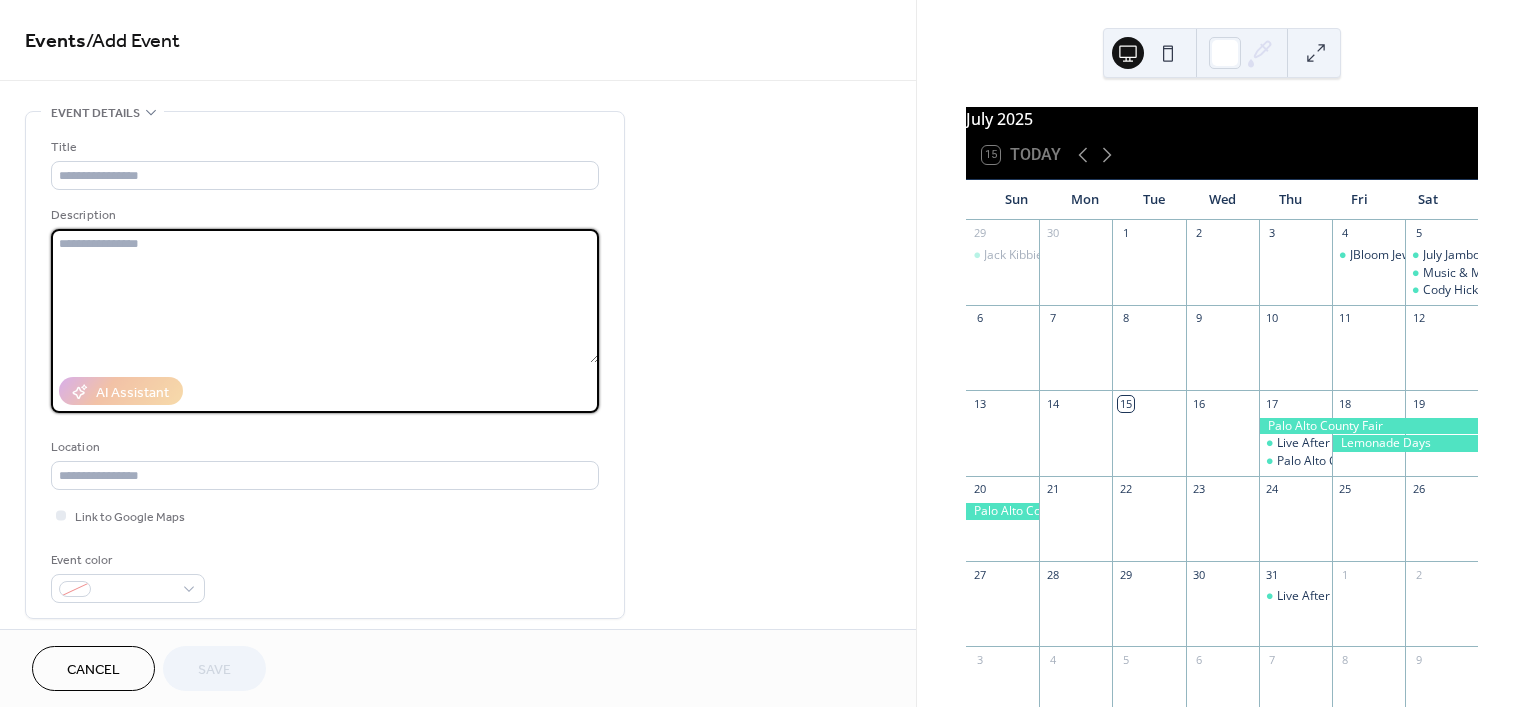 click at bounding box center (325, 296) 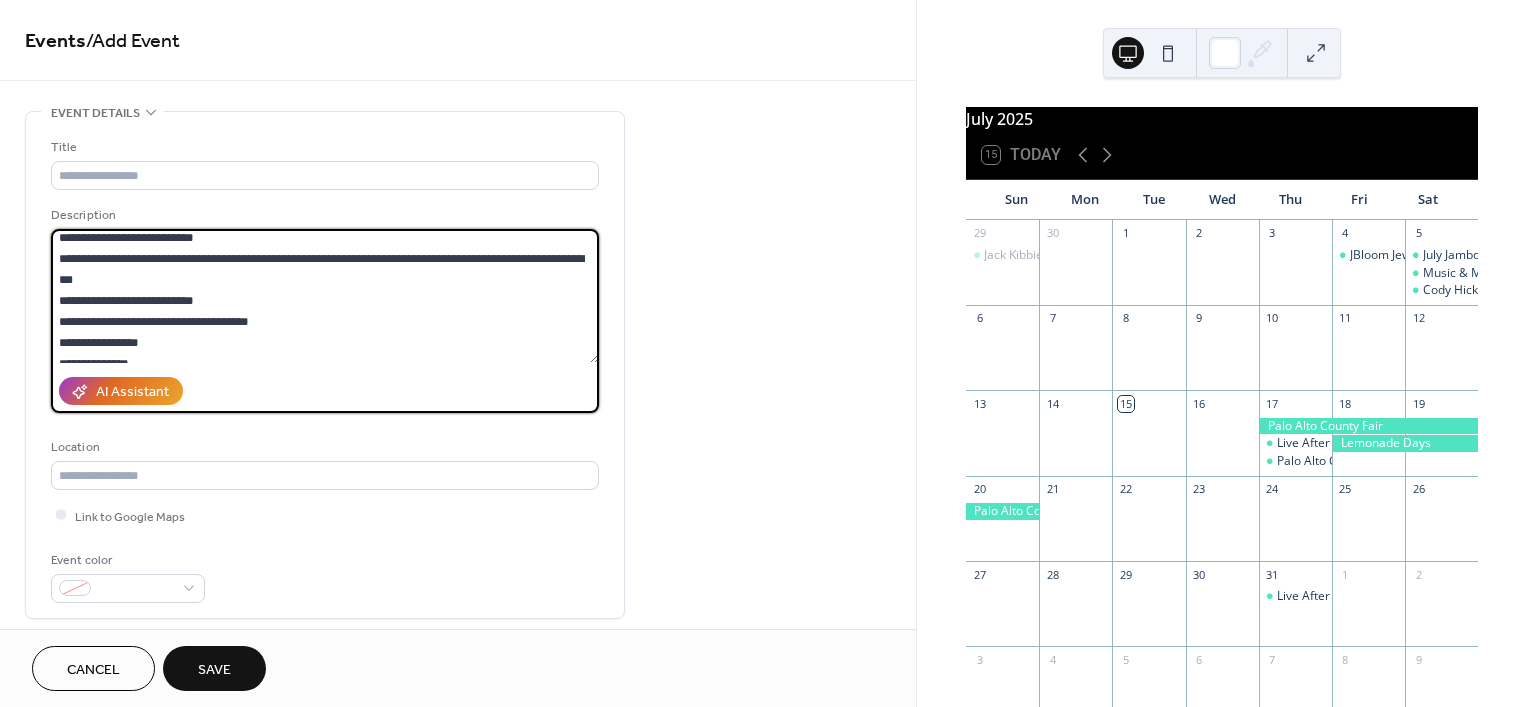 scroll, scrollTop: 0, scrollLeft: 0, axis: both 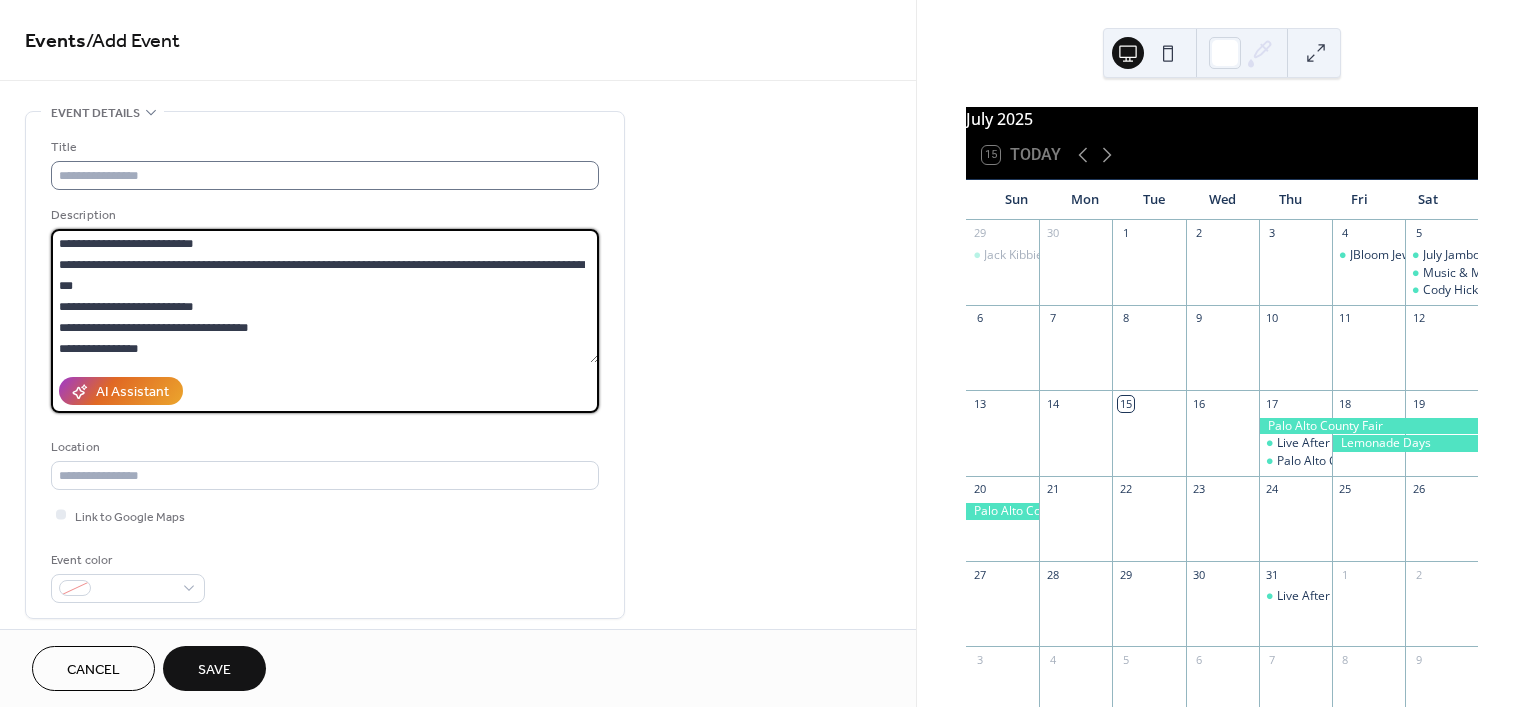 type on "**********" 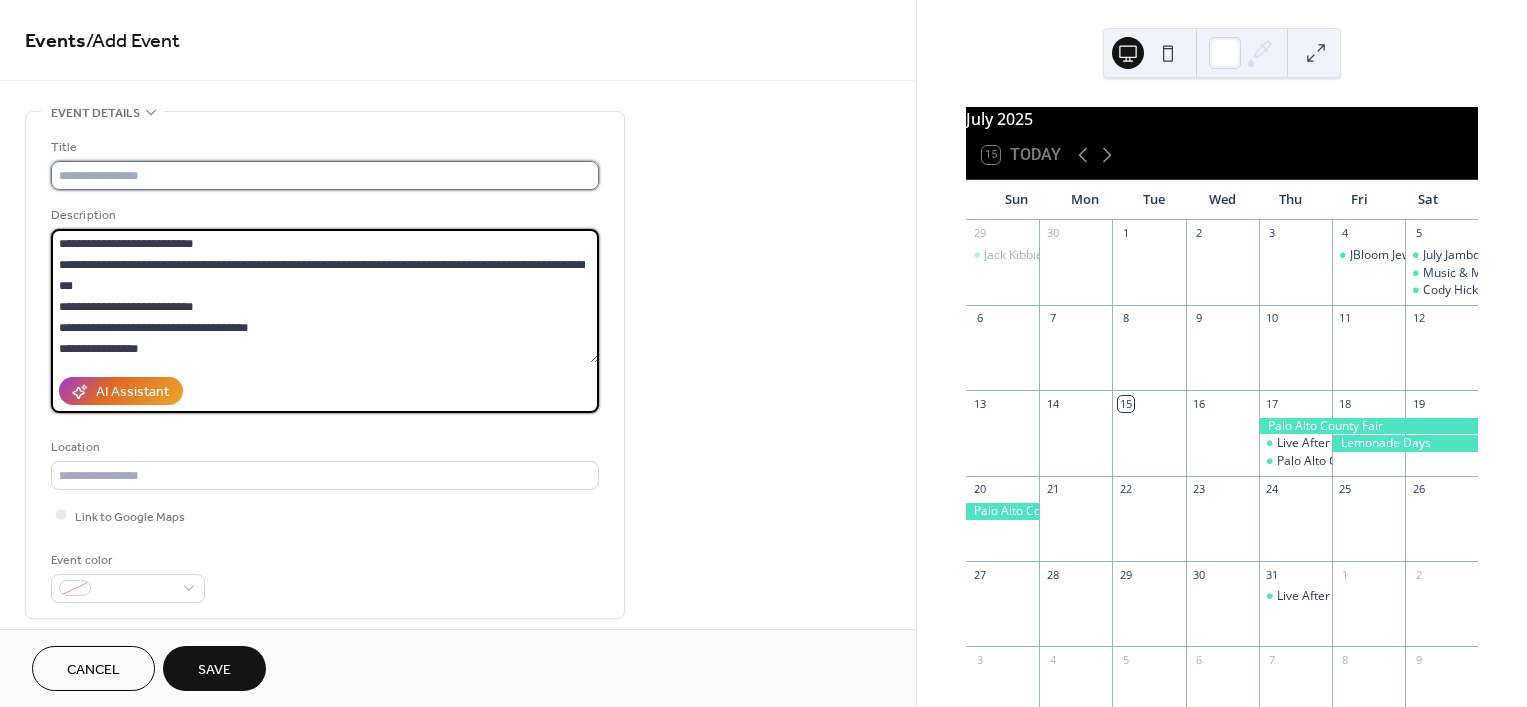 click at bounding box center (325, 175) 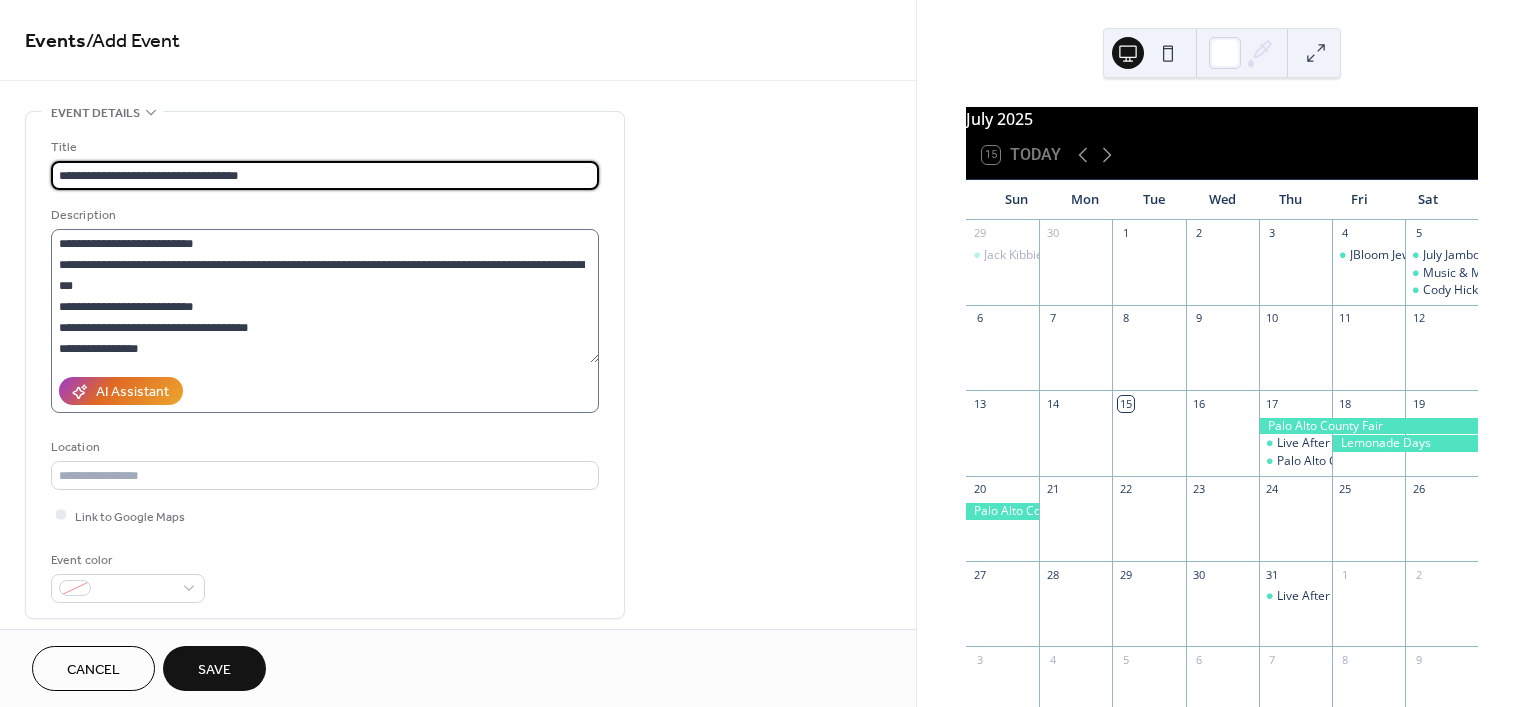 type on "**********" 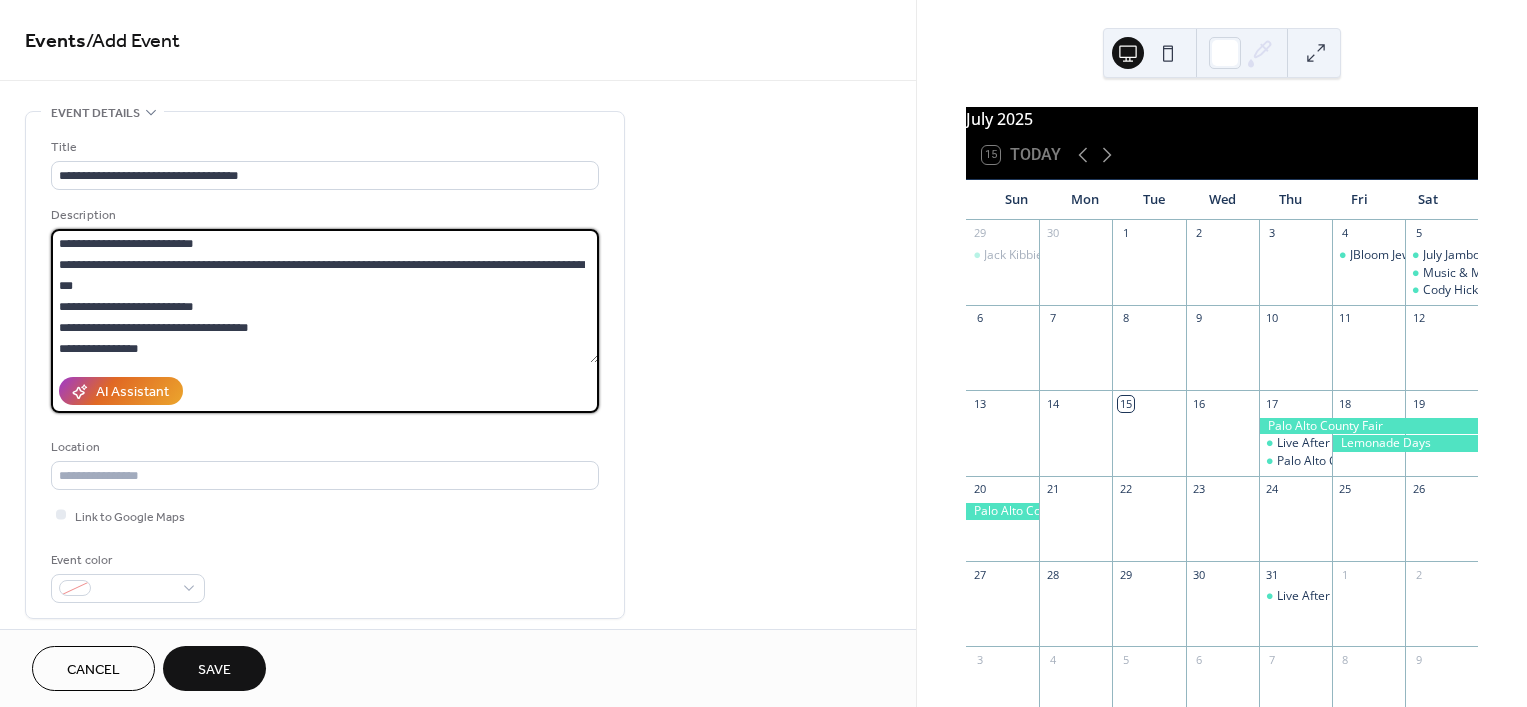 click on "**********" at bounding box center (325, 296) 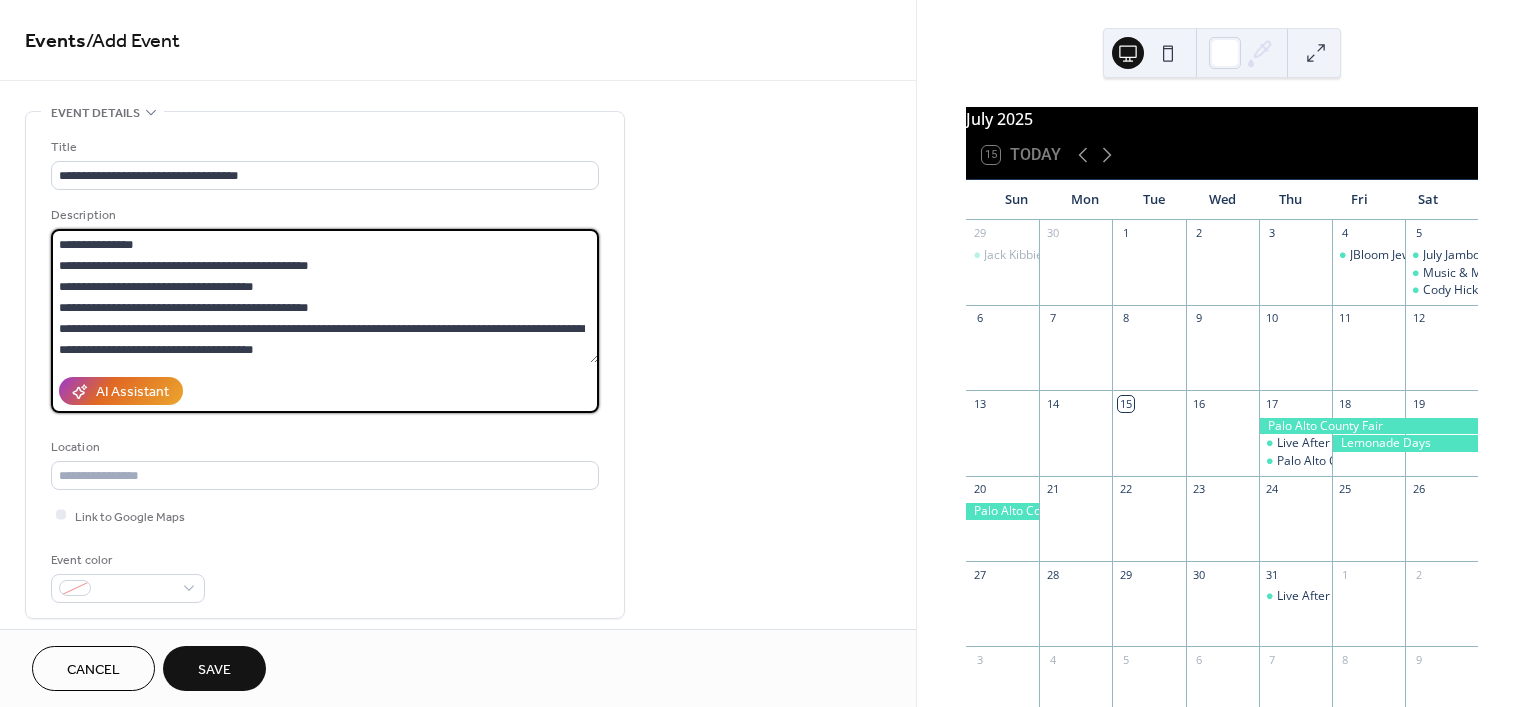 scroll, scrollTop: 0, scrollLeft: 0, axis: both 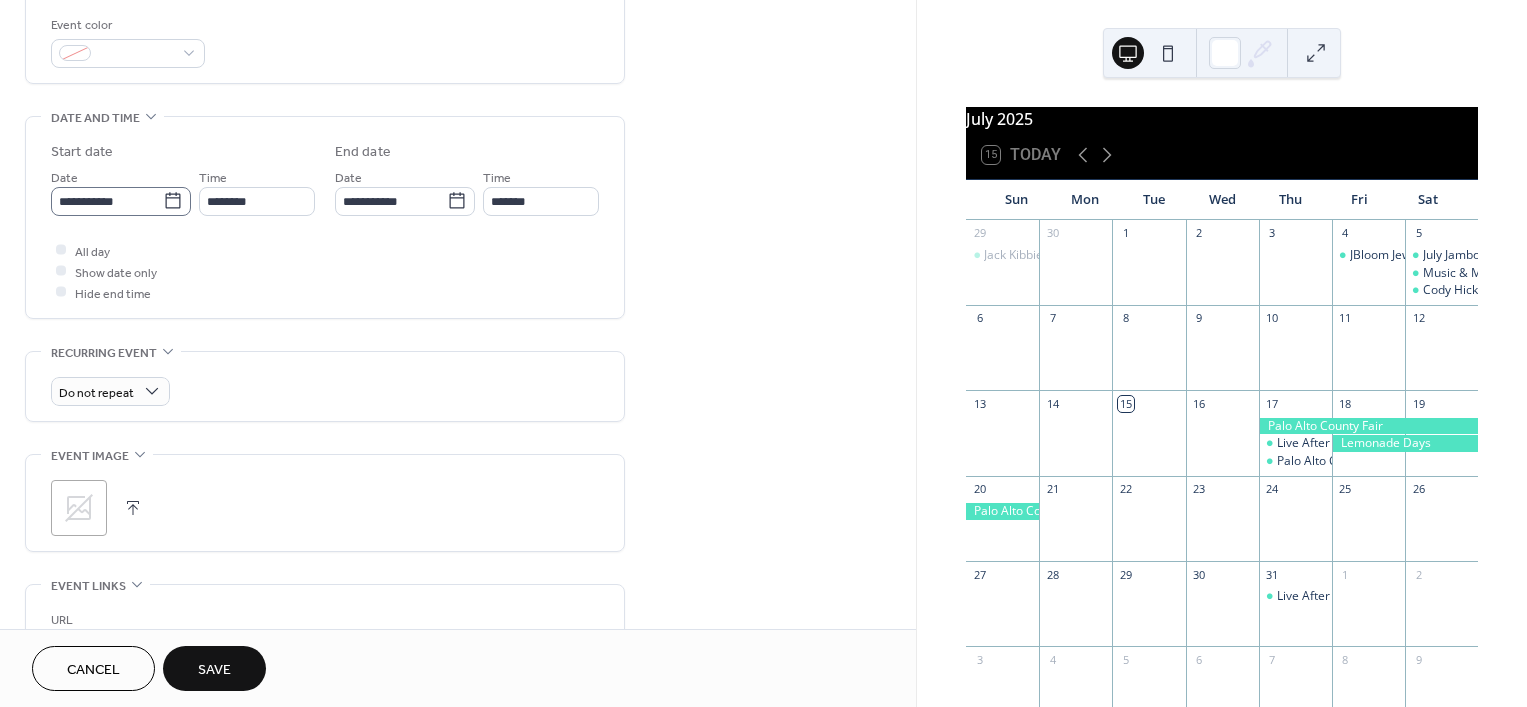 type on "**********" 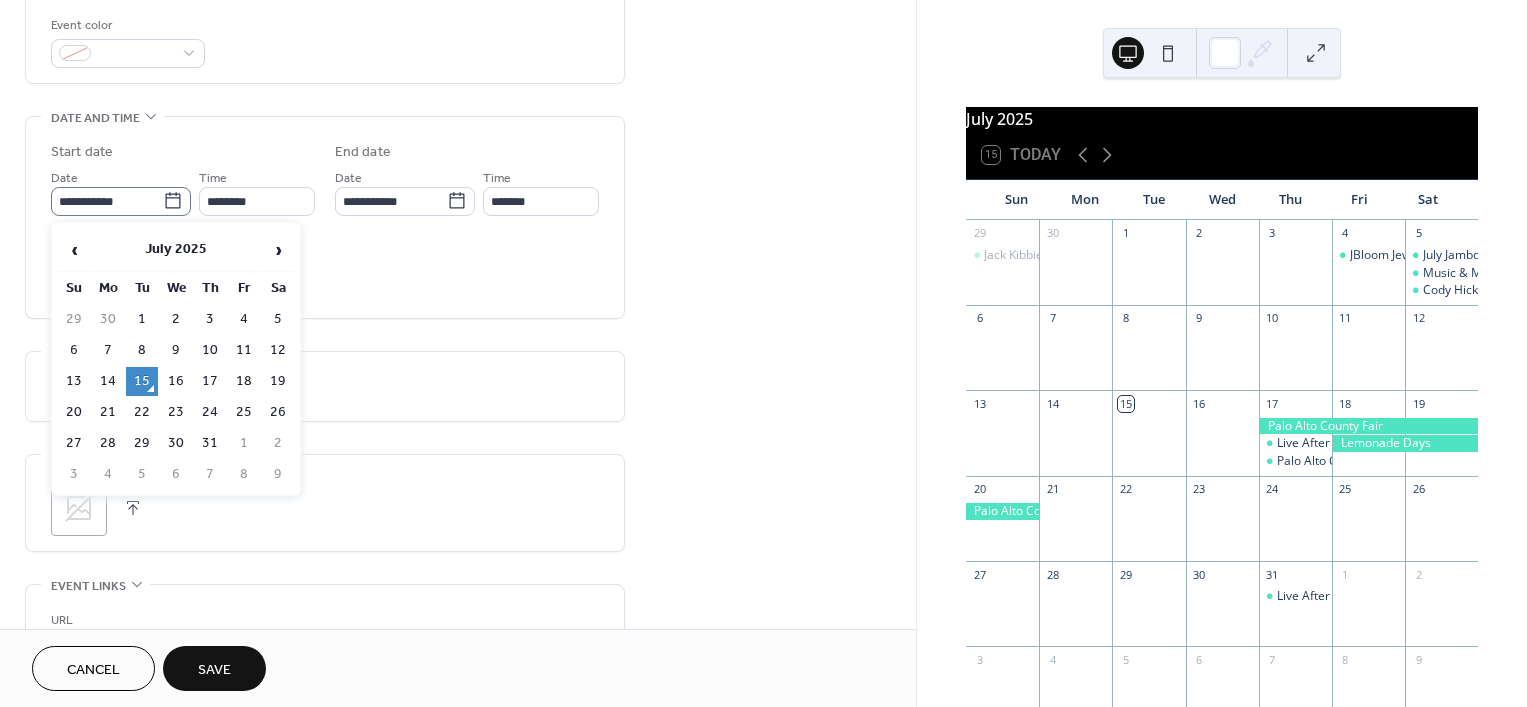 click 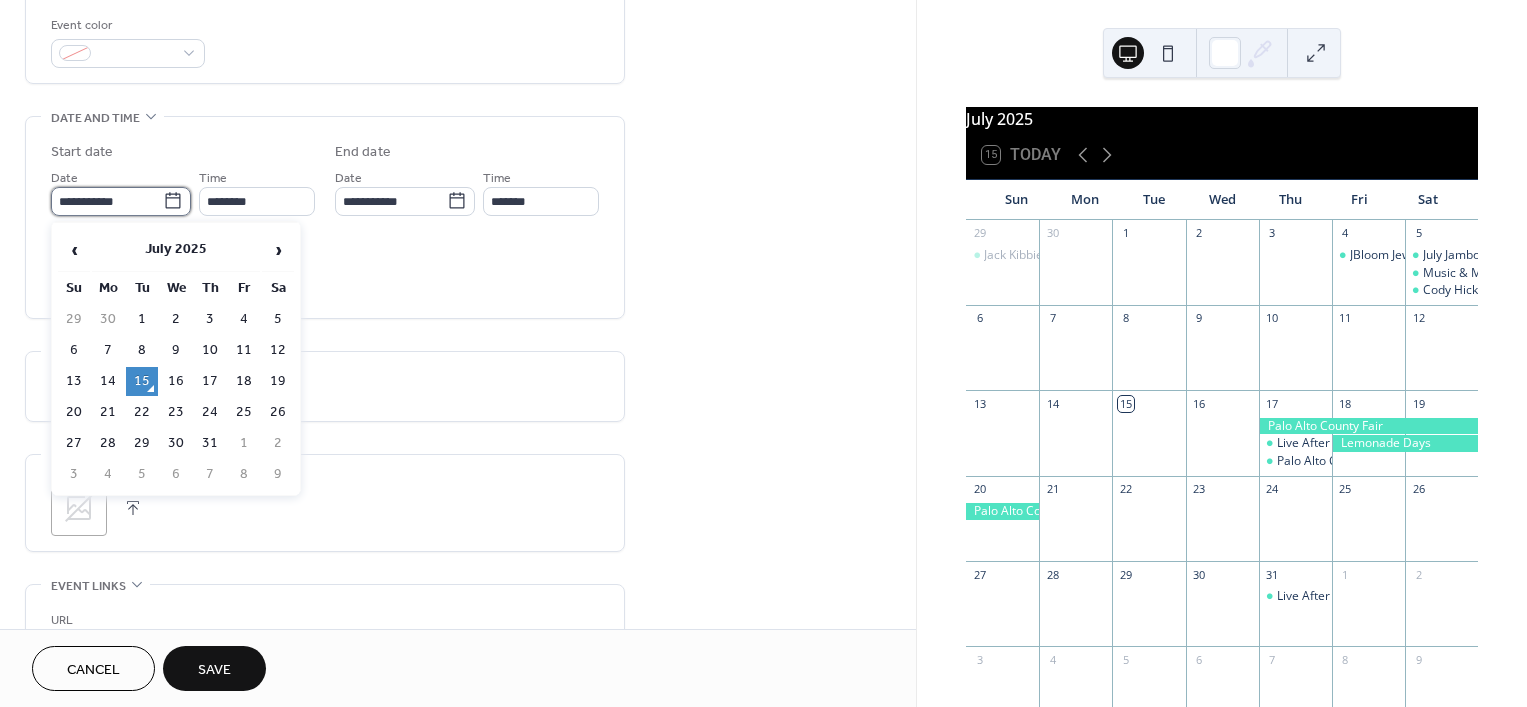 click on "**********" at bounding box center (107, 201) 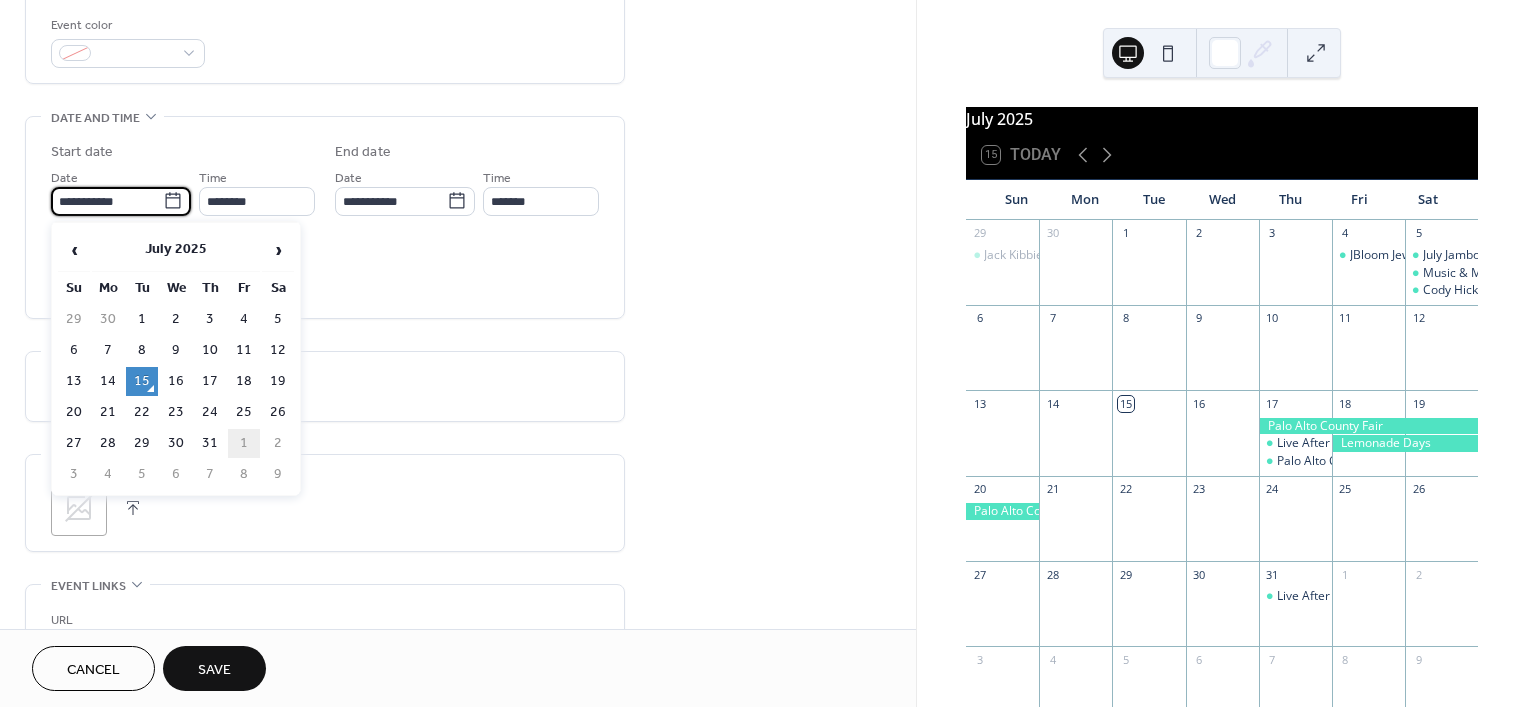 click on "1" at bounding box center [244, 443] 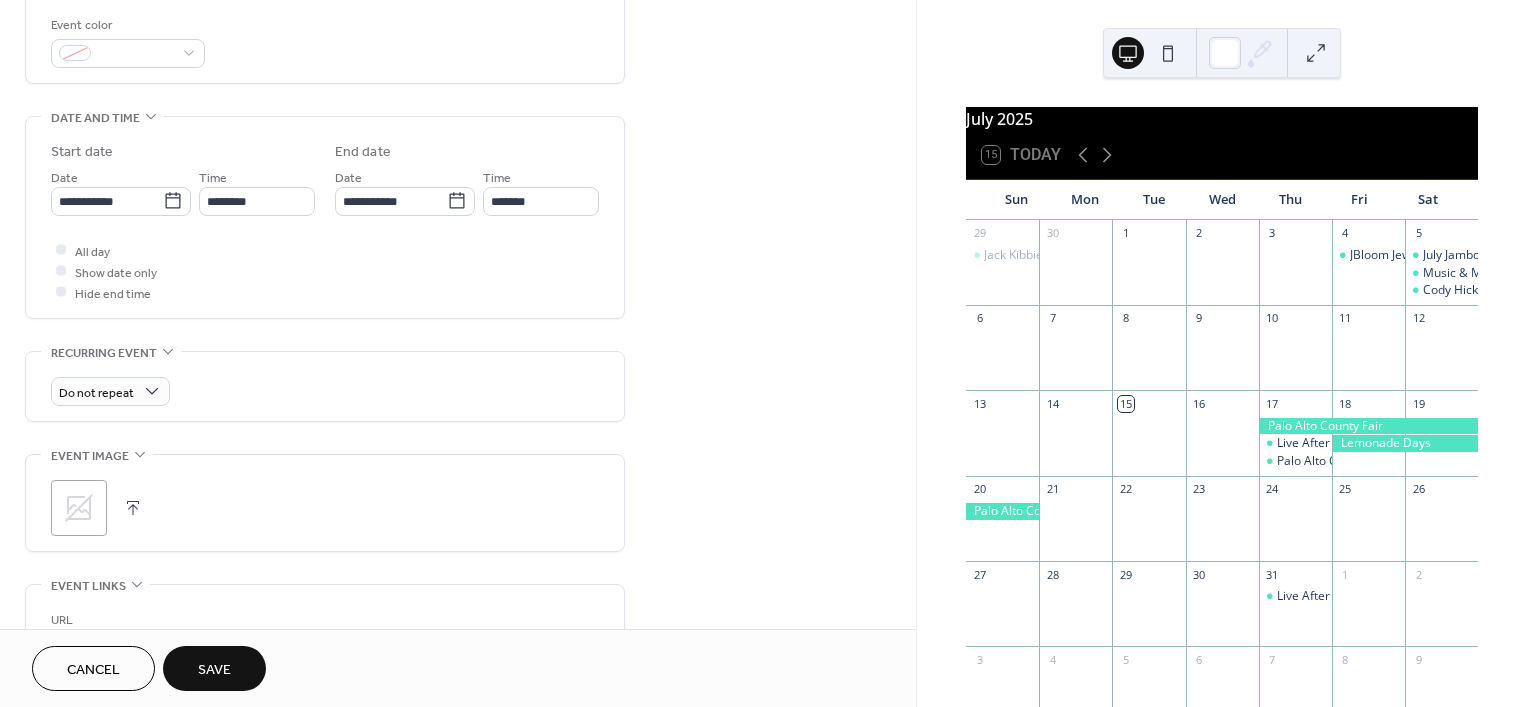 scroll, scrollTop: 0, scrollLeft: 0, axis: both 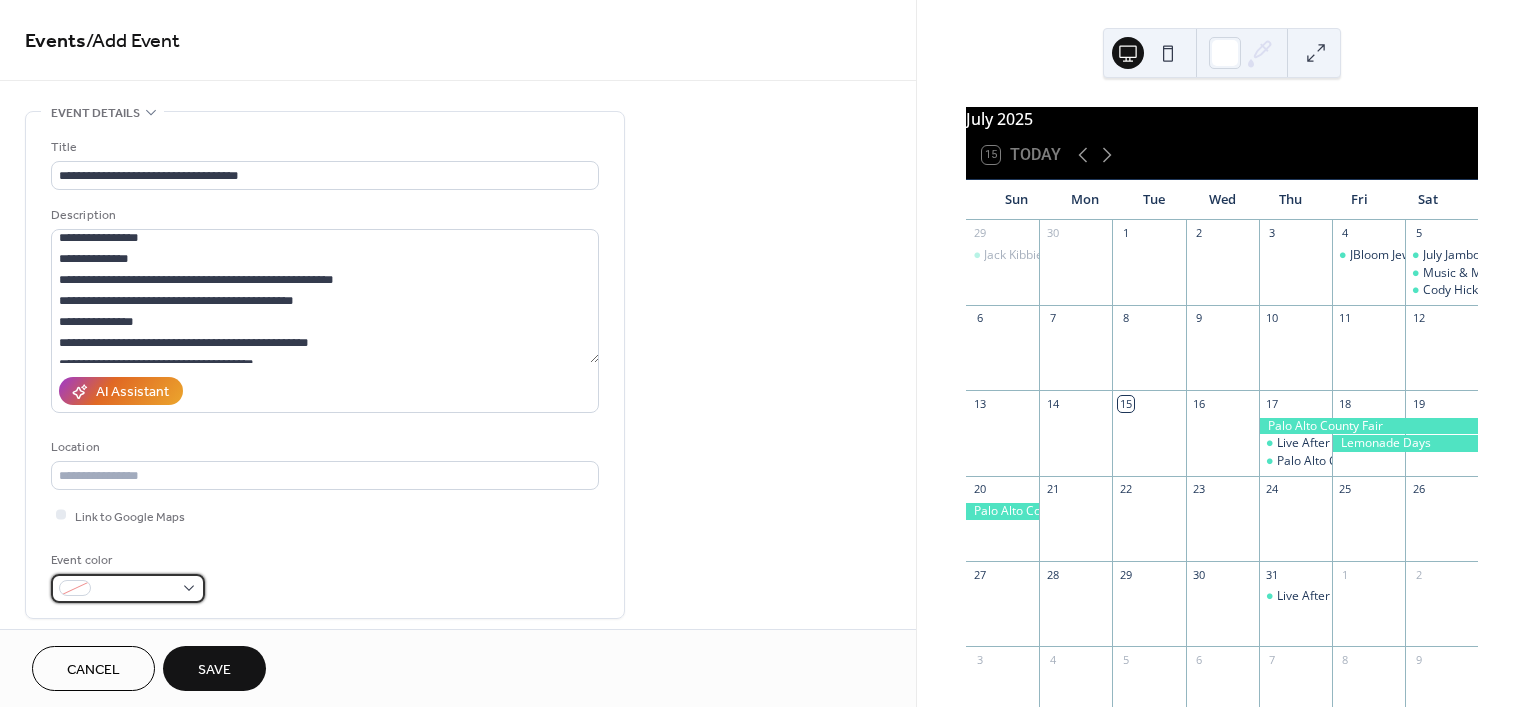 click at bounding box center [128, 588] 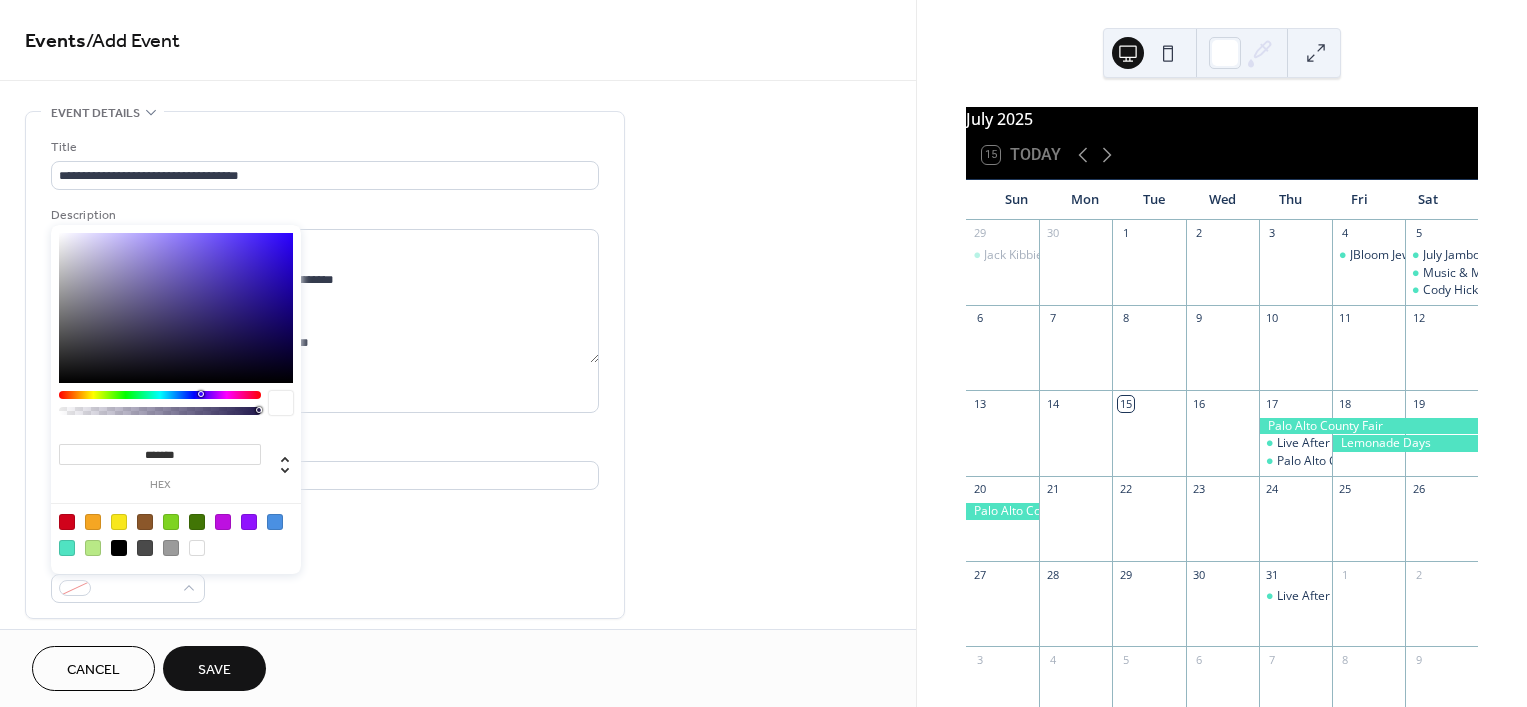 click at bounding box center [67, 548] 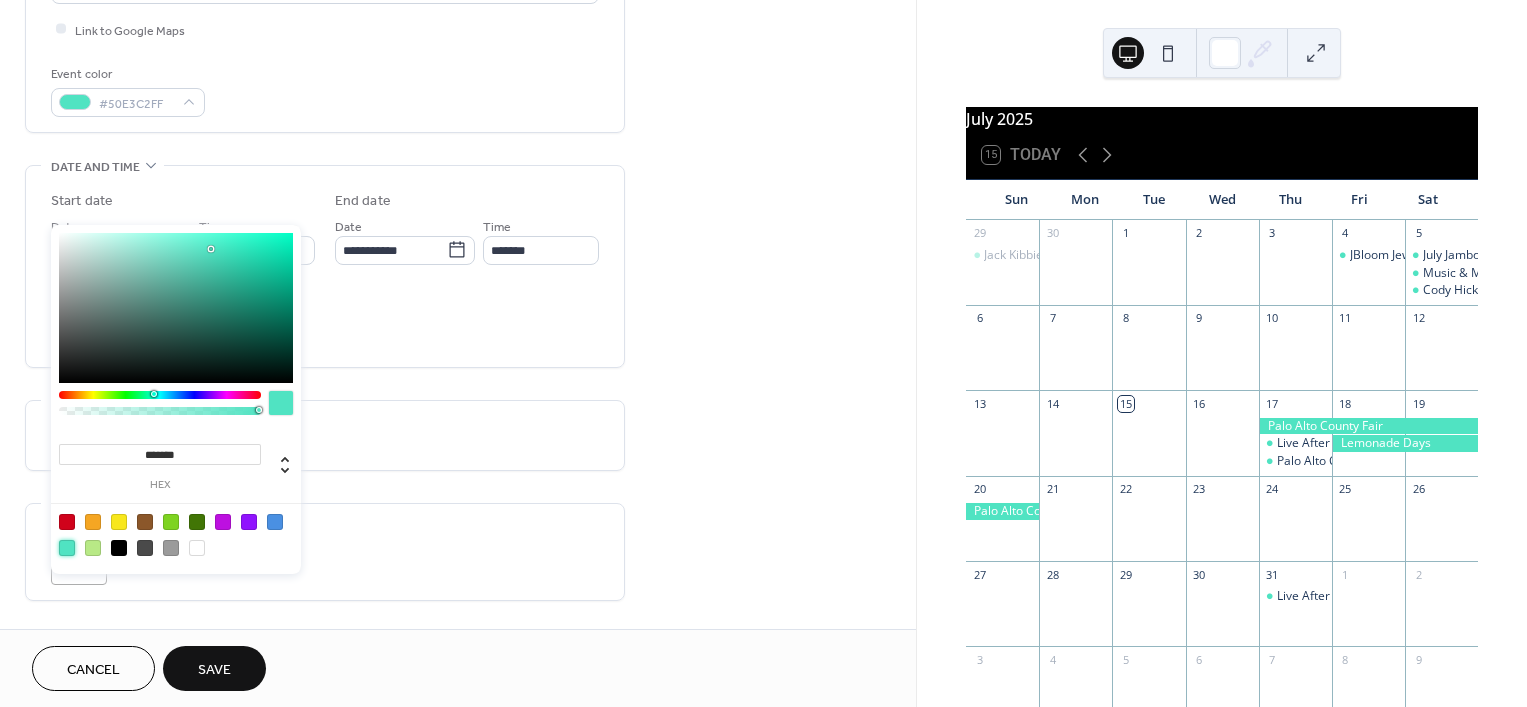 scroll, scrollTop: 492, scrollLeft: 0, axis: vertical 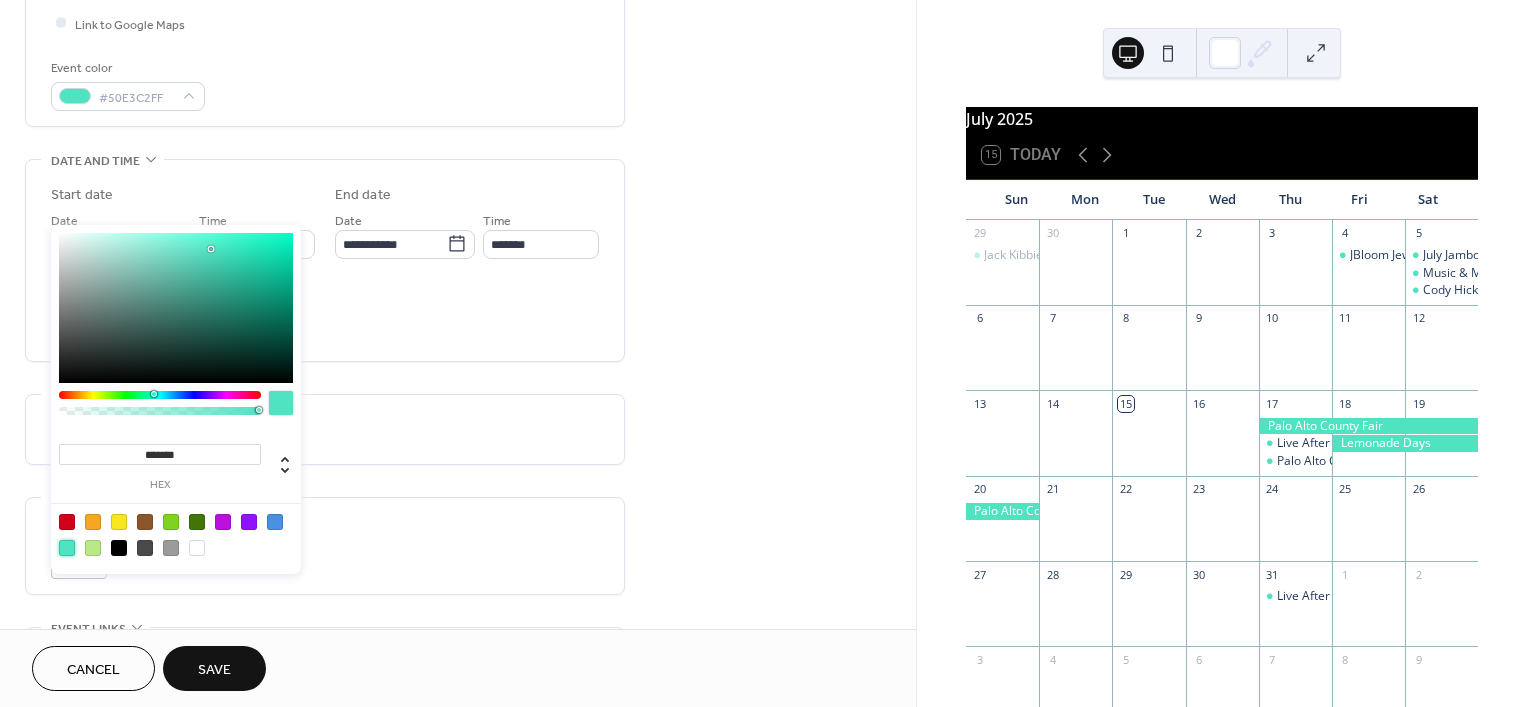 click on "**********" at bounding box center [458, 306] 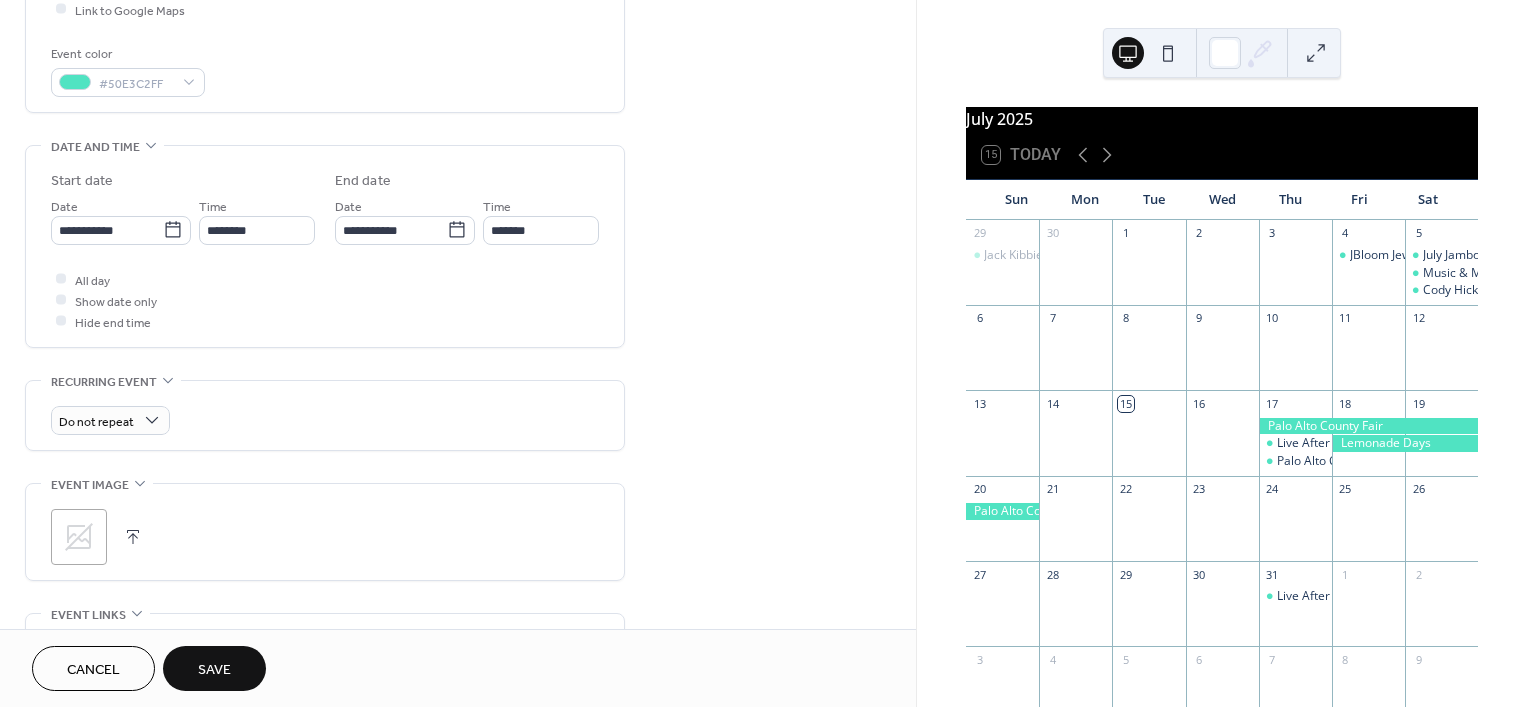 scroll, scrollTop: 507, scrollLeft: 0, axis: vertical 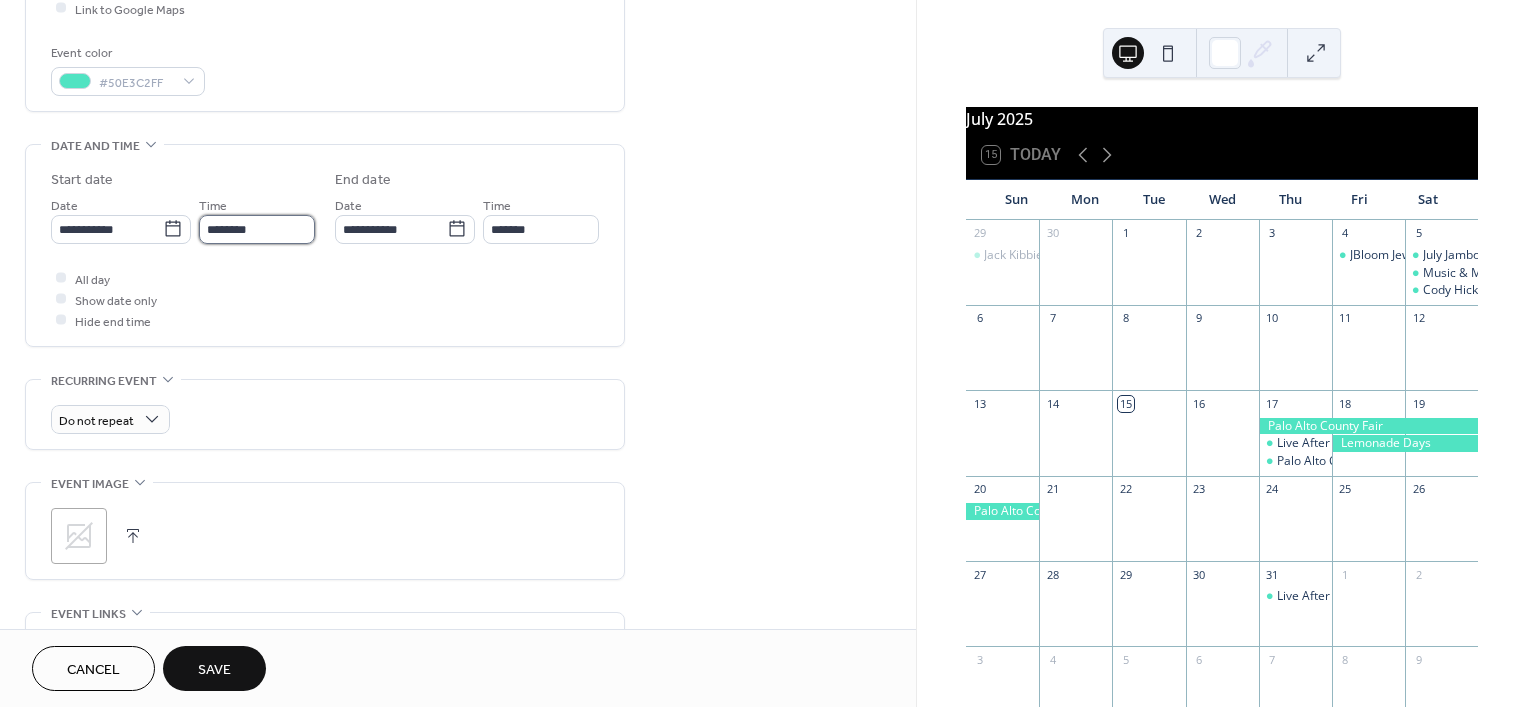 click on "********" at bounding box center [257, 229] 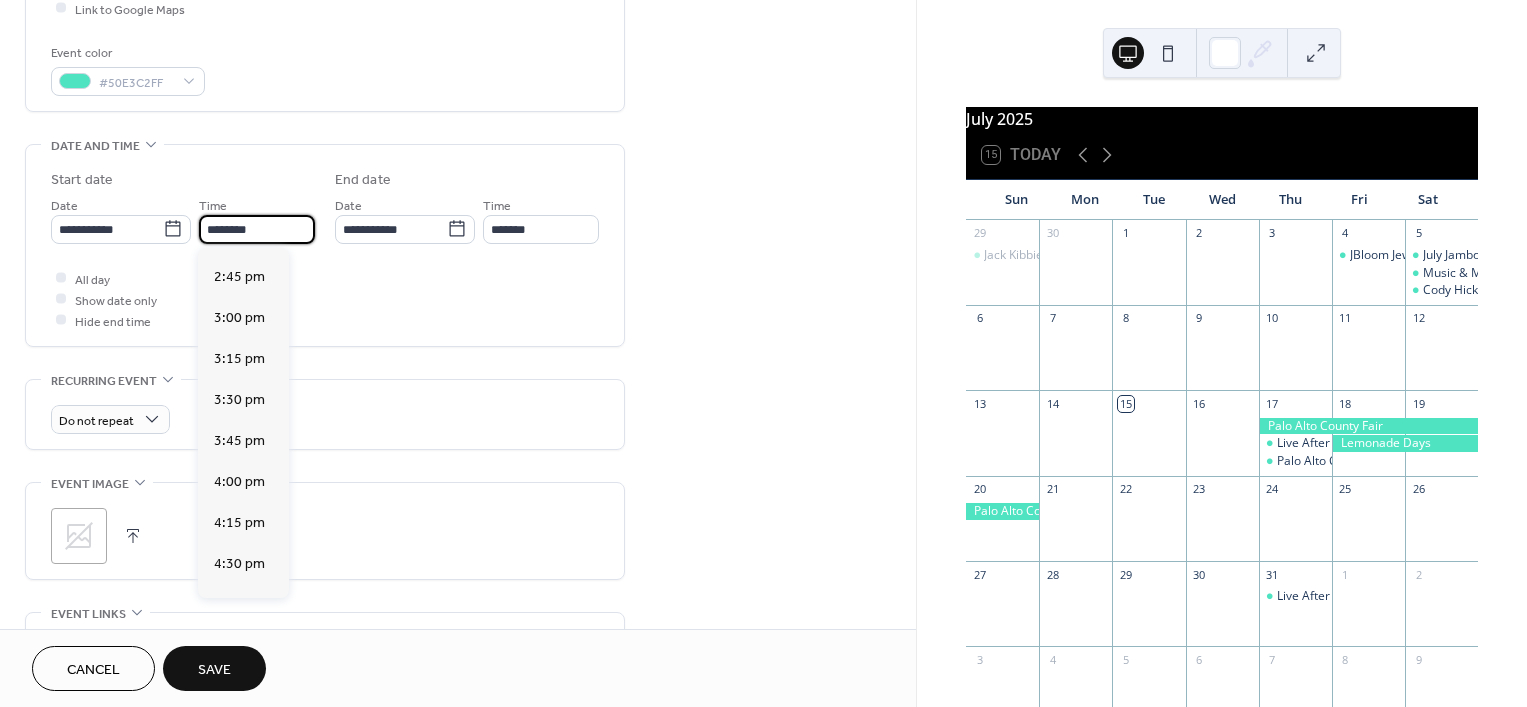 scroll, scrollTop: 2411, scrollLeft: 0, axis: vertical 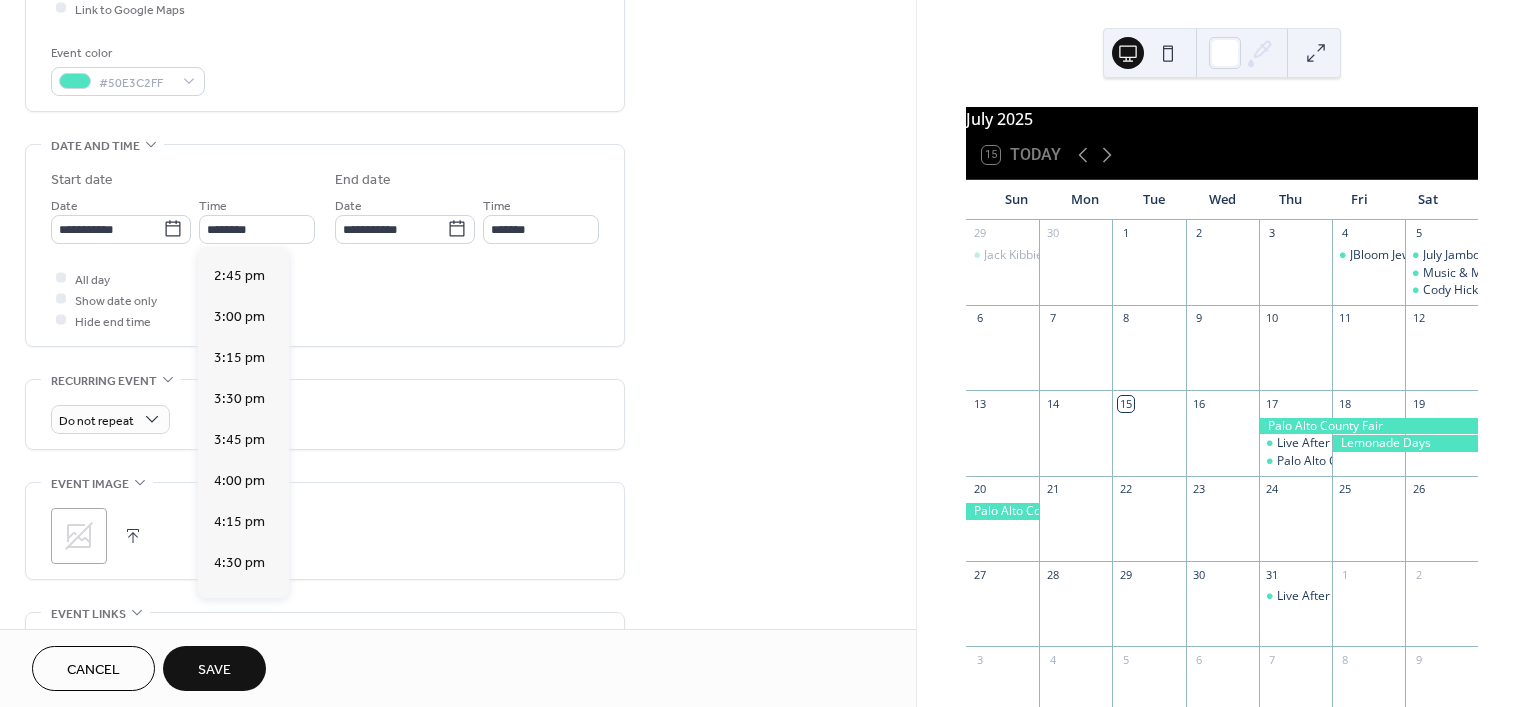 click on "5:00 pm" at bounding box center (239, 645) 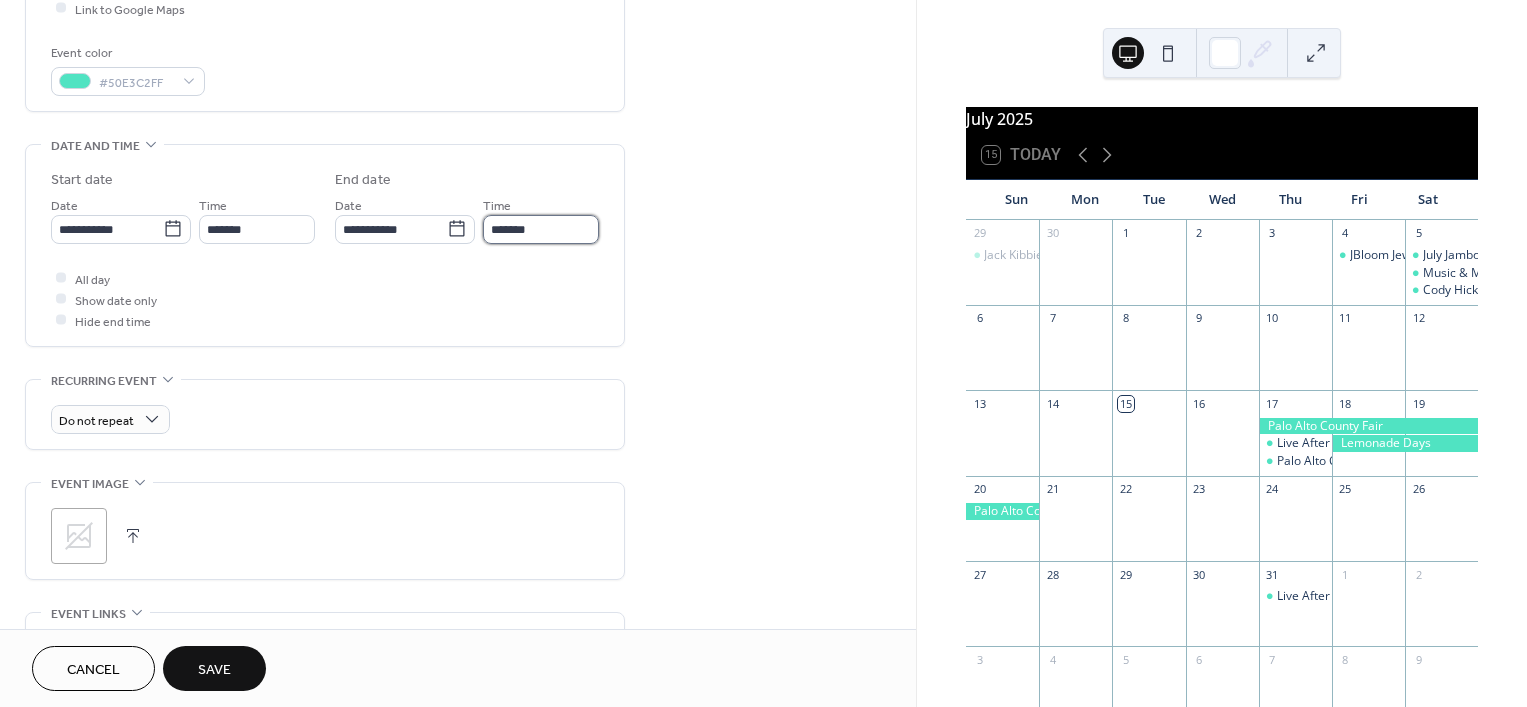 click on "*******" at bounding box center [541, 229] 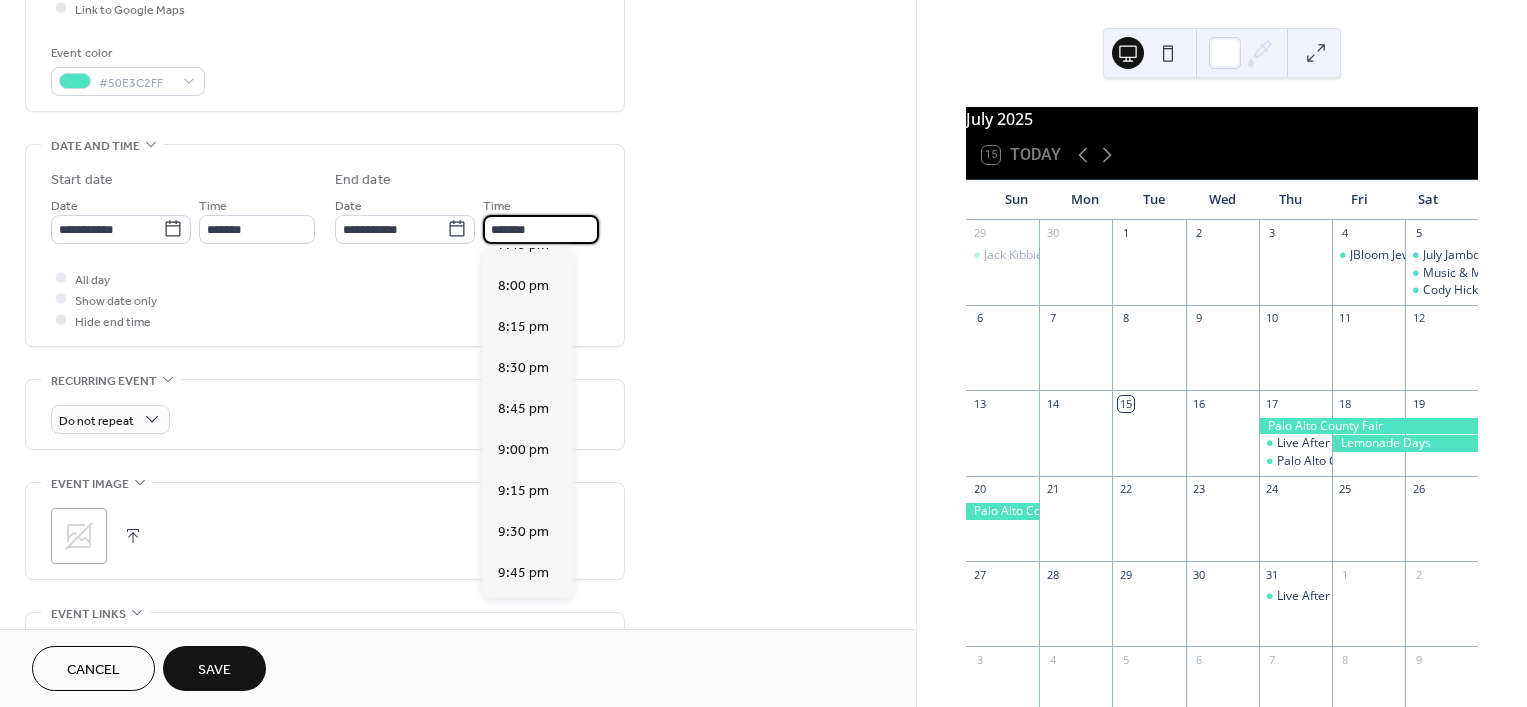 scroll, scrollTop: 436, scrollLeft: 0, axis: vertical 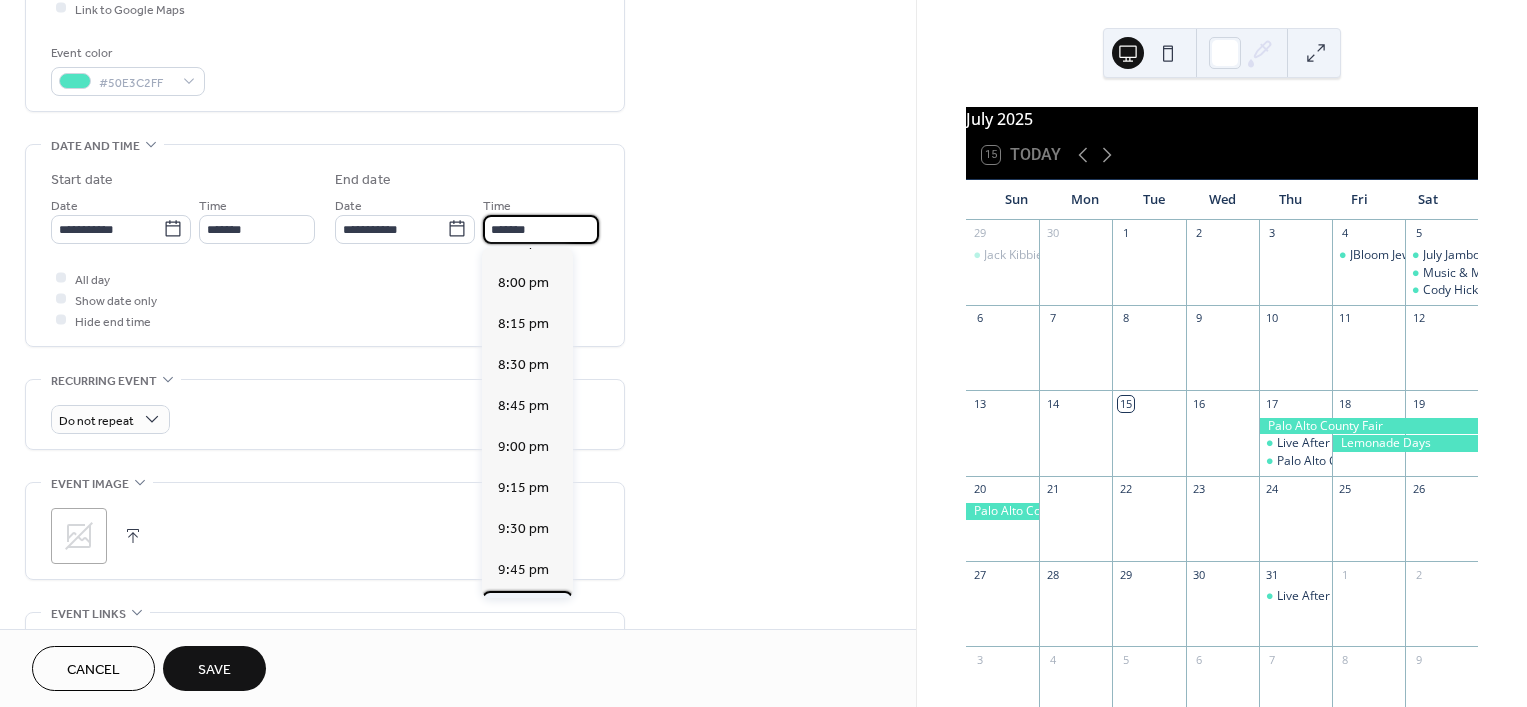 click on "10:00 pm" at bounding box center (527, 611) 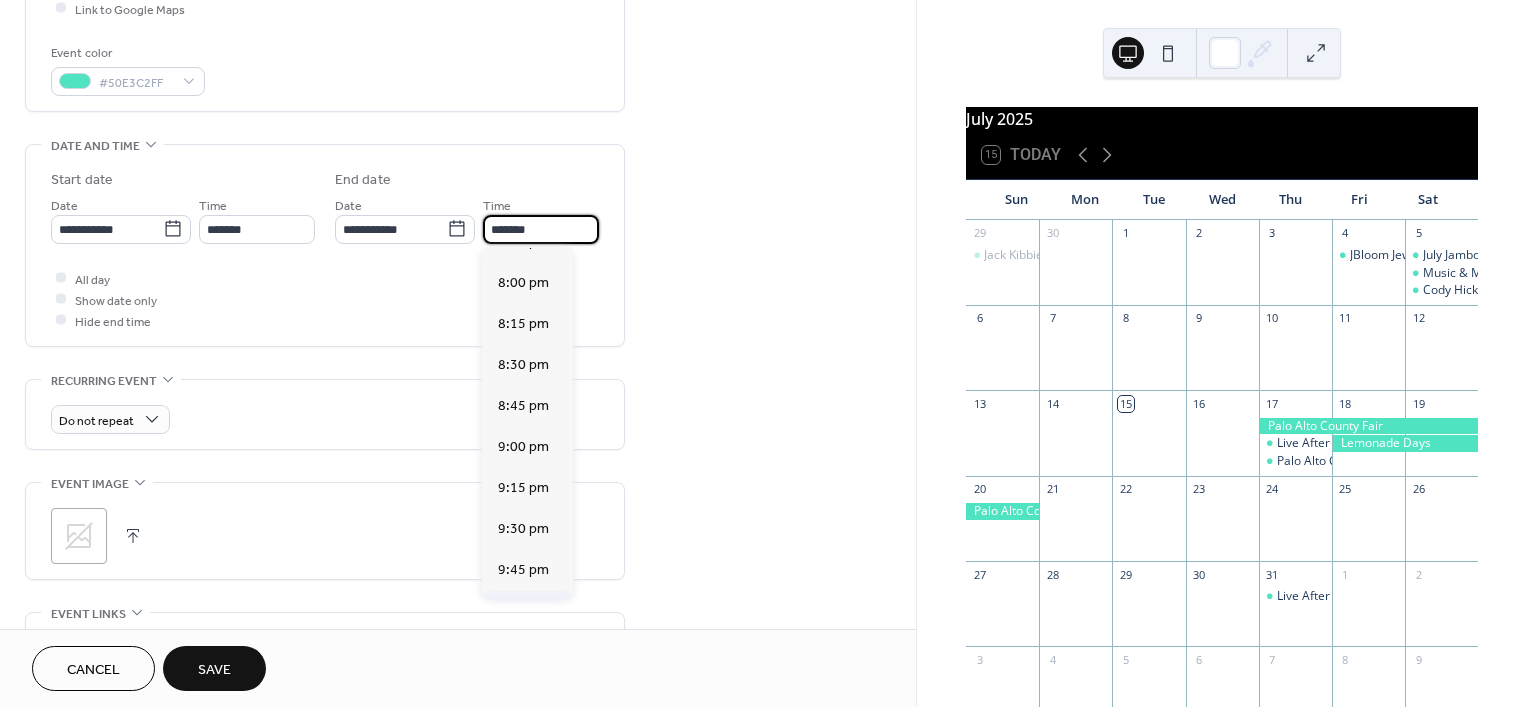 type on "********" 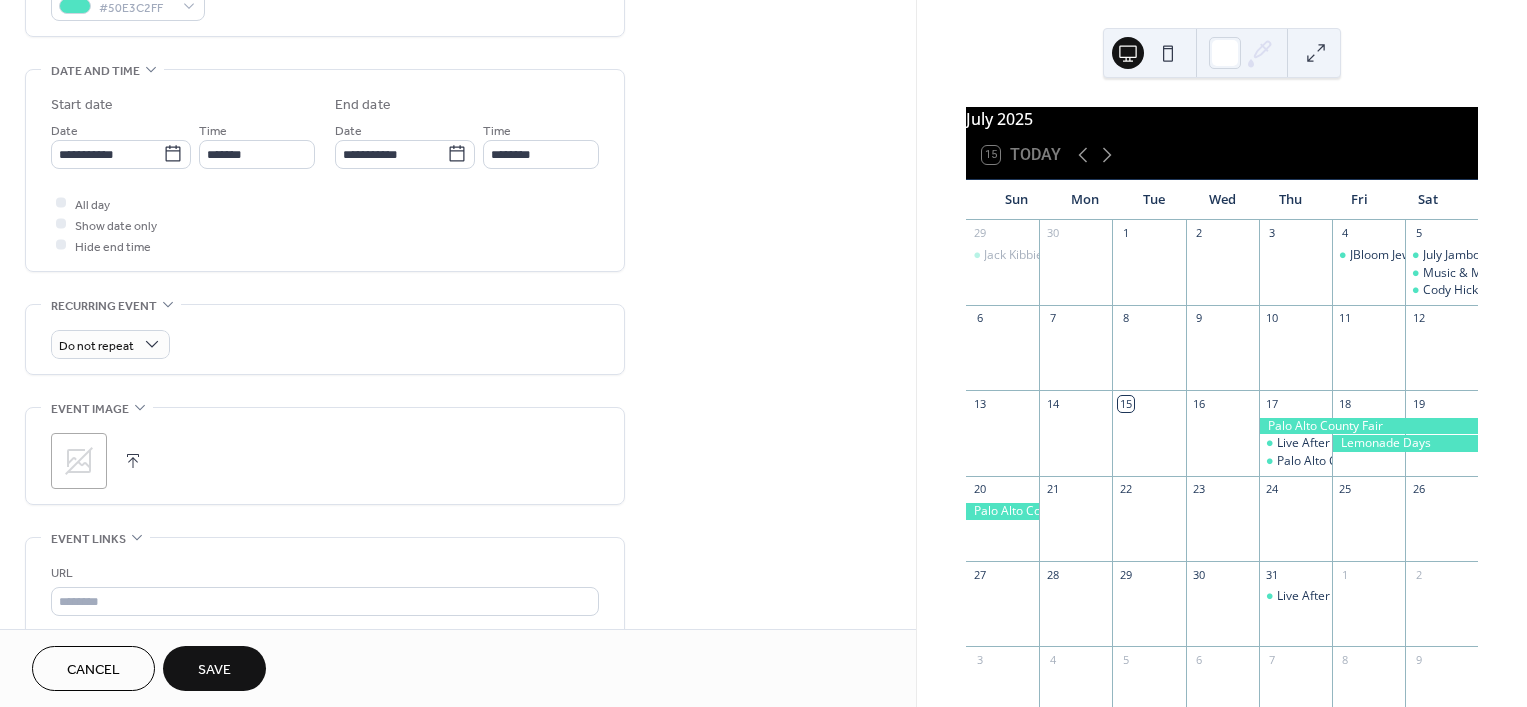 scroll, scrollTop: 583, scrollLeft: 0, axis: vertical 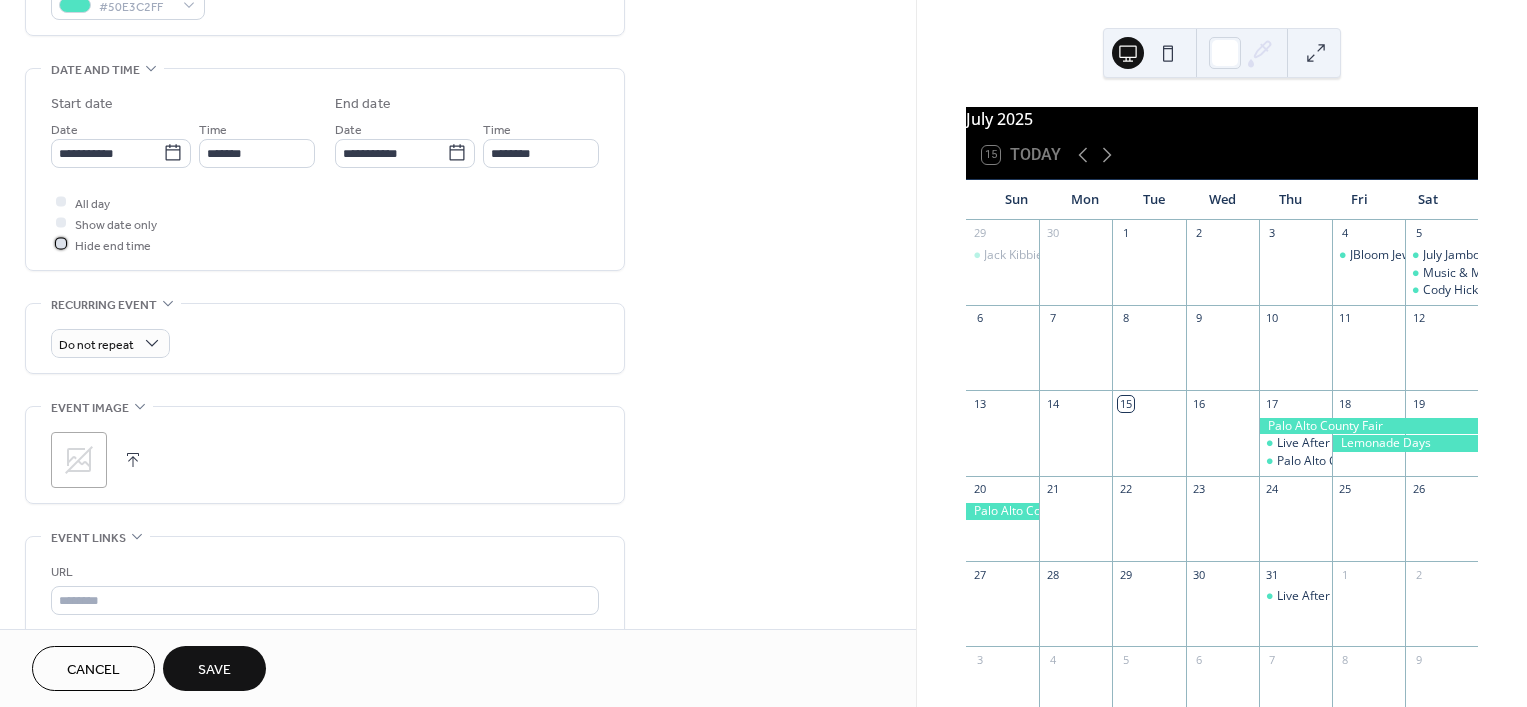 click at bounding box center [61, 244] 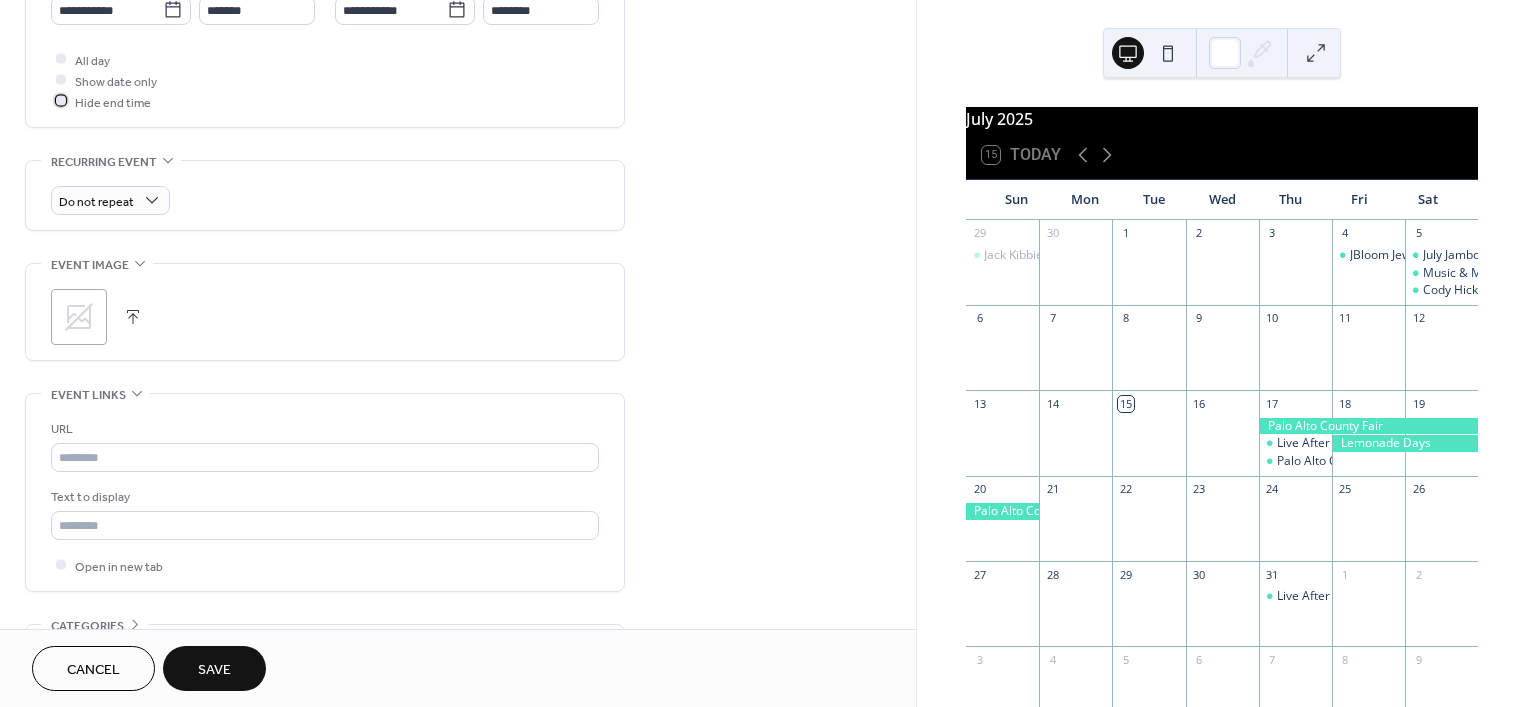 scroll, scrollTop: 728, scrollLeft: 0, axis: vertical 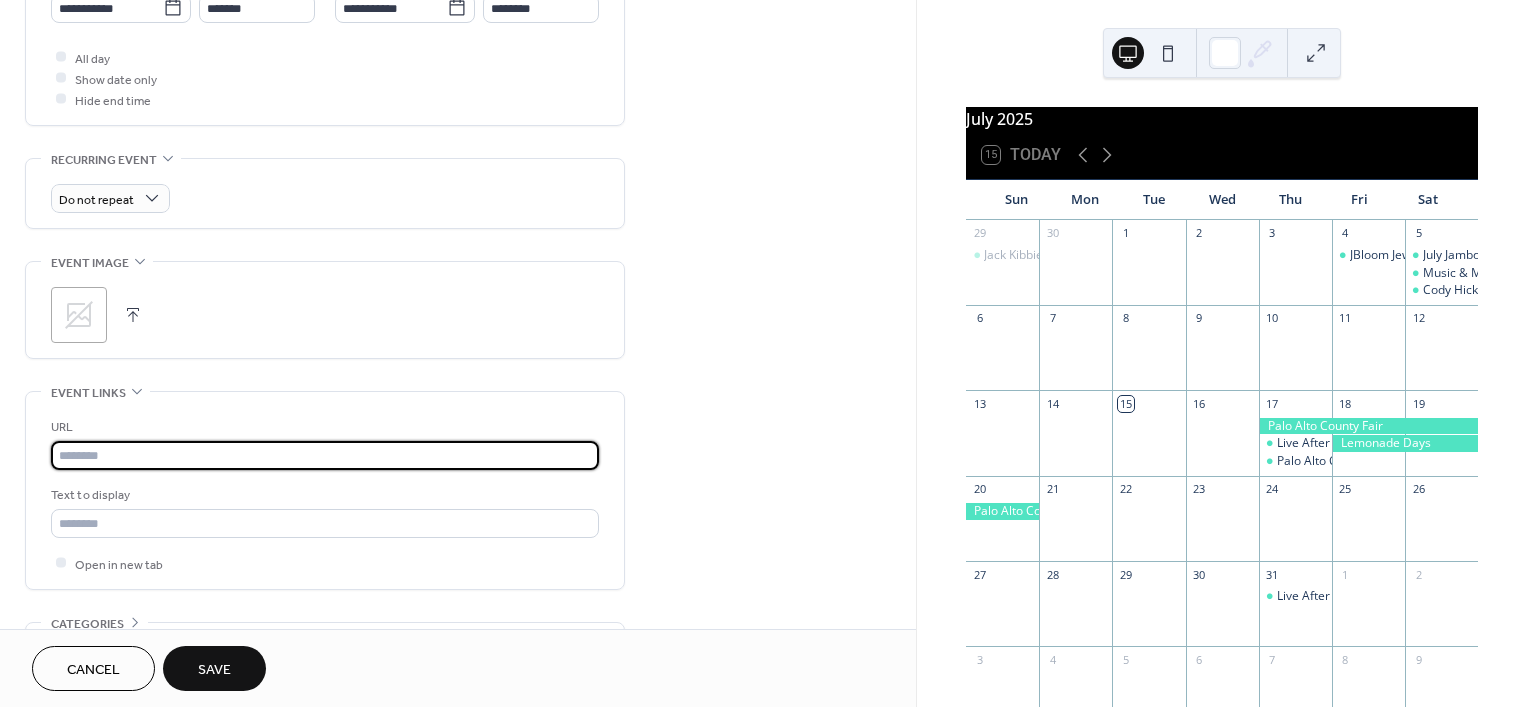 click at bounding box center [325, 455] 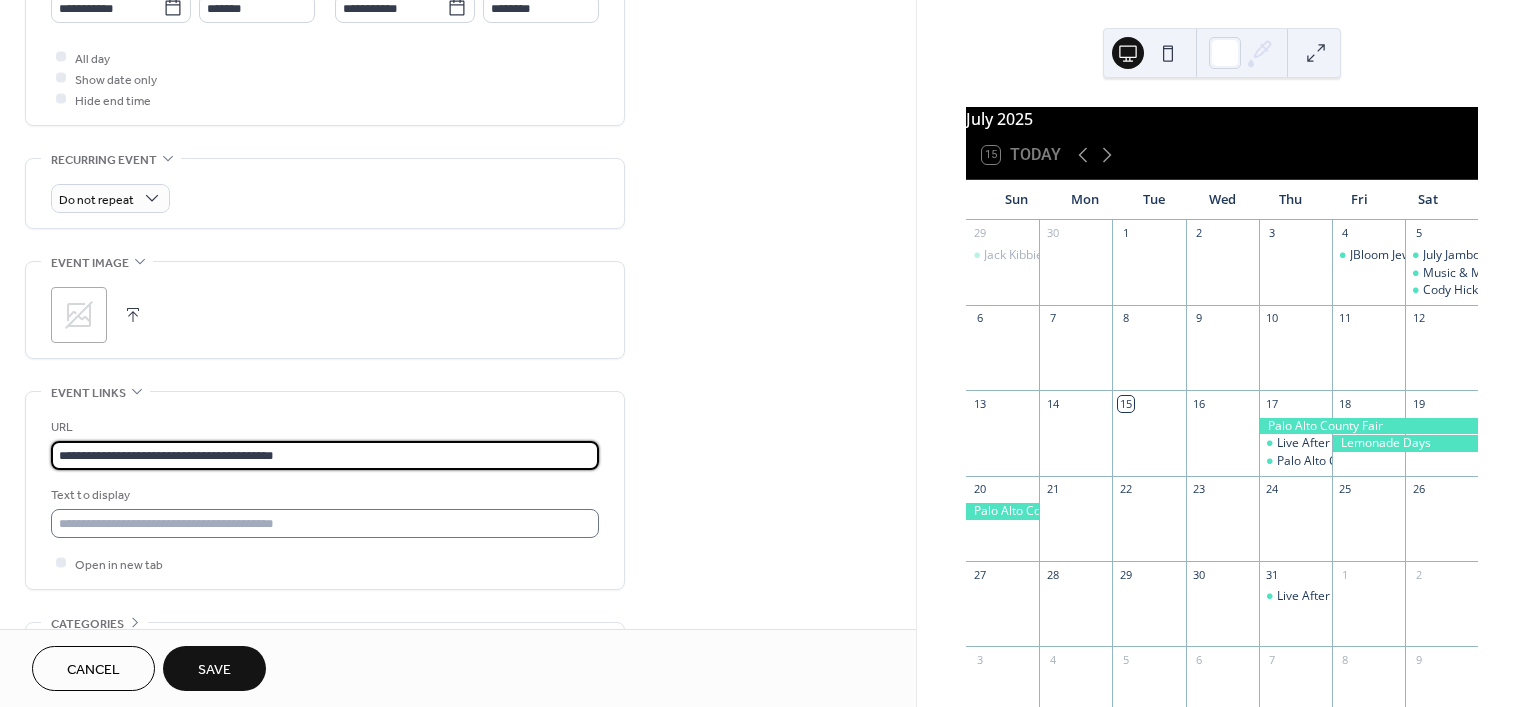 type on "**********" 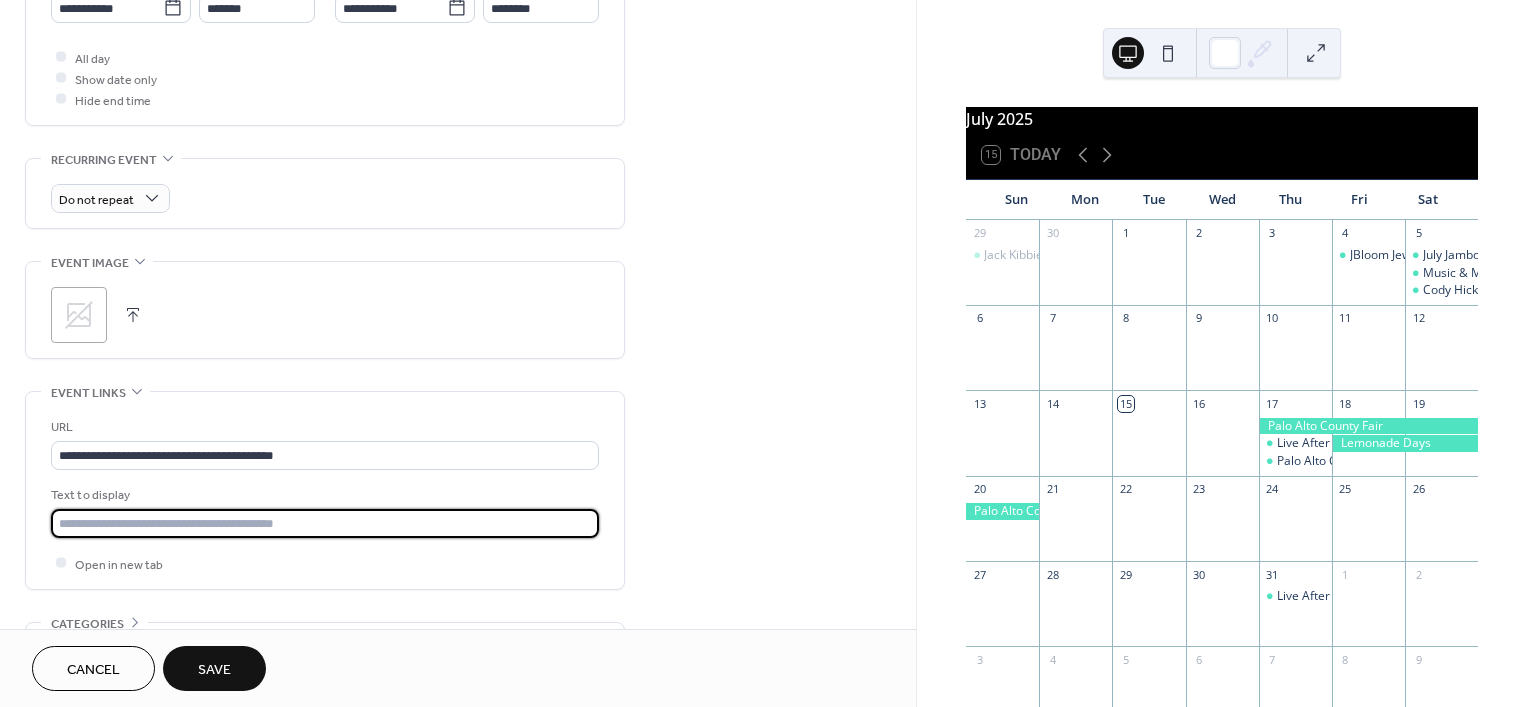 click at bounding box center [325, 523] 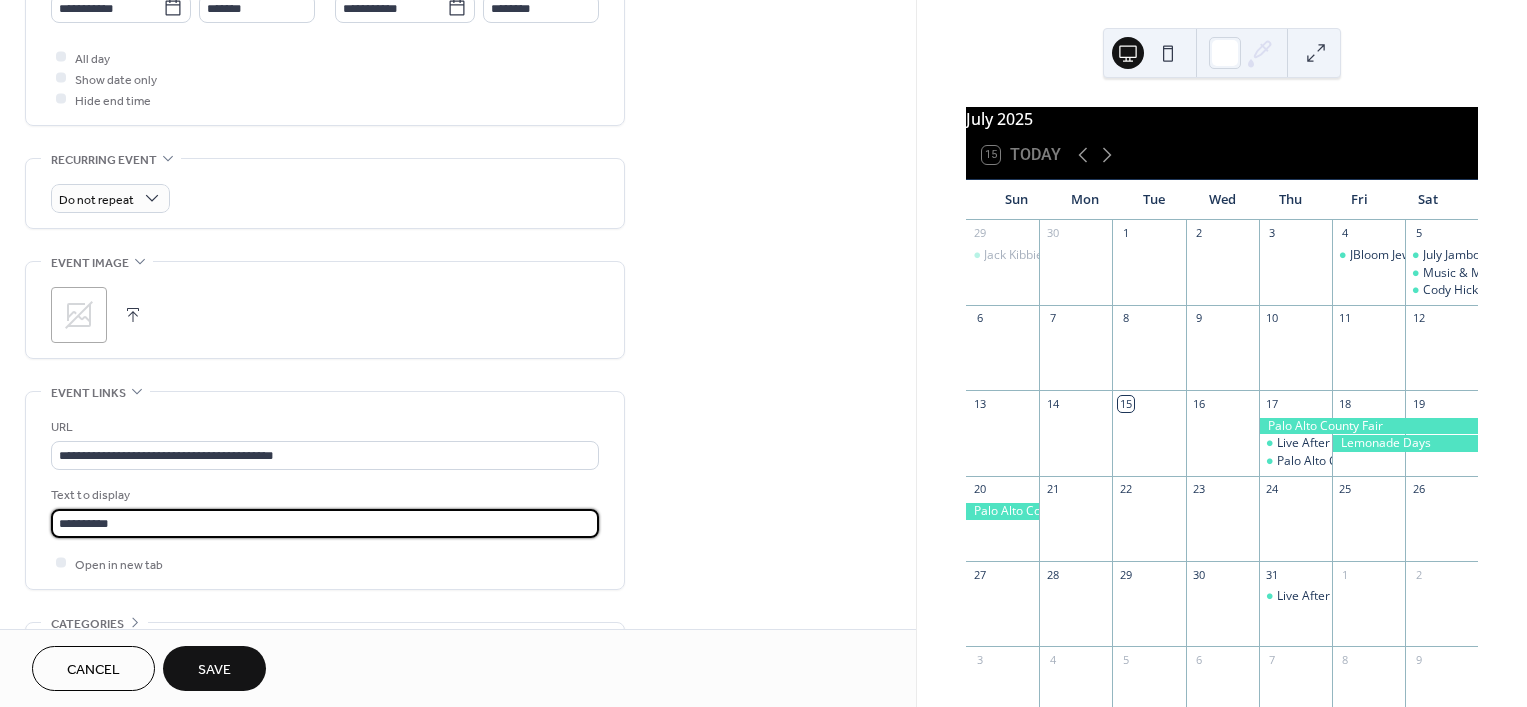 type on "**********" 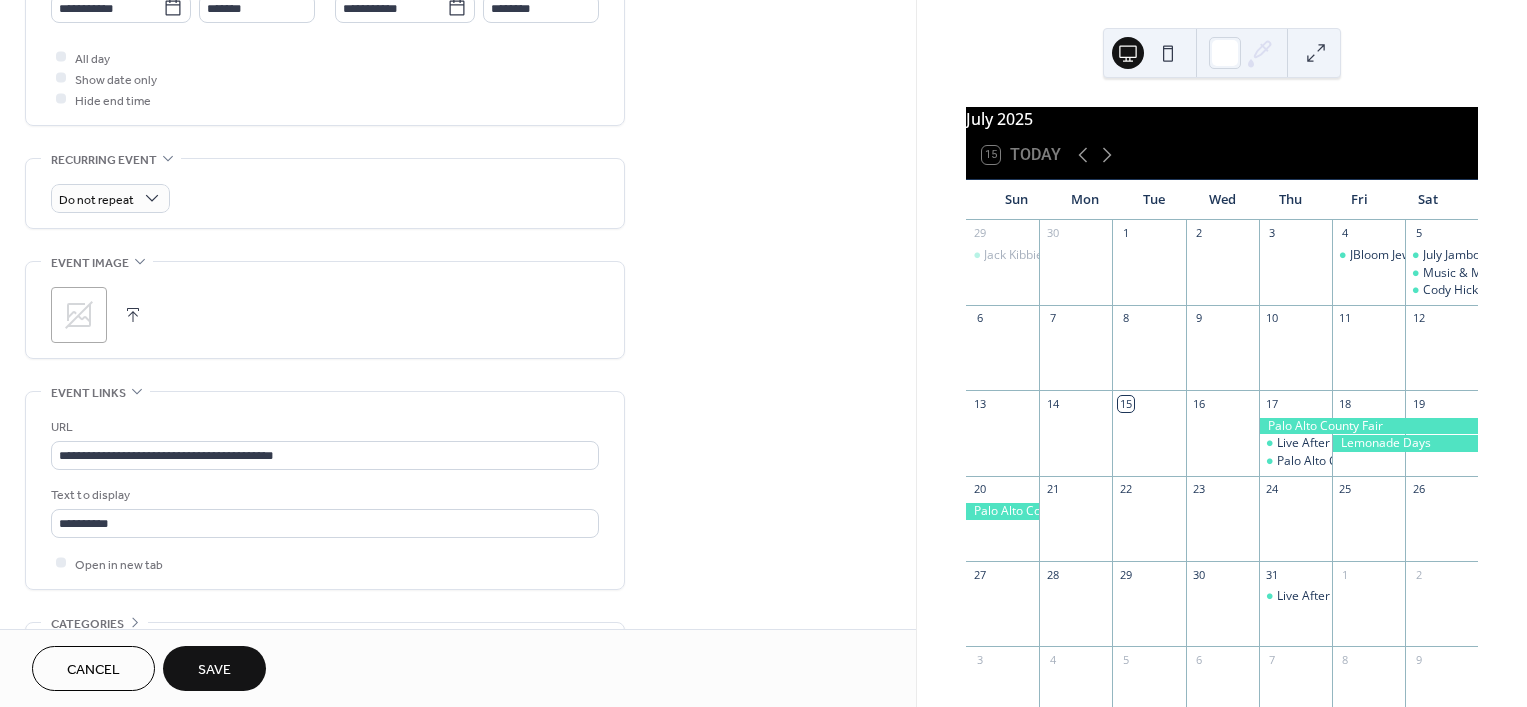 click on "**********" at bounding box center (458, 70) 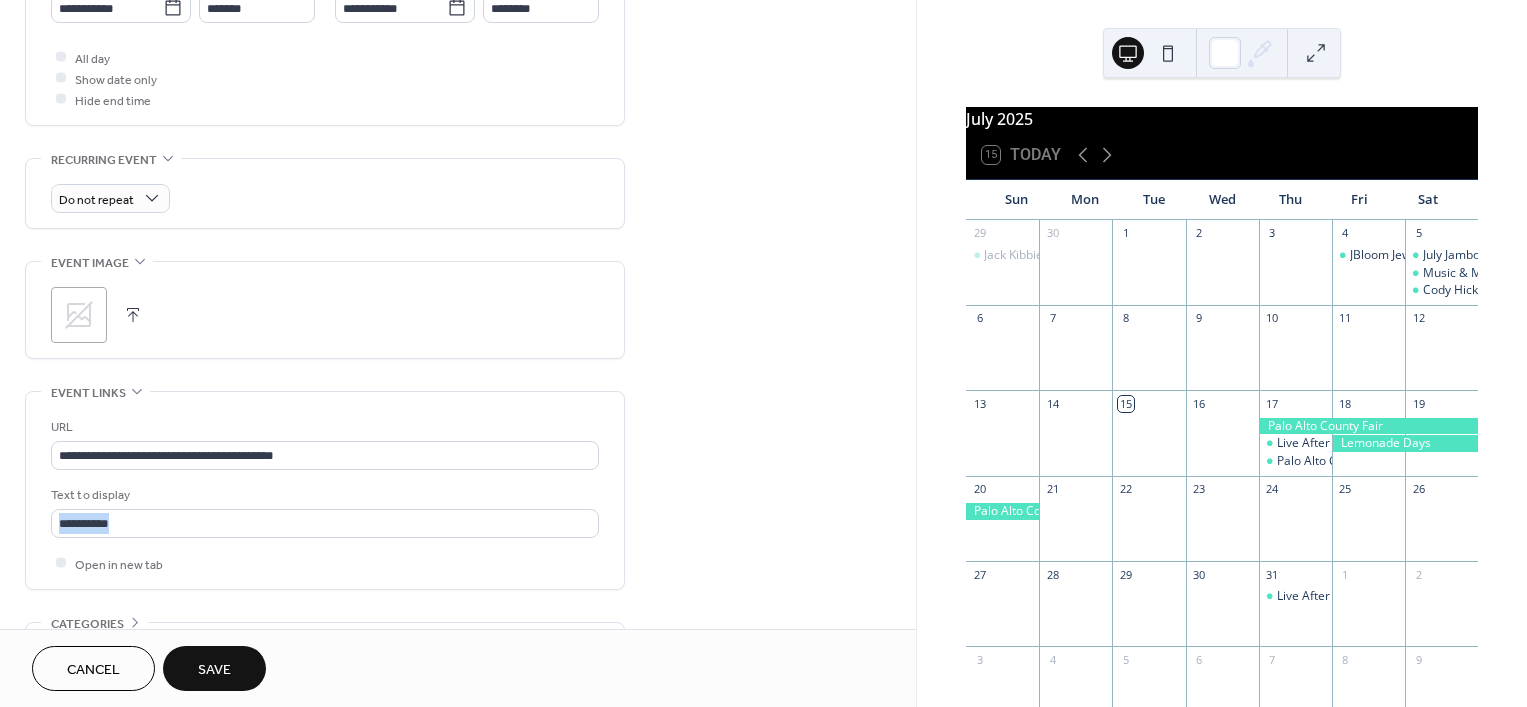 click on "**********" at bounding box center [458, 70] 